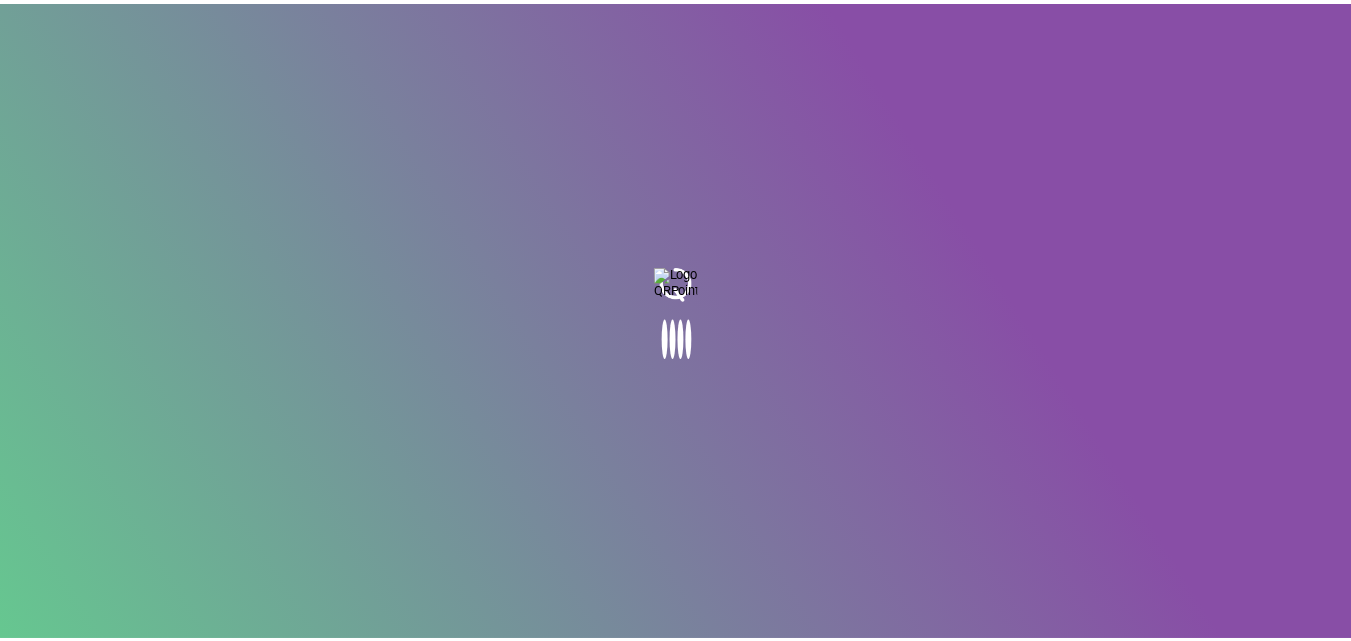 scroll, scrollTop: 0, scrollLeft: 0, axis: both 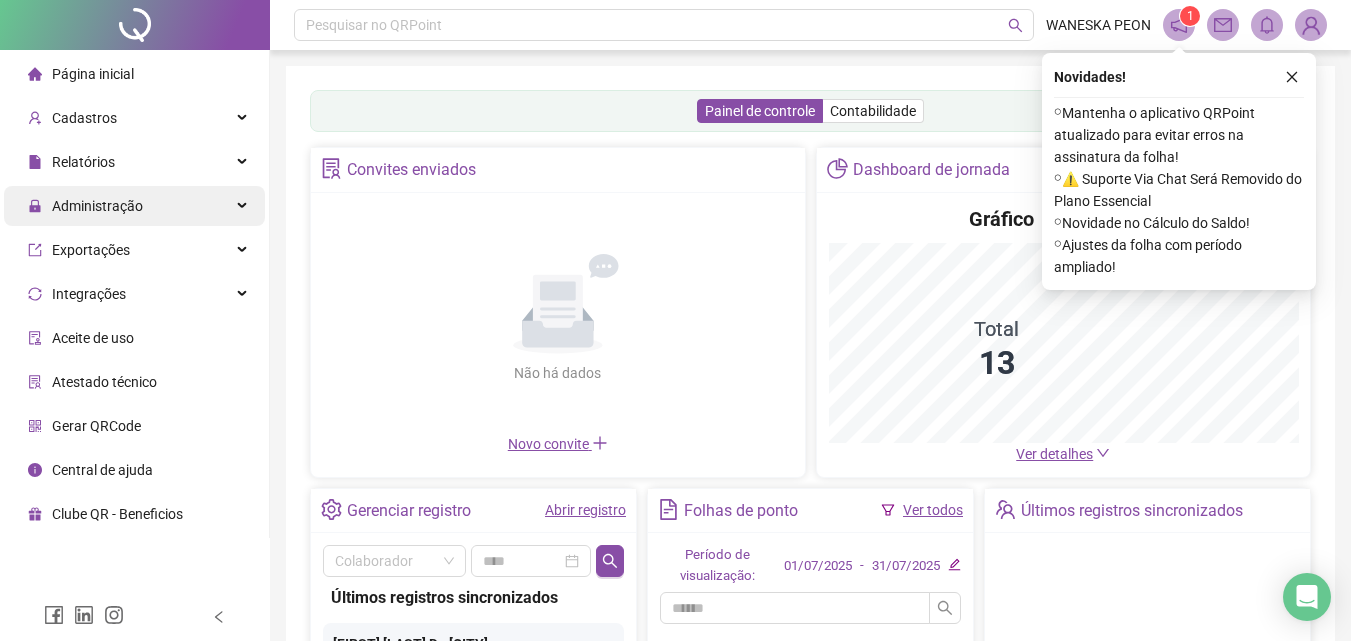 click on "Administração" at bounding box center (97, 206) 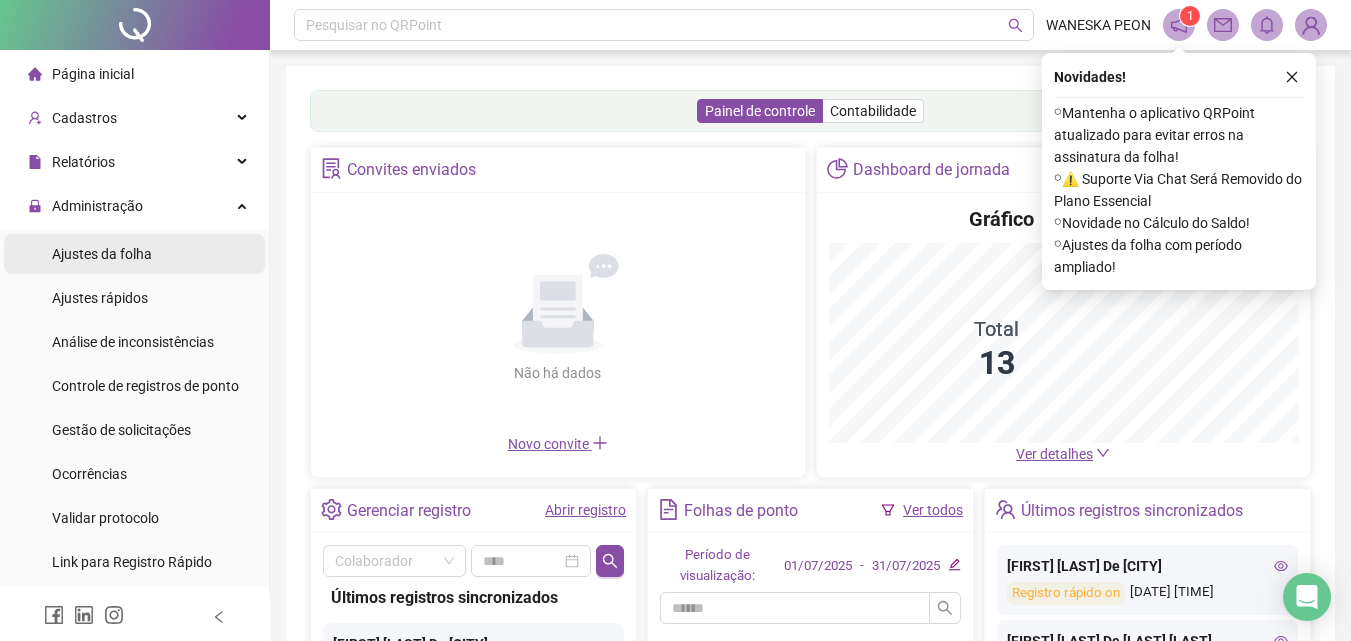 click on "Ajustes da folha" at bounding box center (102, 254) 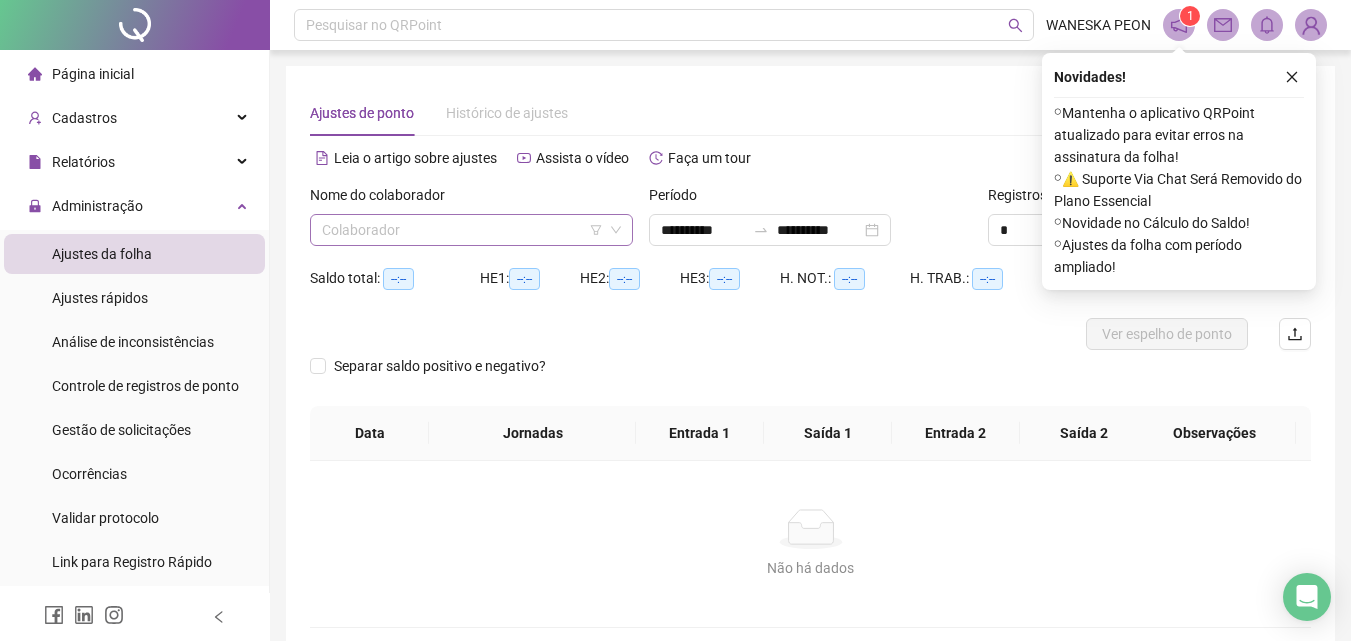 click at bounding box center (462, 230) 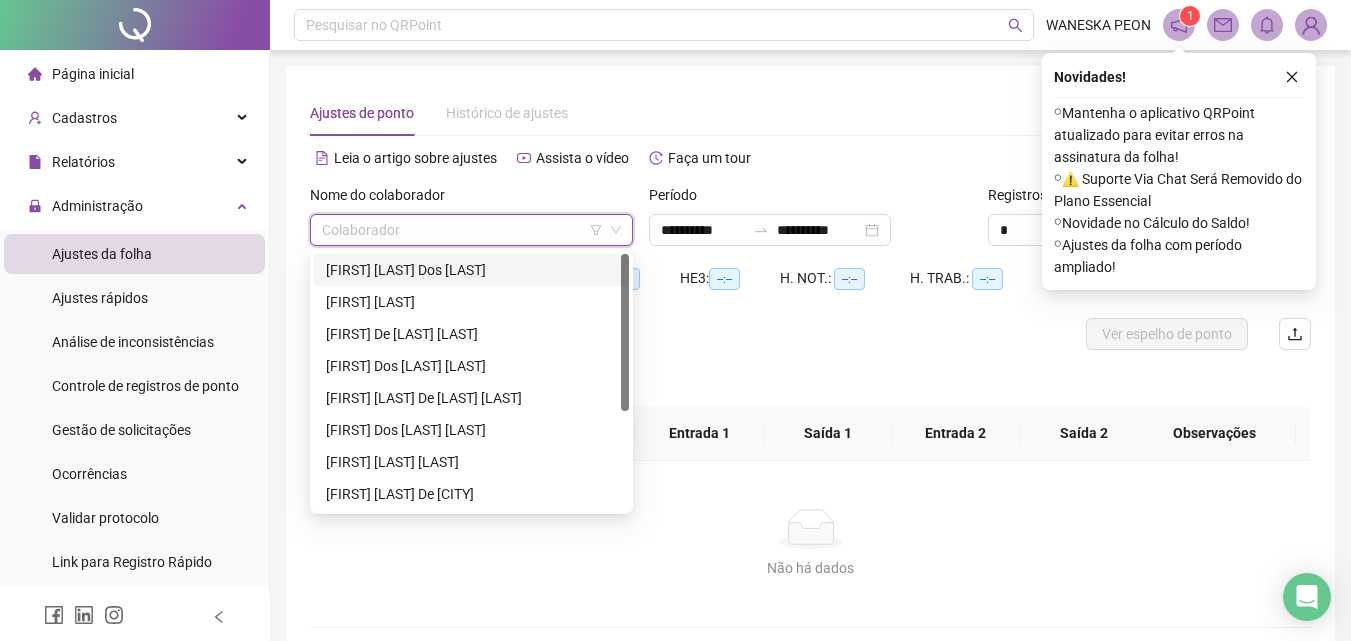 click on "[FIRST] [LAST] Dos [LAST]" at bounding box center [471, 270] 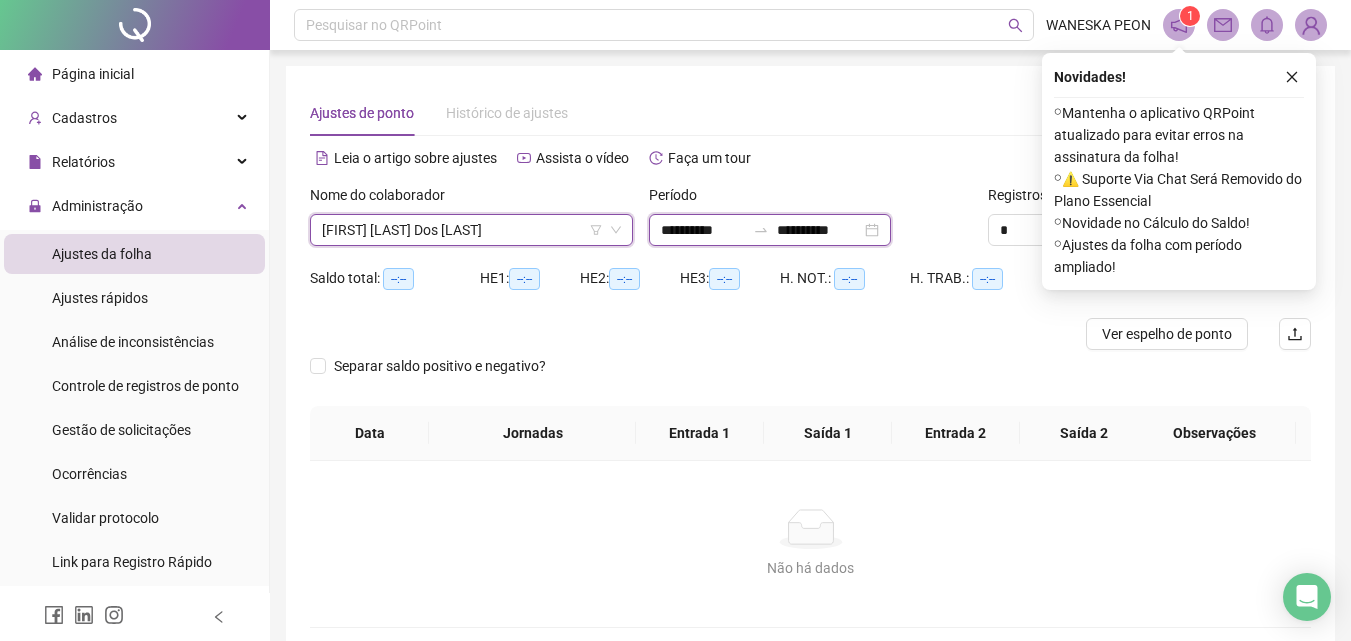click on "**********" at bounding box center (703, 230) 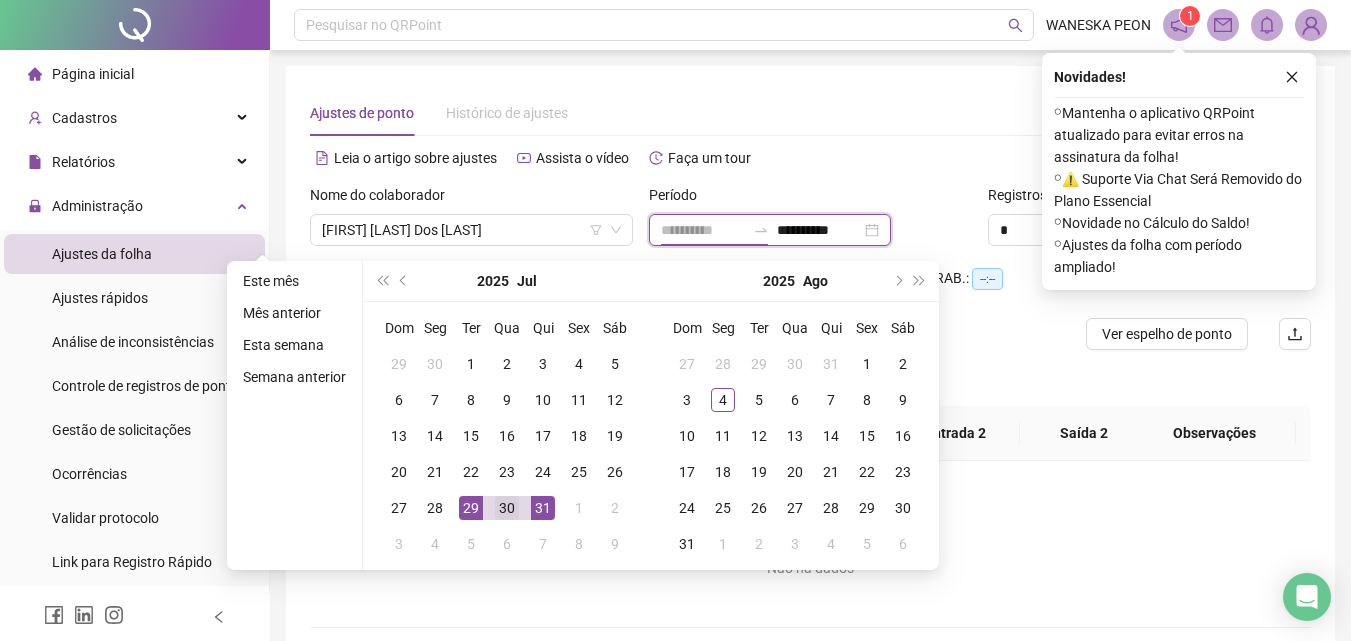 type on "**********" 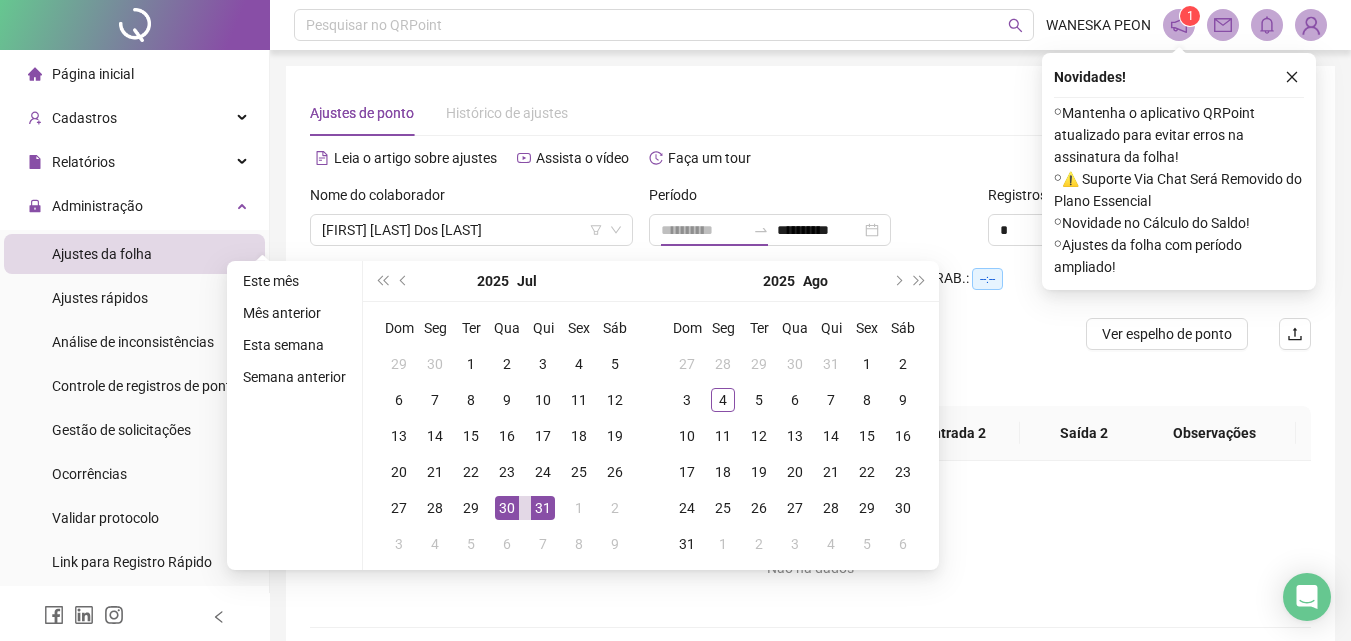 click on "30" at bounding box center (507, 508) 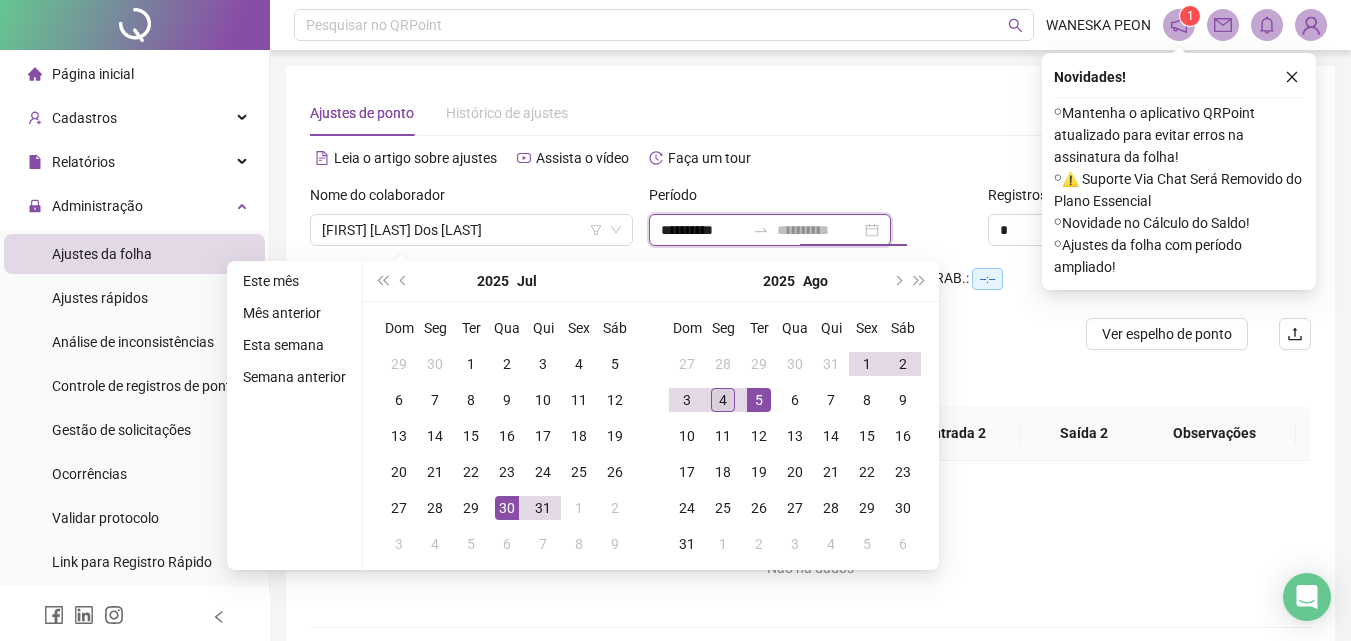 type on "**********" 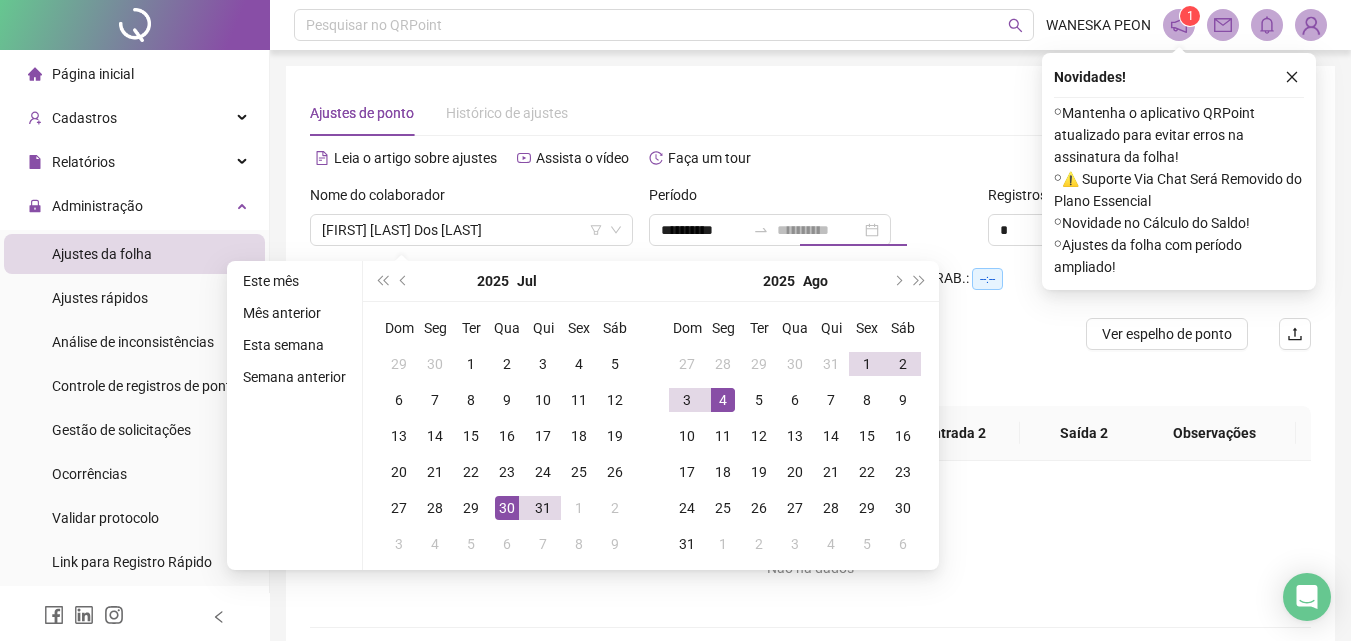 click on "4" at bounding box center (723, 400) 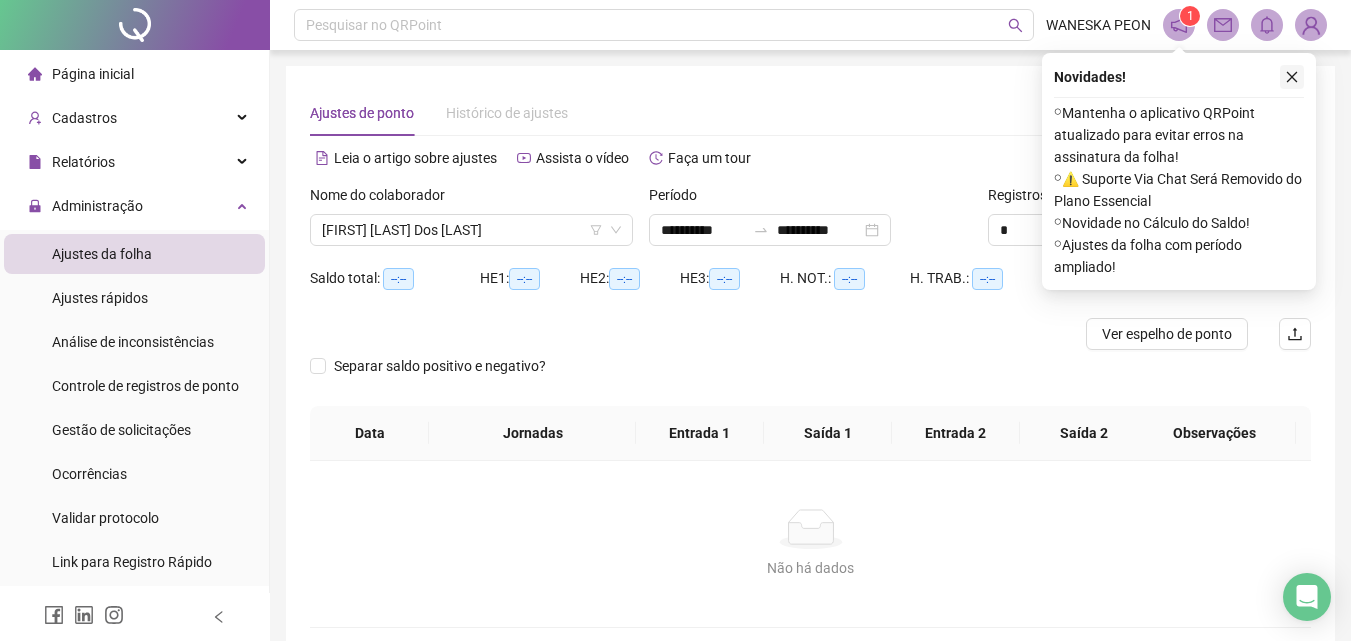 click 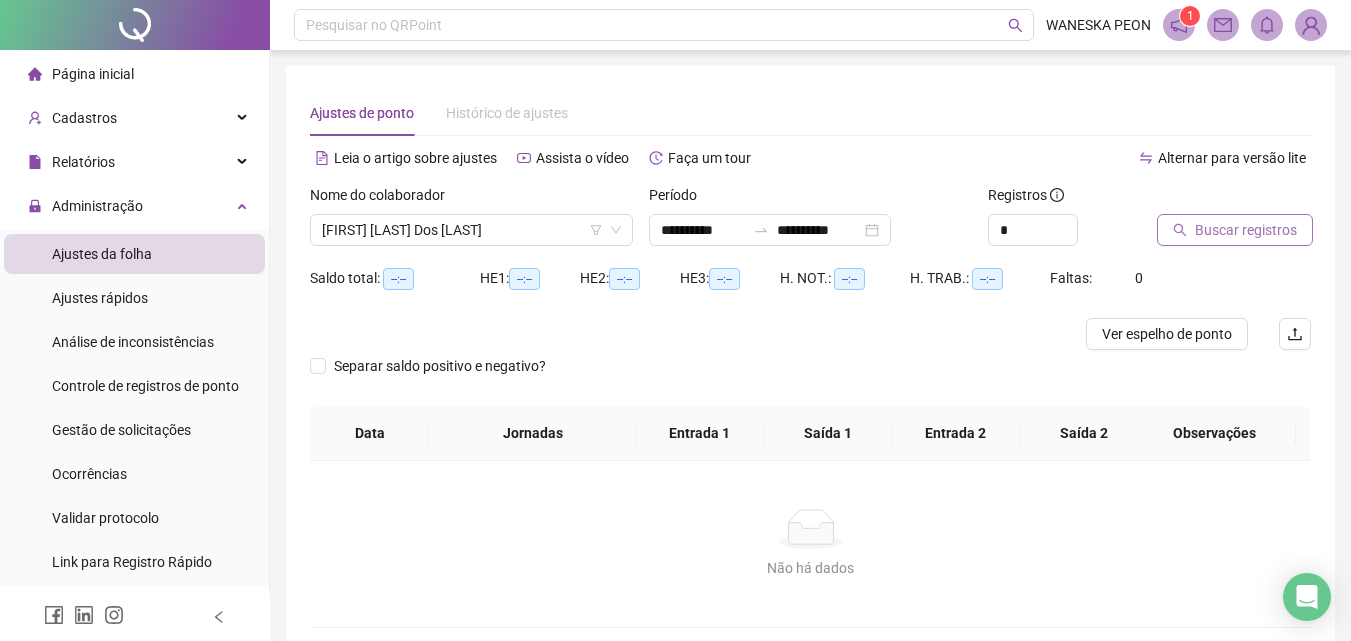 click on "Buscar registros" at bounding box center (1246, 230) 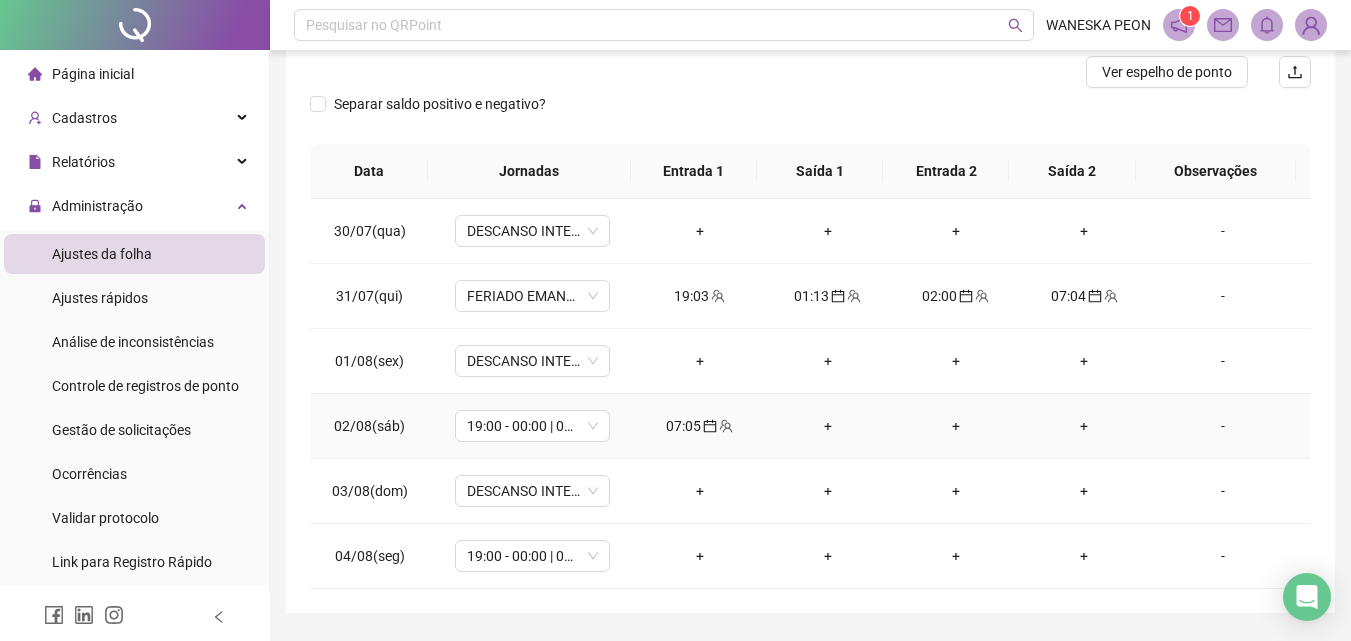 scroll, scrollTop: 300, scrollLeft: 0, axis: vertical 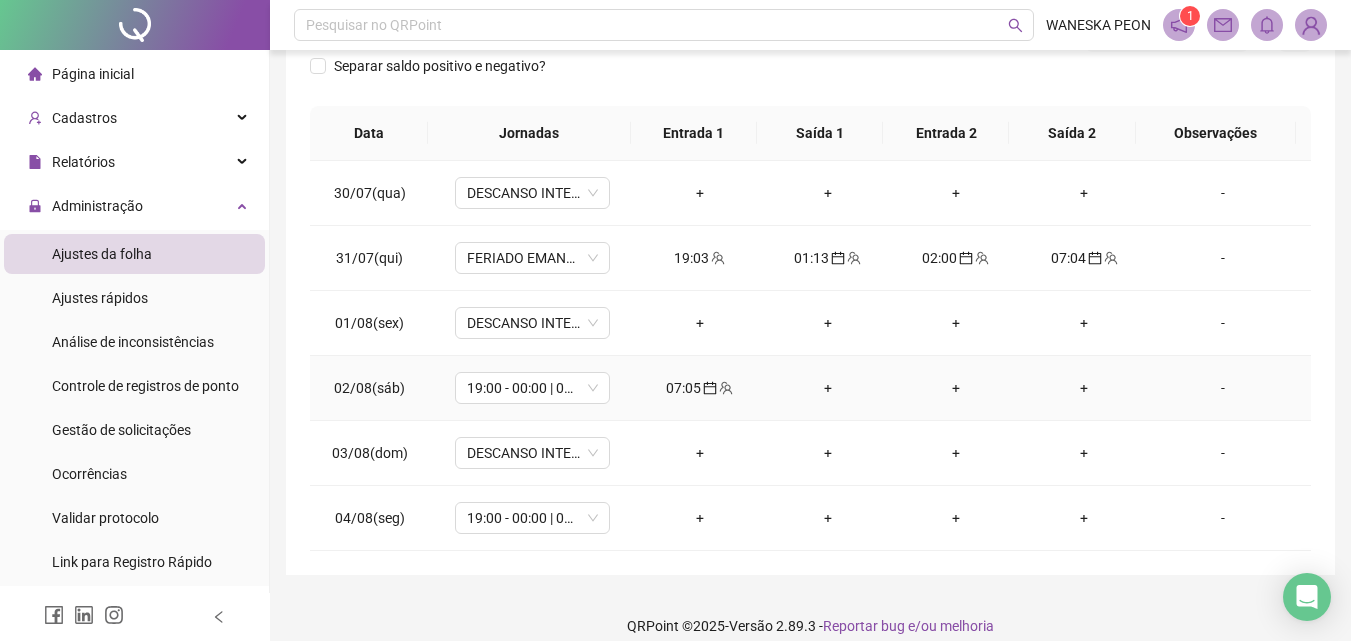 click on "+" at bounding box center (828, 388) 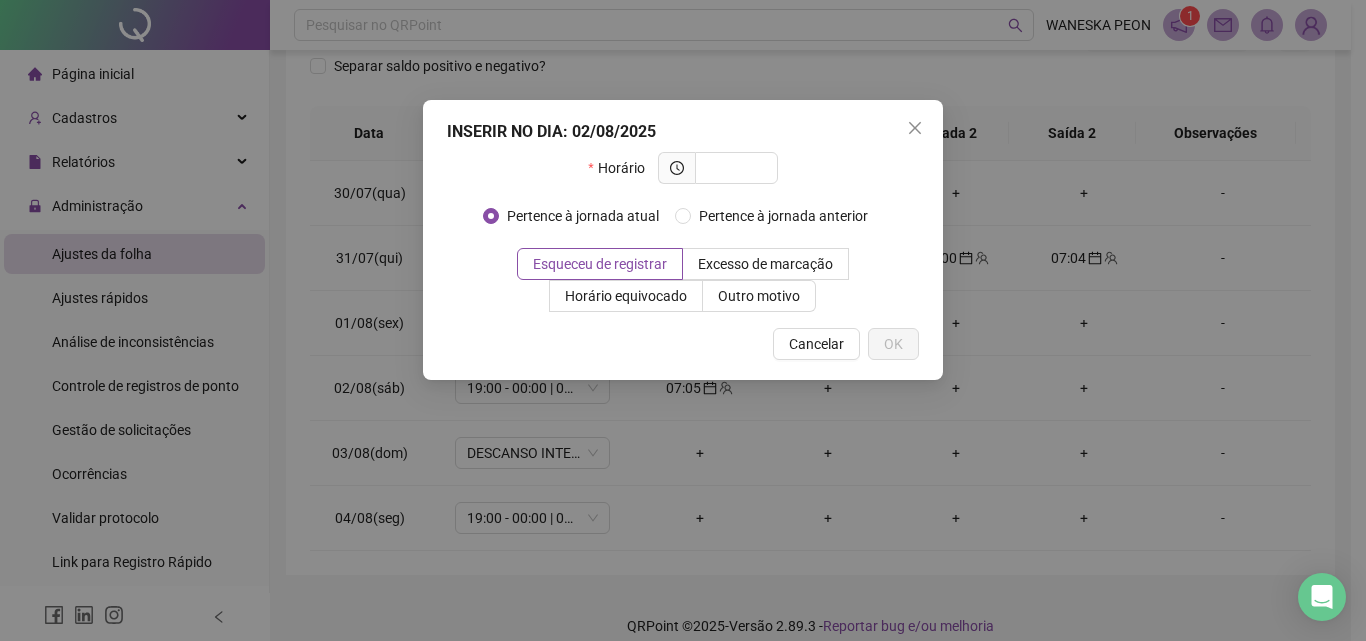 click on "INSERIR NO DIA :   02/08/2025 Horário Pertence à jornada atual Pertence à jornada anterior Esqueceu de registrar Excesso de marcação Horário equivocado Outro motivo Motivo Cancelar OK" at bounding box center (683, 320) 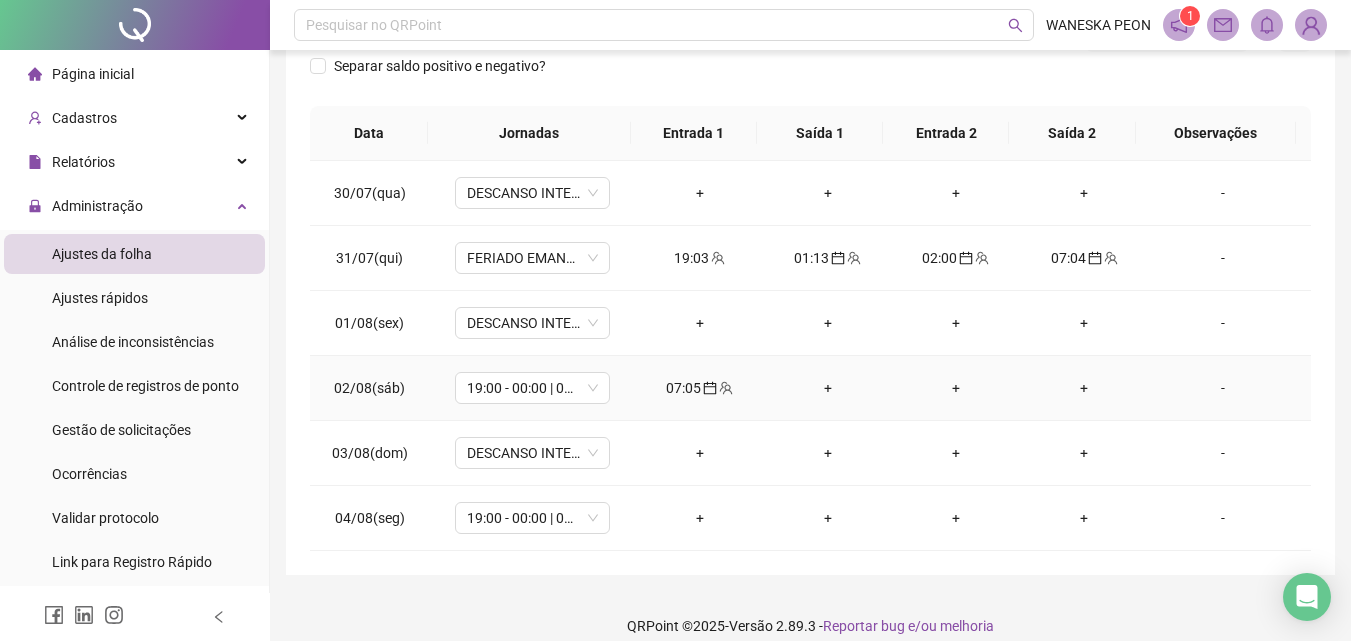 click on "+" at bounding box center (828, 388) 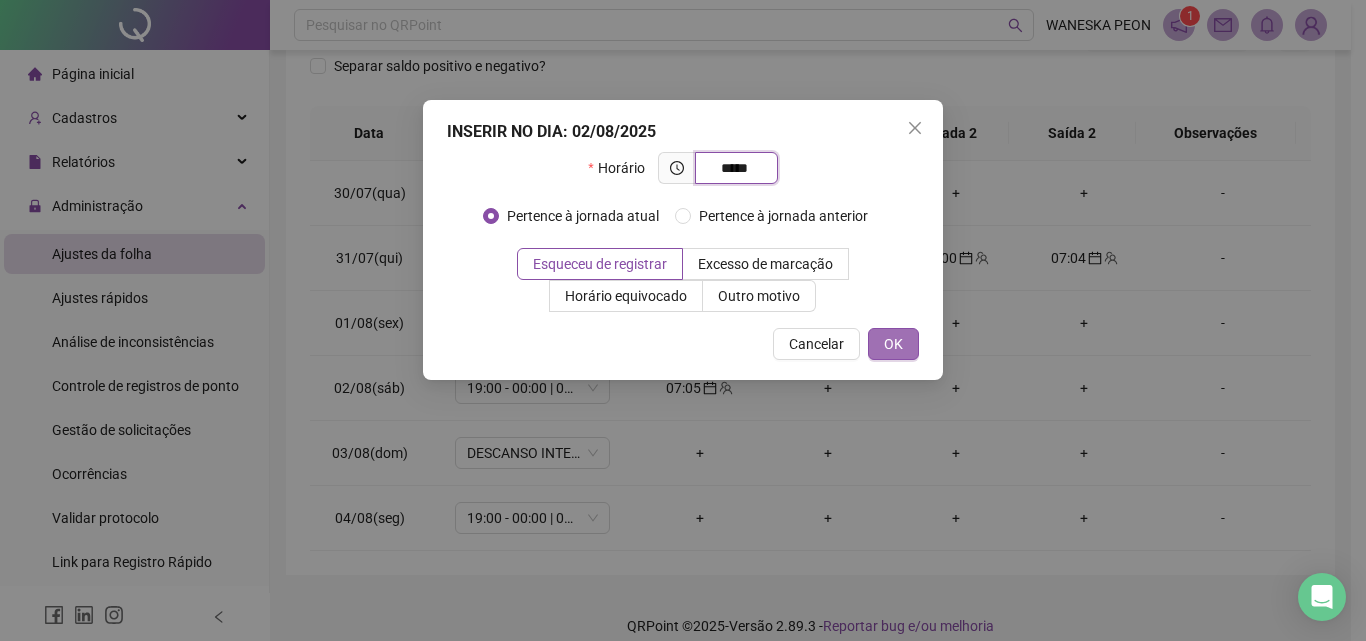 type on "*****" 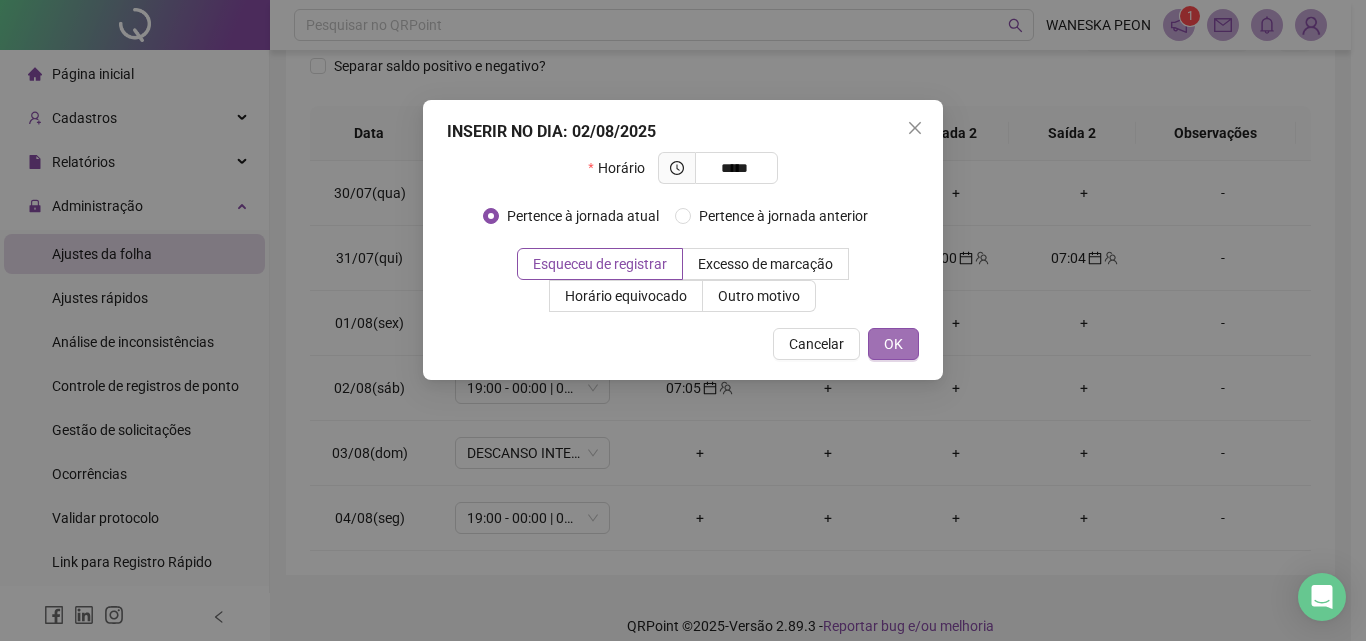 click on "OK" at bounding box center [893, 344] 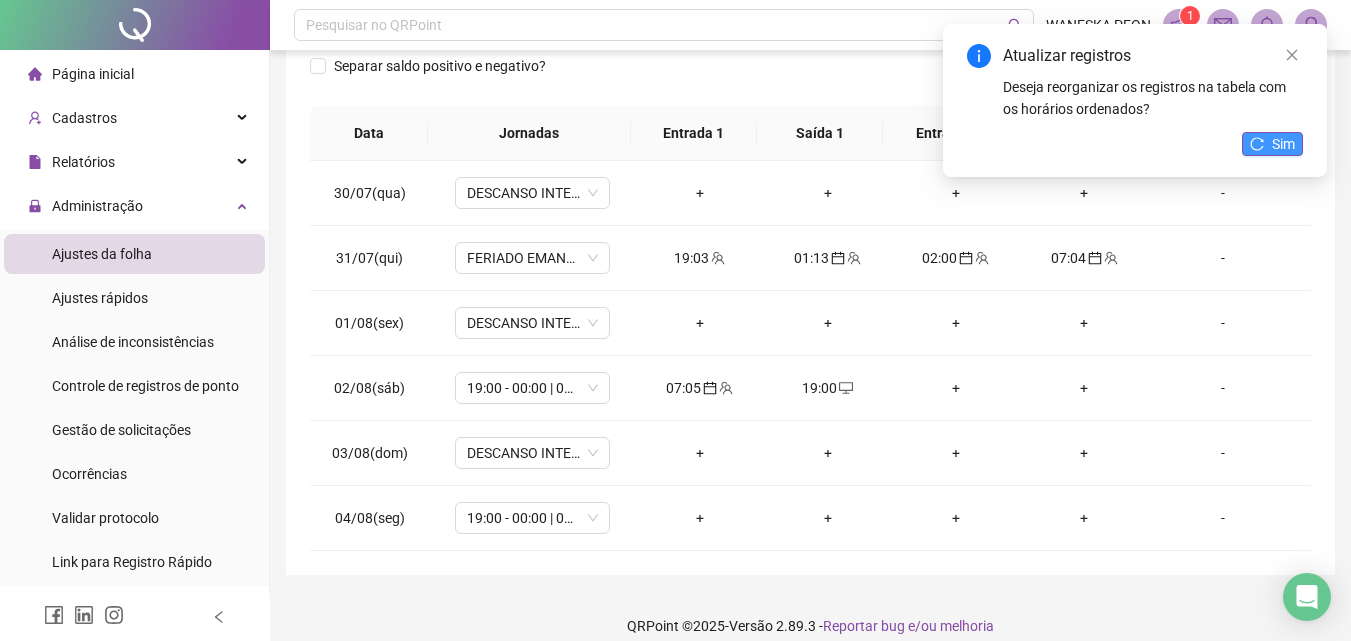 click on "Sim" at bounding box center (1283, 144) 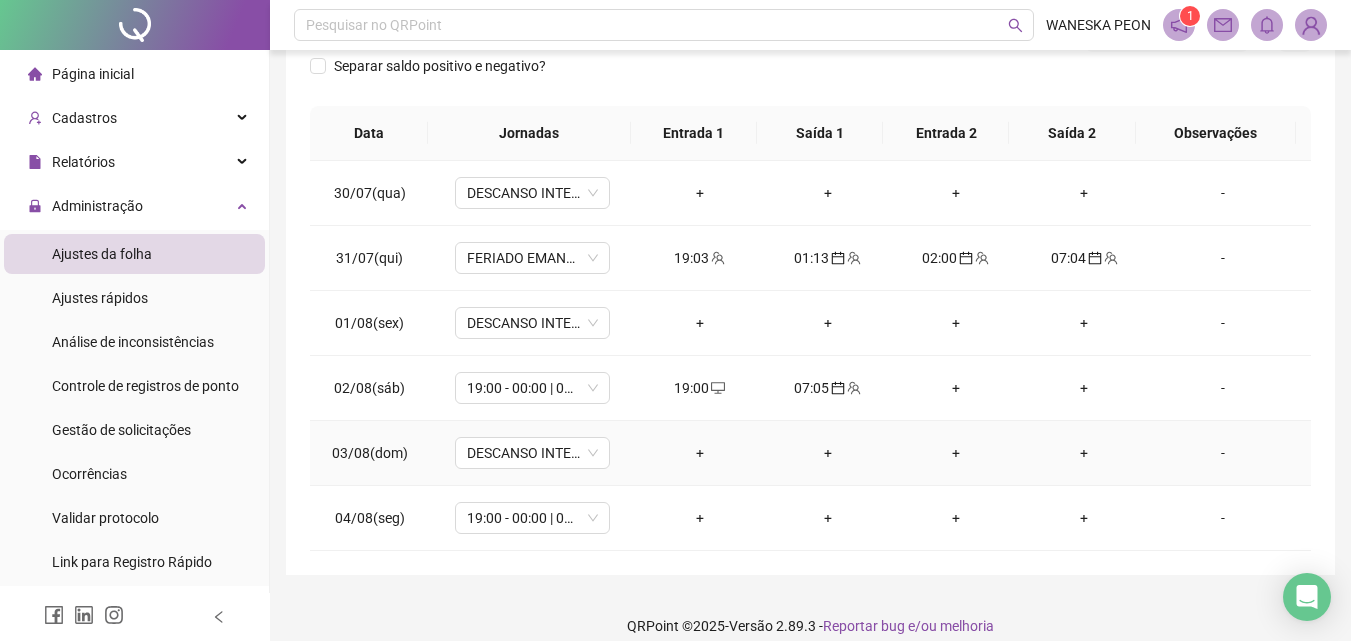 click on "+" at bounding box center [828, 453] 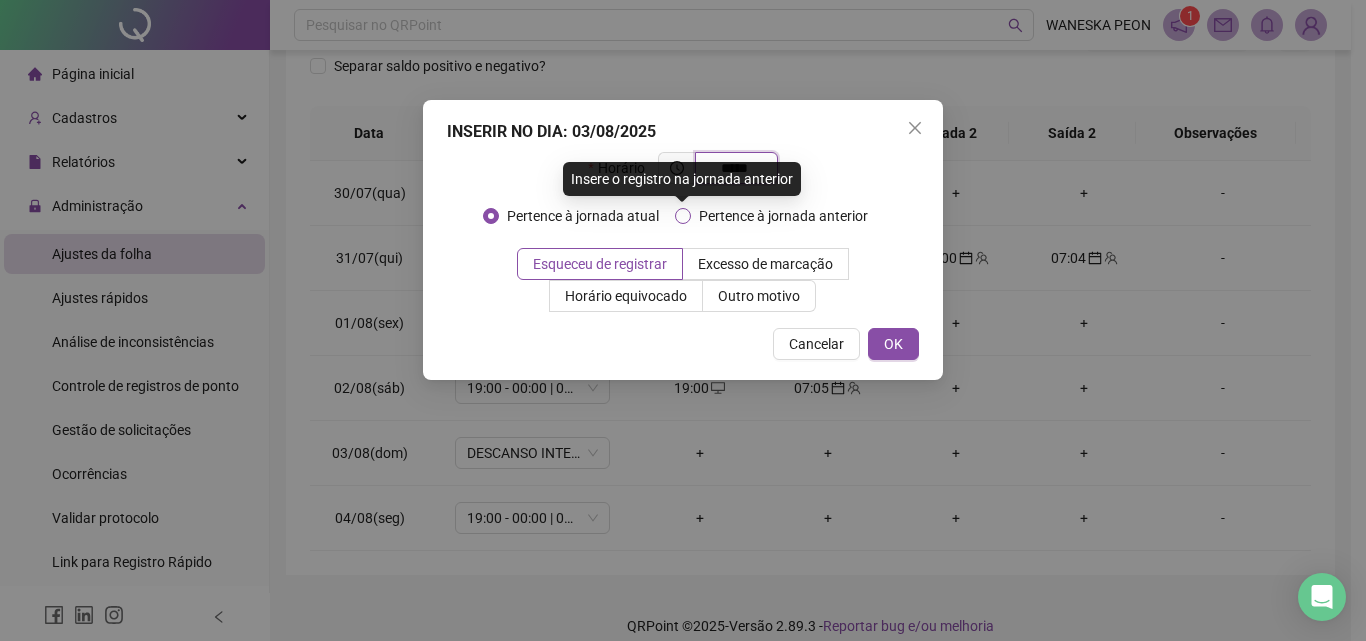 type on "*****" 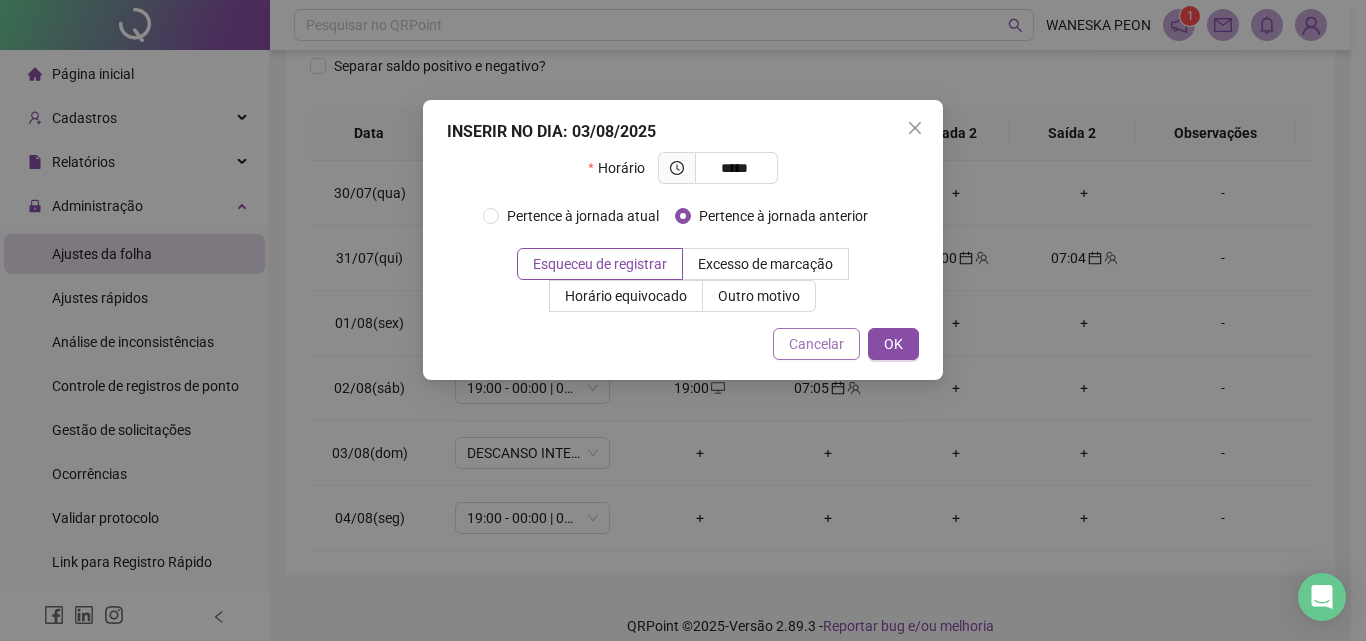 click on "Cancelar" at bounding box center [816, 344] 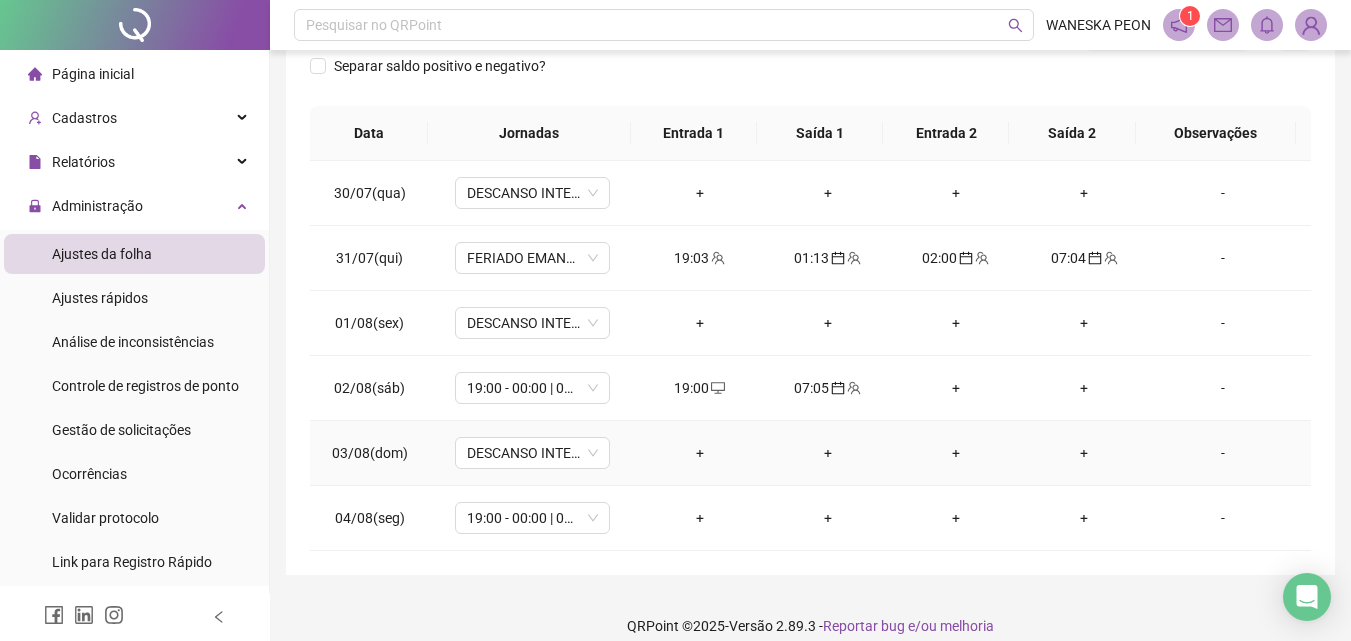 click on "+" at bounding box center [828, 453] 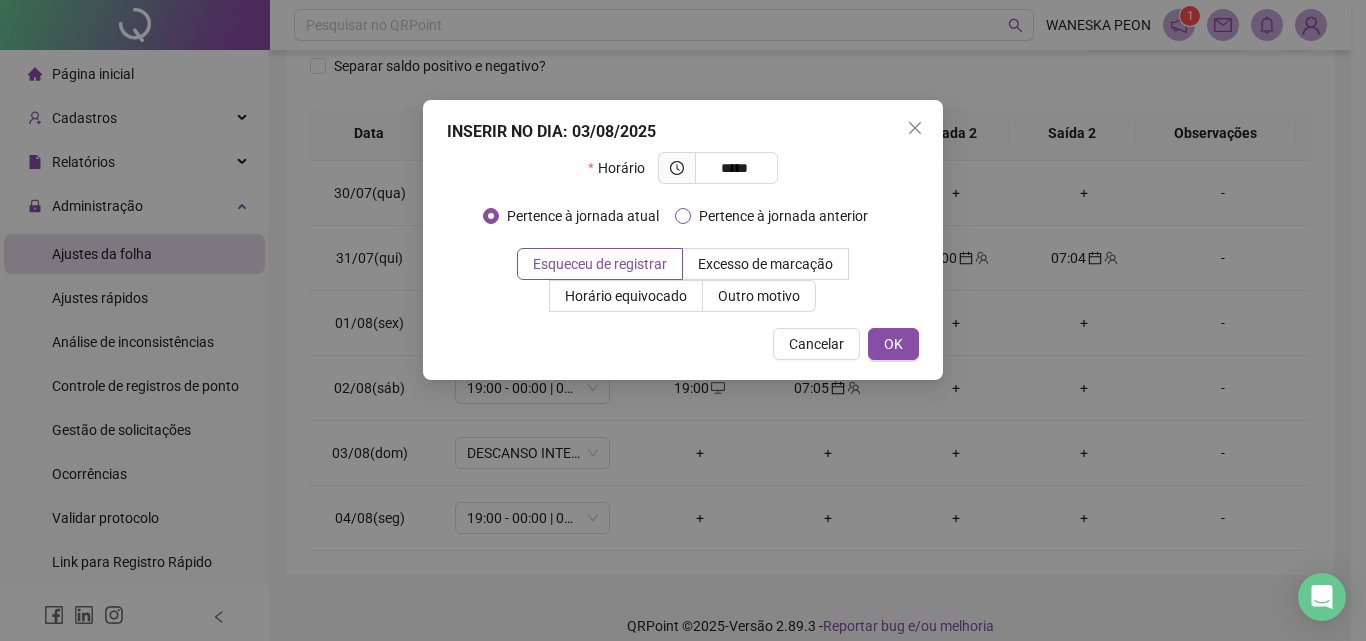 type on "*****" 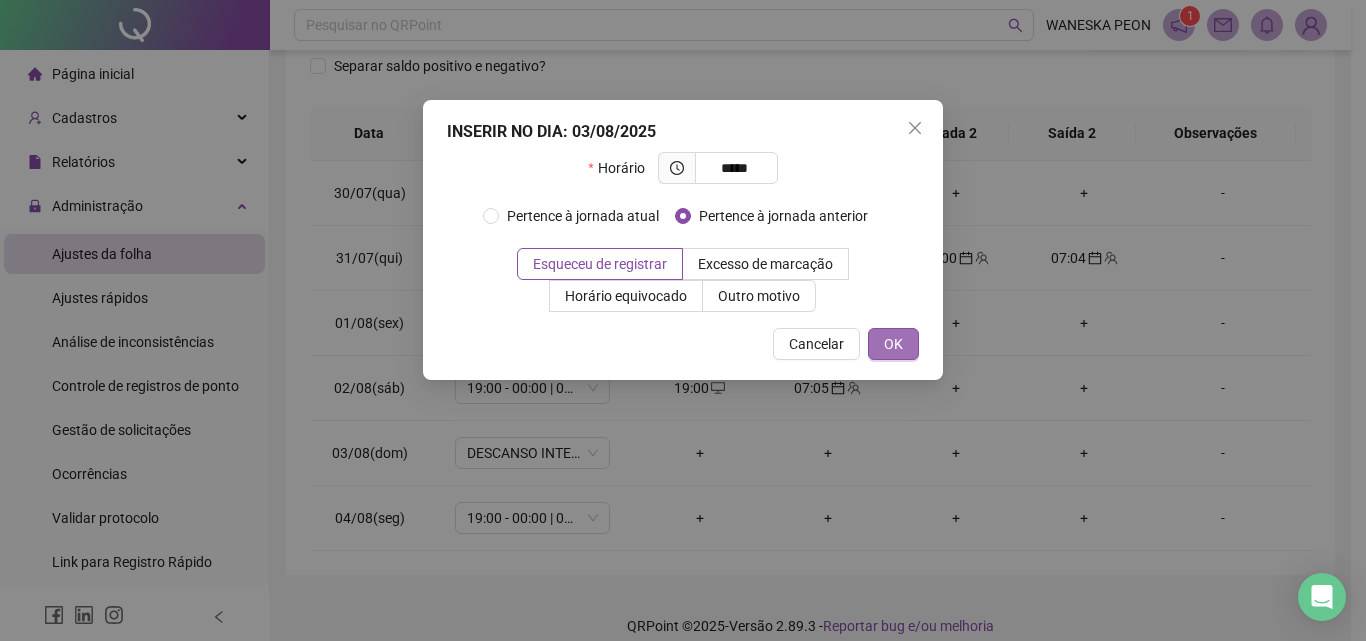 click on "OK" at bounding box center [893, 344] 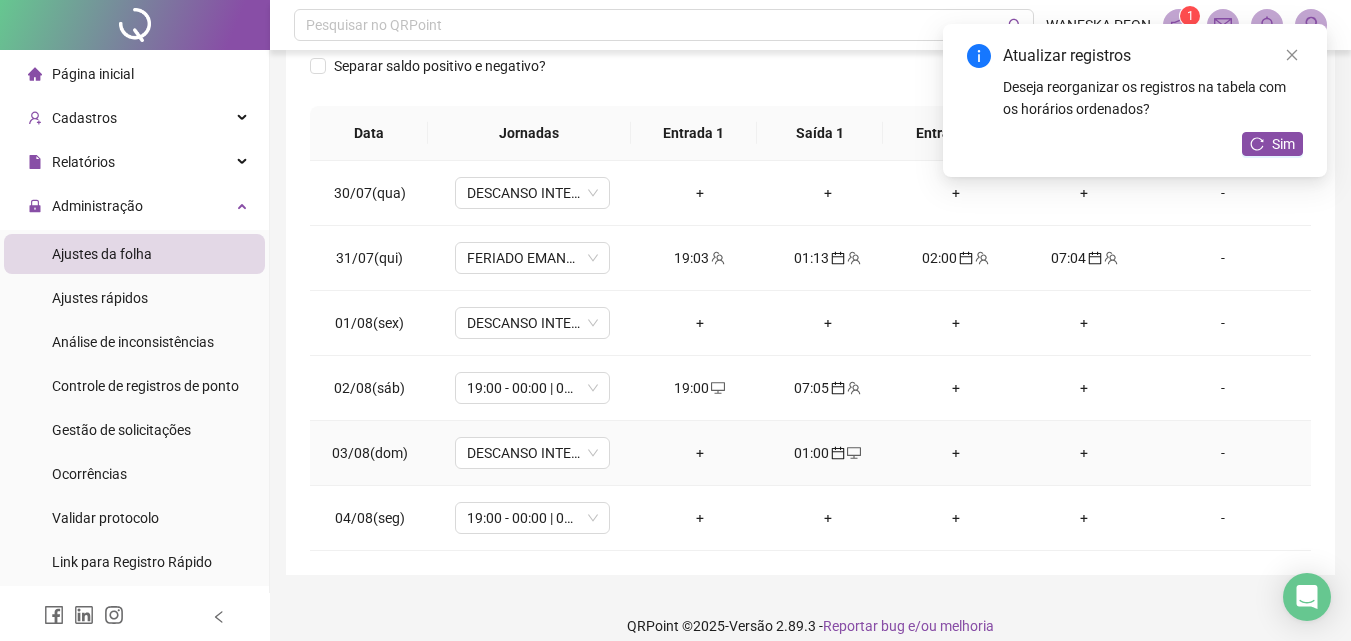 click on "+" at bounding box center [956, 453] 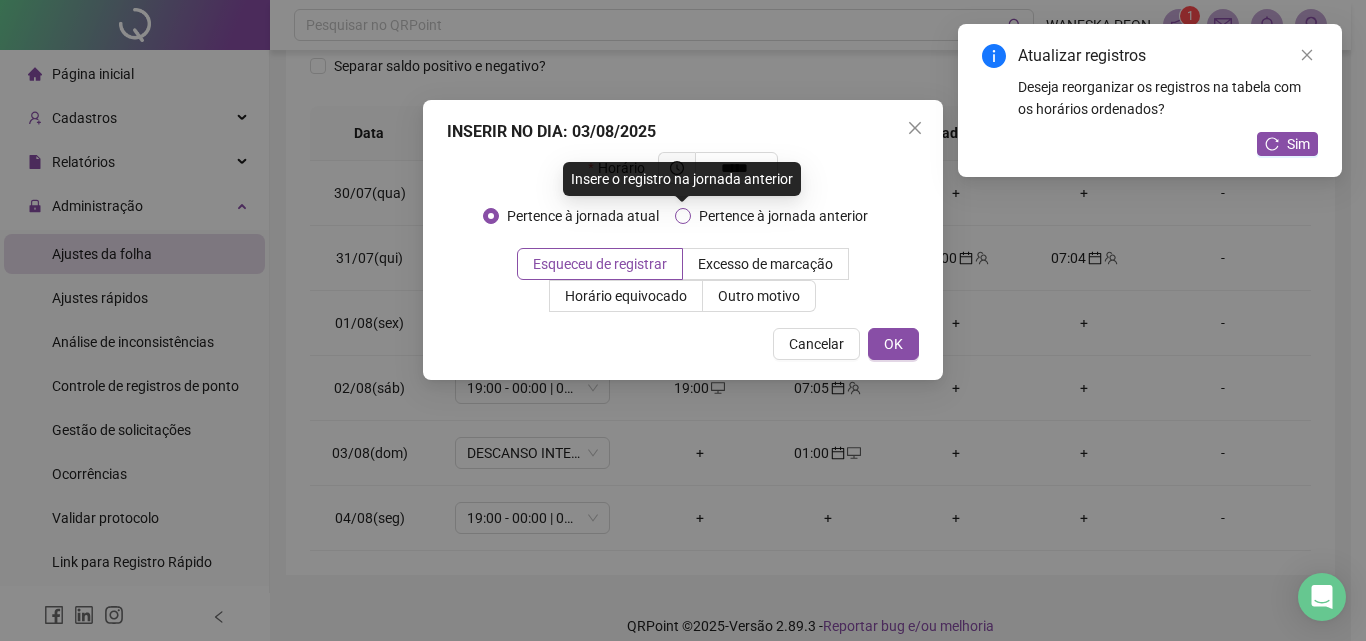 type on "*****" 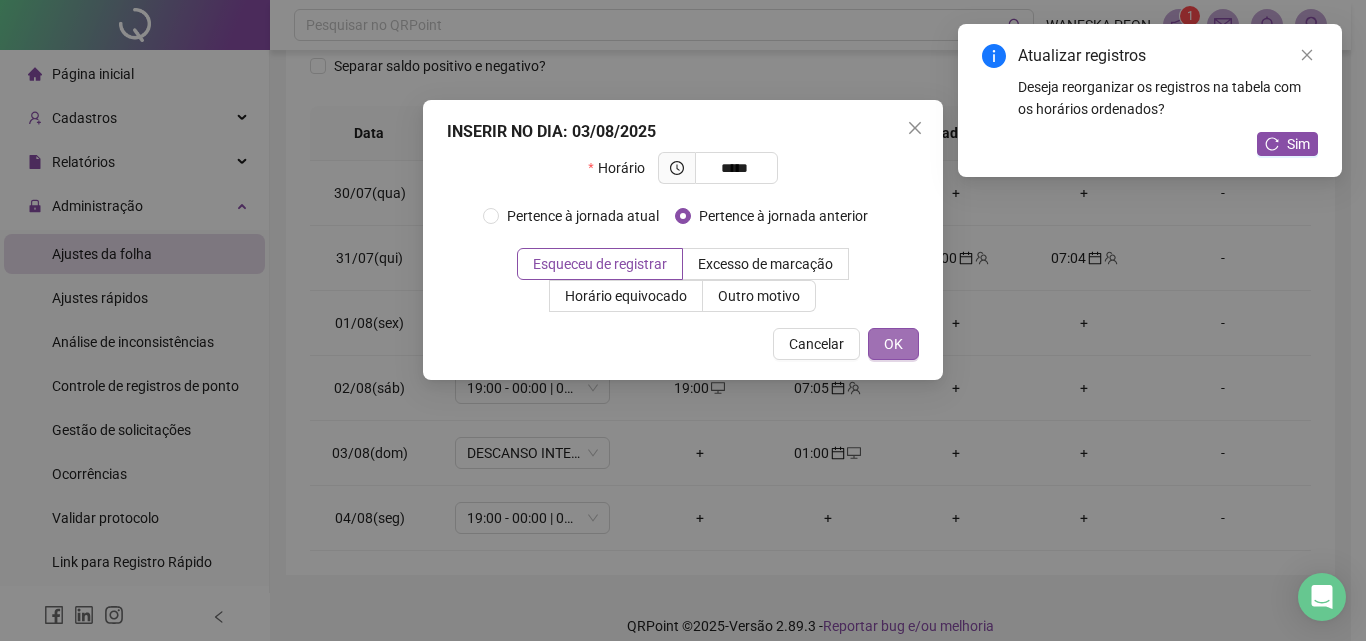 click on "OK" at bounding box center (893, 344) 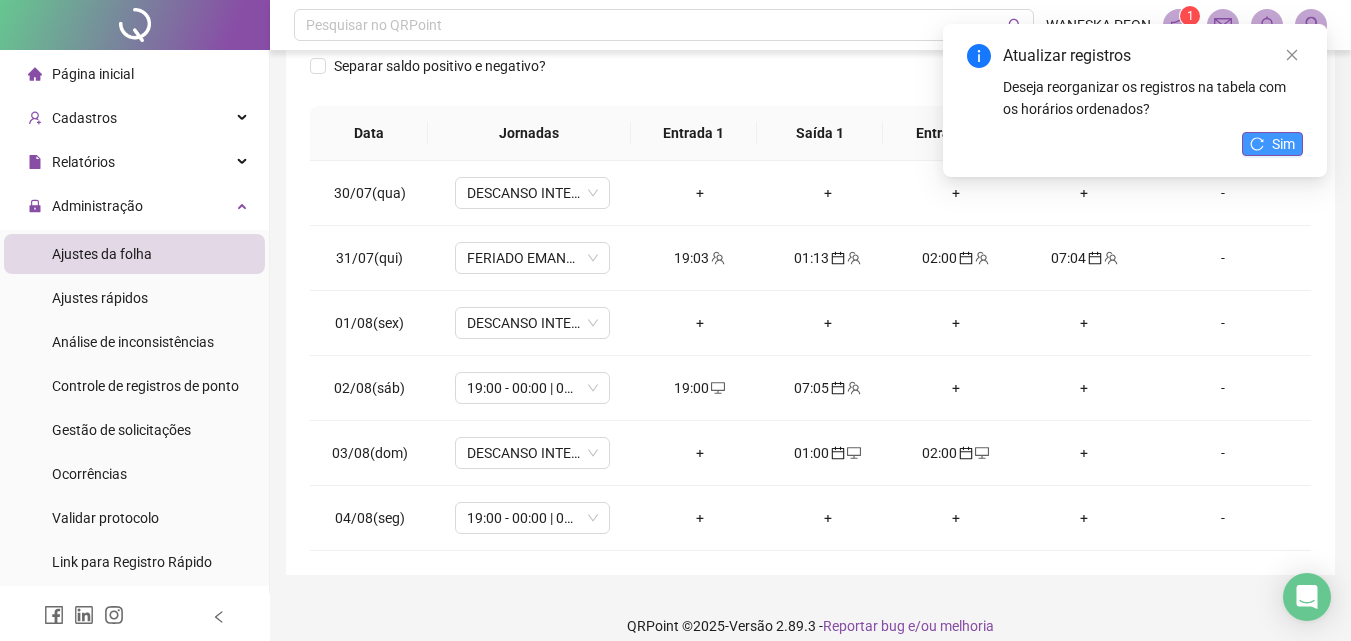click 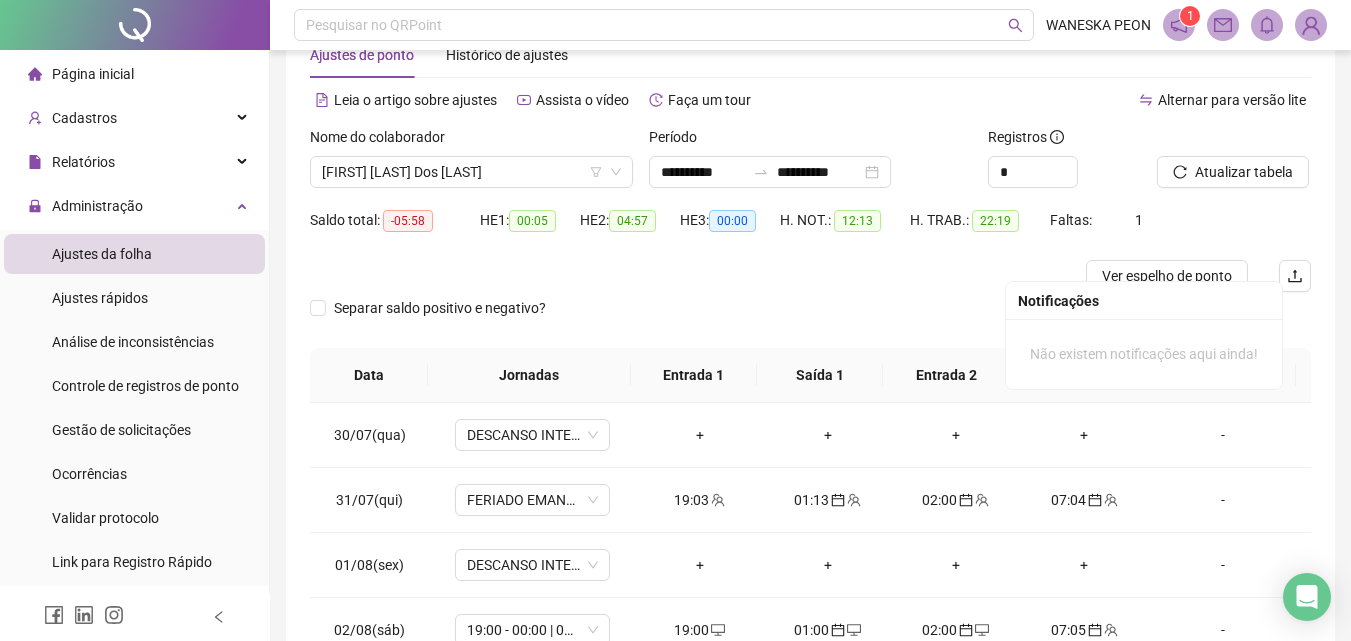 scroll, scrollTop: 0, scrollLeft: 0, axis: both 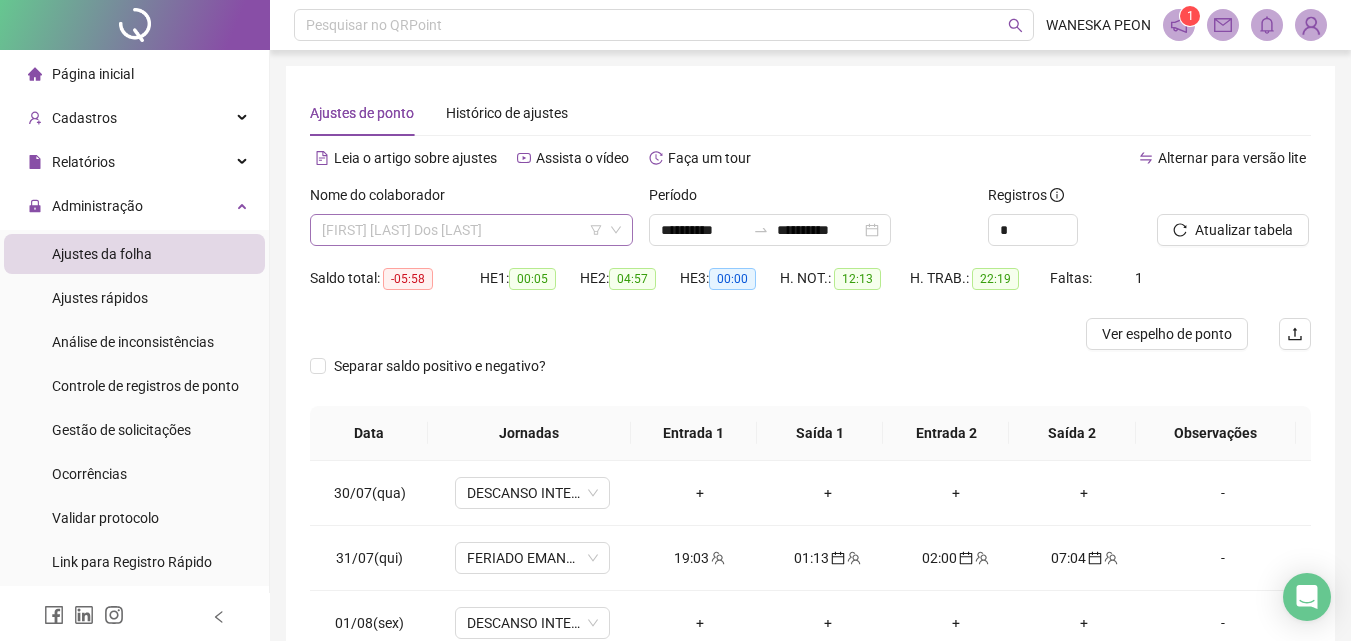 click on "[FIRST] [LAST] Dos [LAST]" at bounding box center (471, 230) 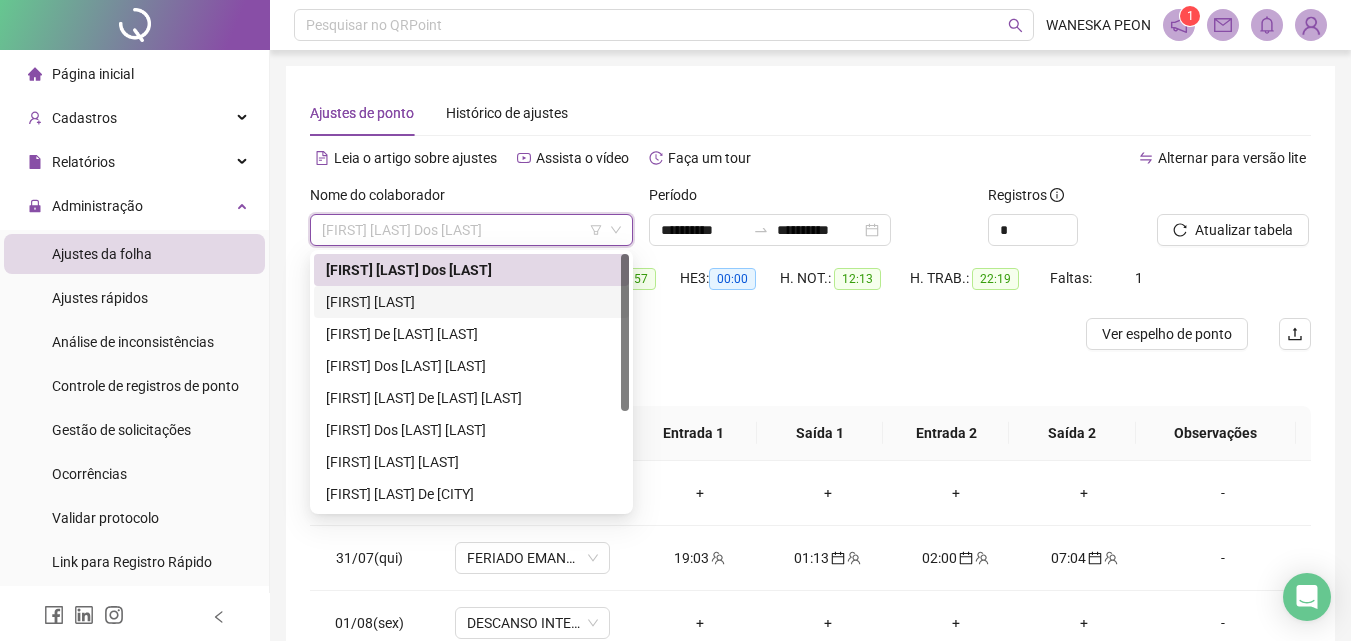 click on "[FIRST] [LAST]" at bounding box center [471, 302] 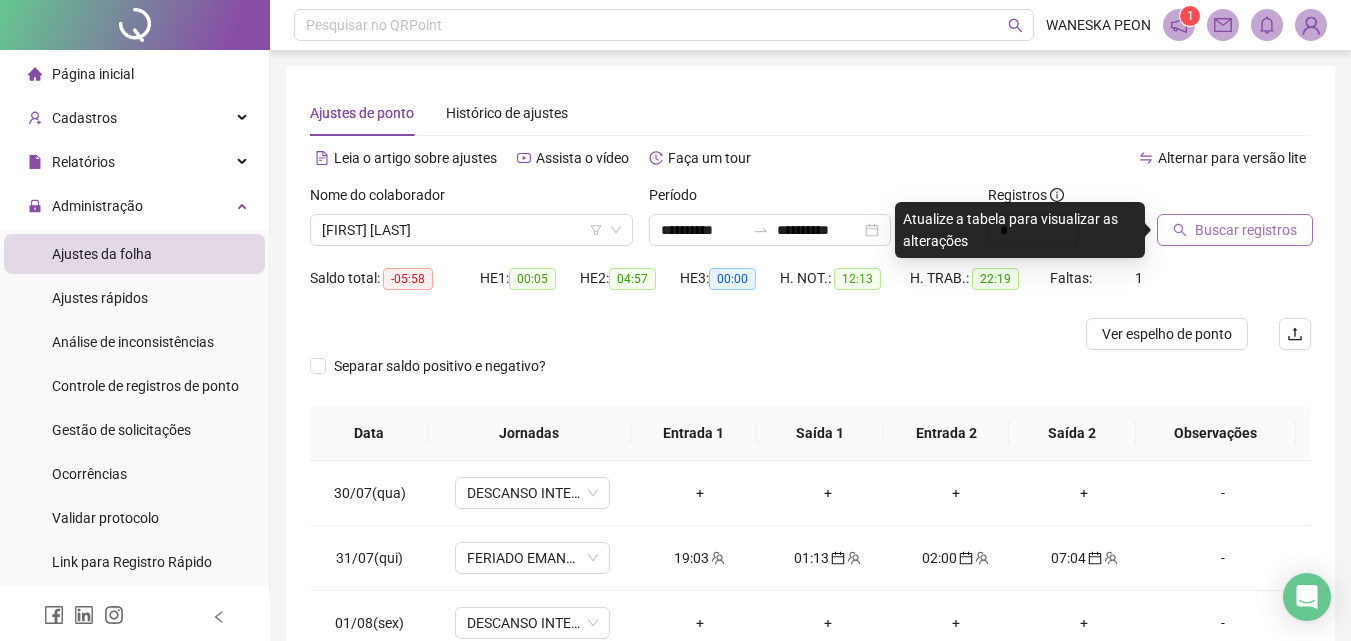 click on "Buscar registros" at bounding box center (1246, 230) 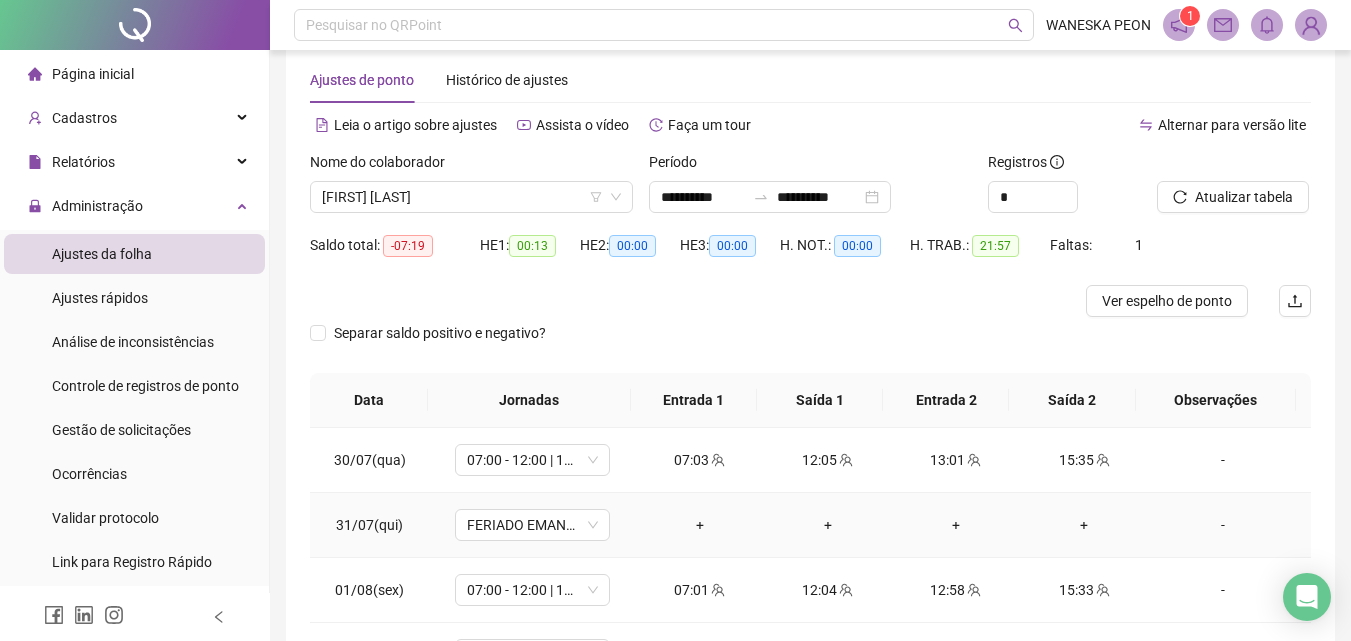 scroll, scrollTop: 0, scrollLeft: 0, axis: both 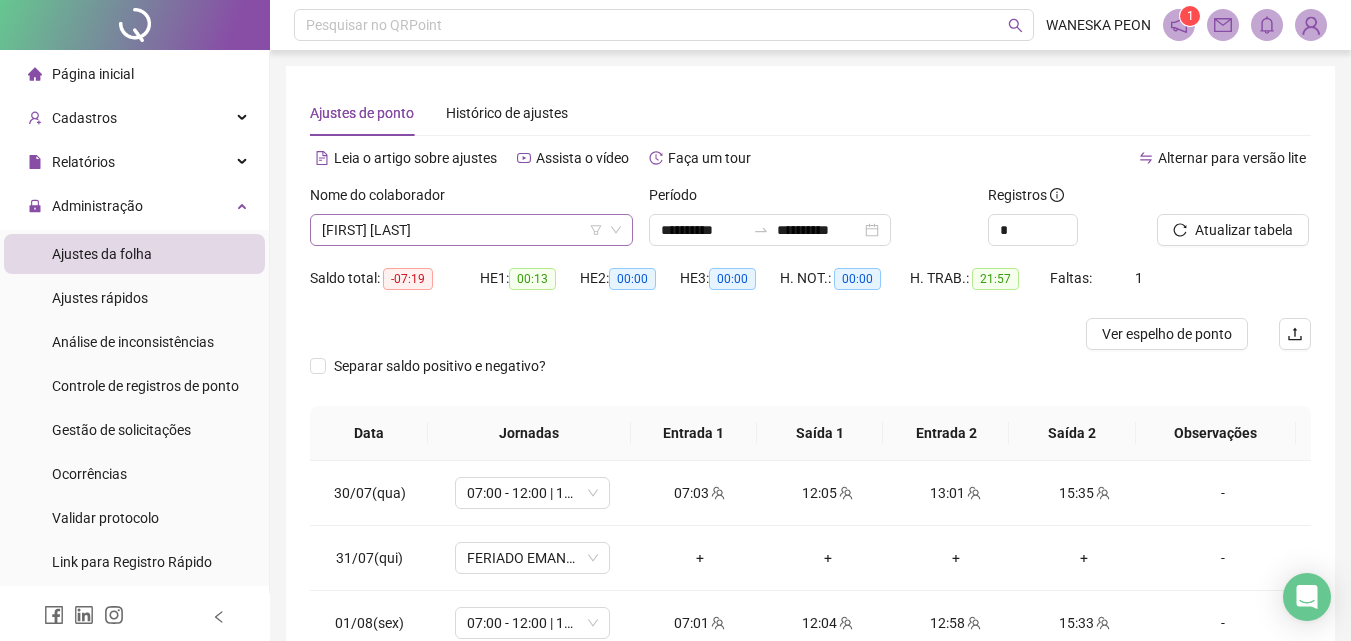 drag, startPoint x: 578, startPoint y: 222, endPoint x: 578, endPoint y: 250, distance: 28 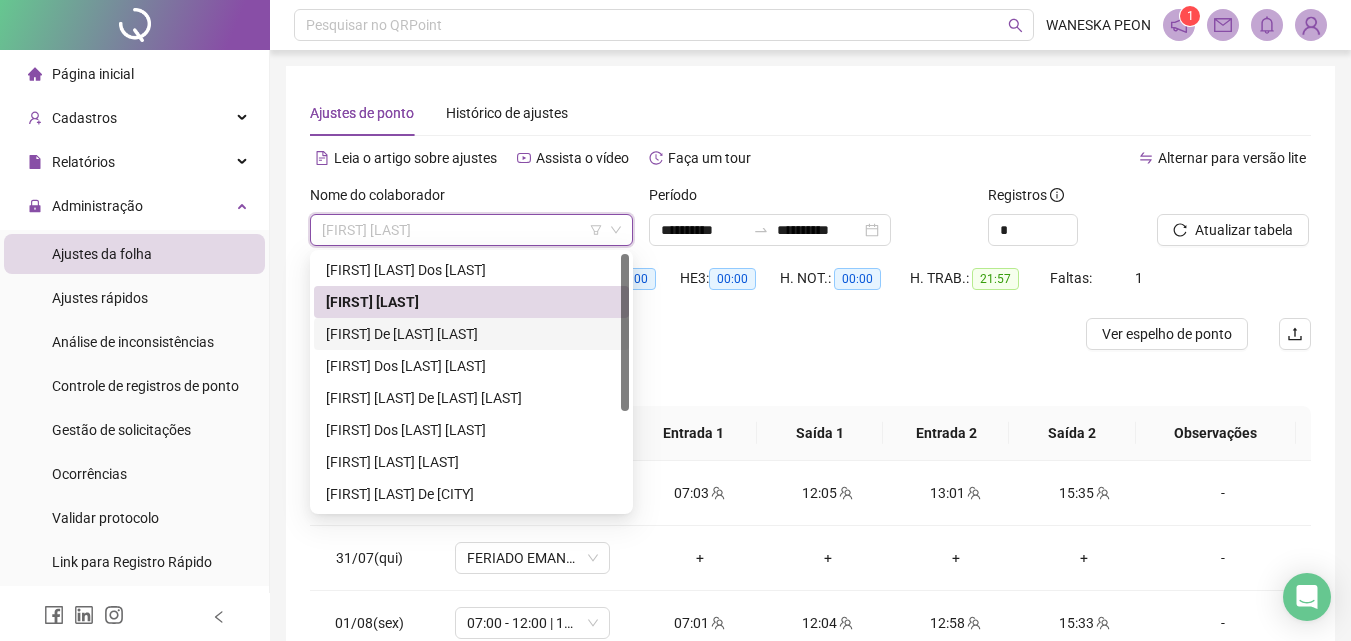 click on "[FIRST] De [LAST] [LAST]" at bounding box center (471, 334) 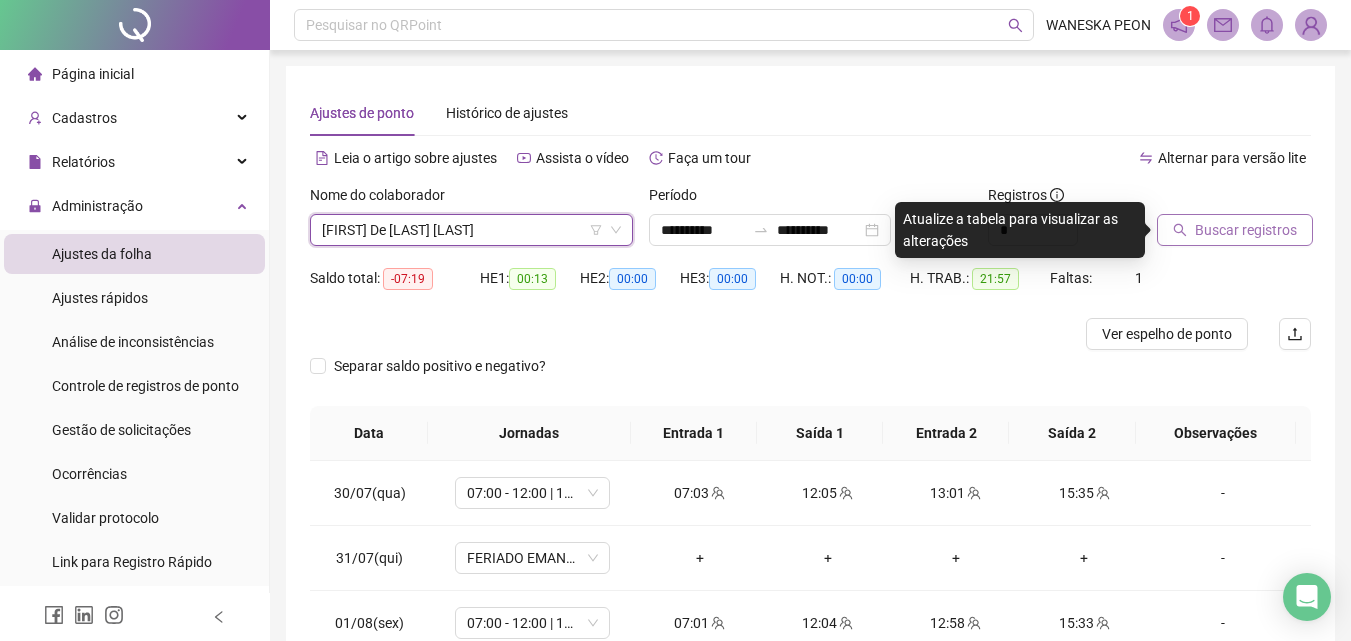 click on "Buscar registros" at bounding box center (1246, 230) 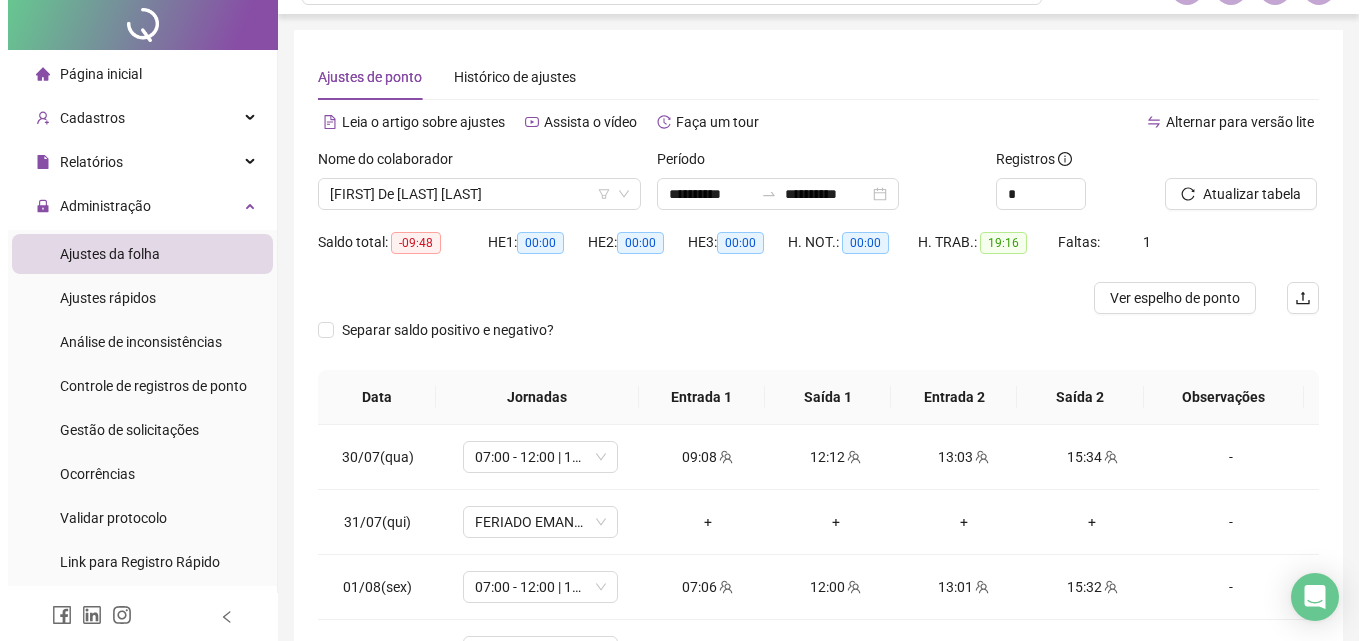 scroll, scrollTop: 0, scrollLeft: 0, axis: both 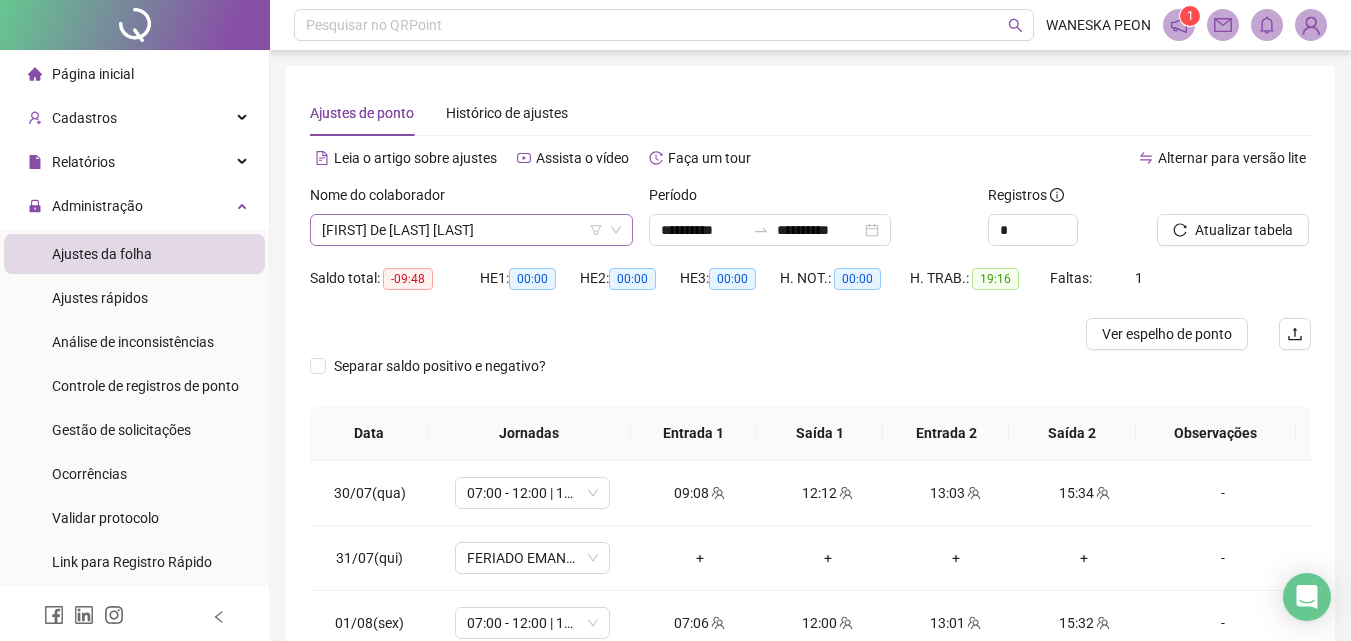 drag, startPoint x: 530, startPoint y: 229, endPoint x: 531, endPoint y: 254, distance: 25.019993 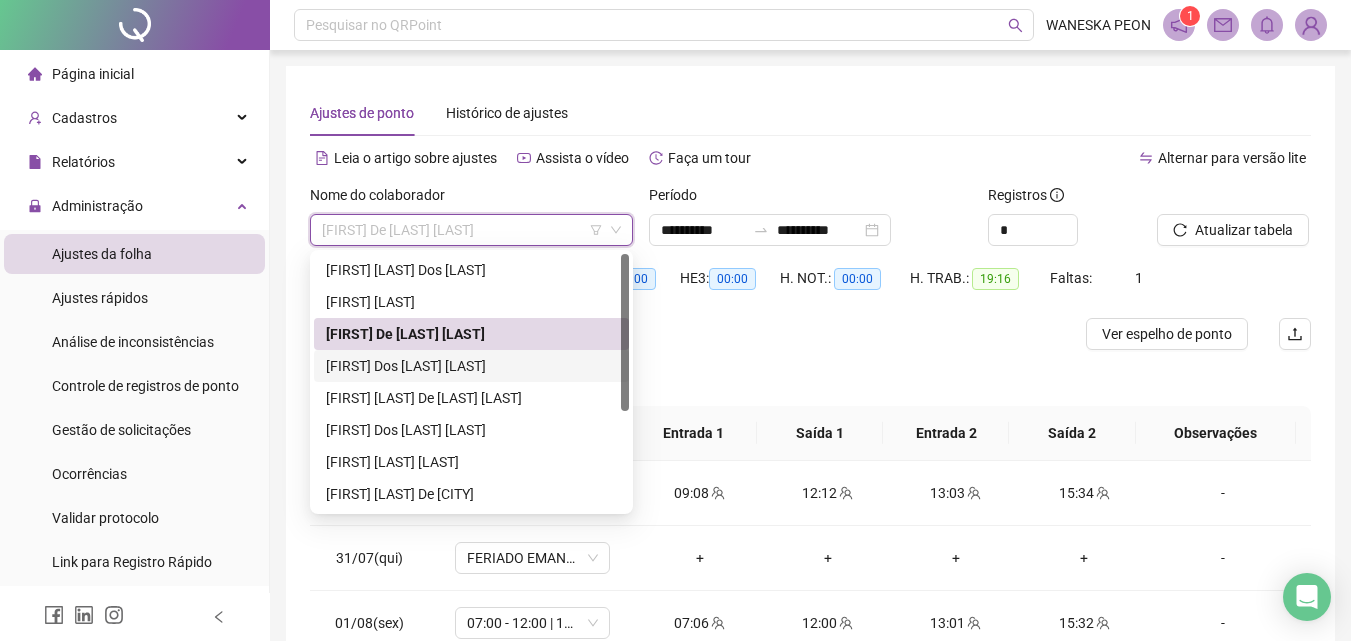 click on "[FIRST] Dos [LAST] [LAST]" at bounding box center (471, 366) 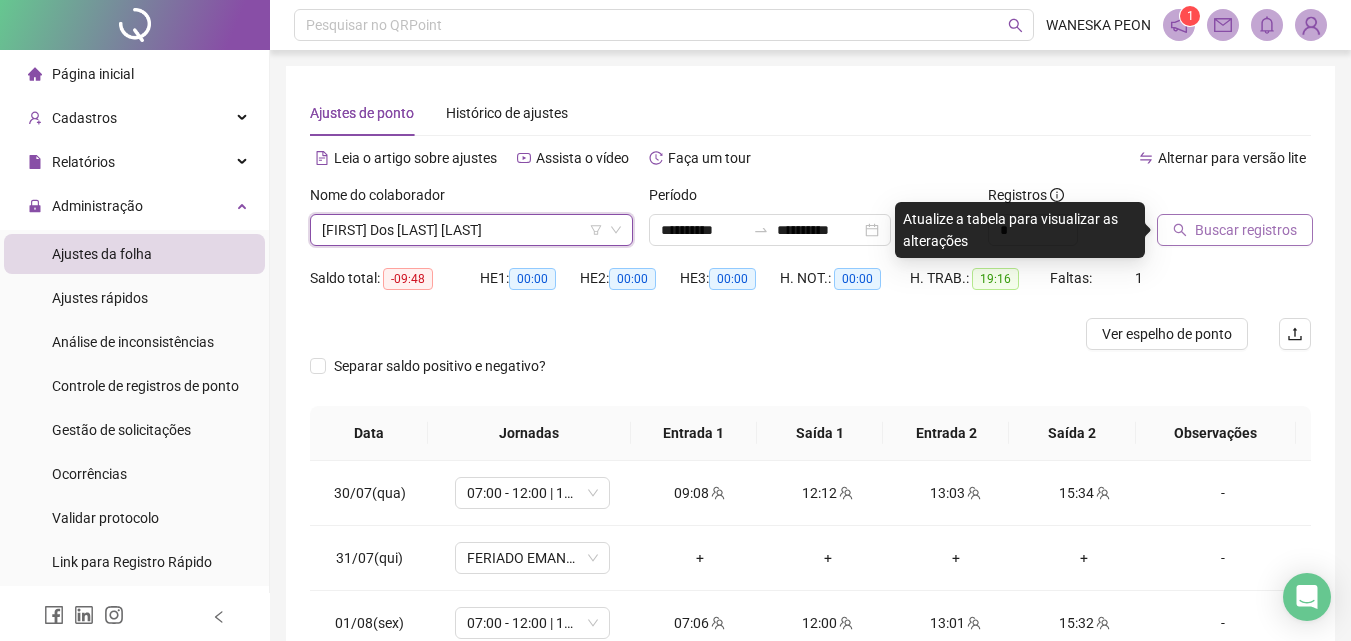 click on "Buscar registros" at bounding box center (1246, 230) 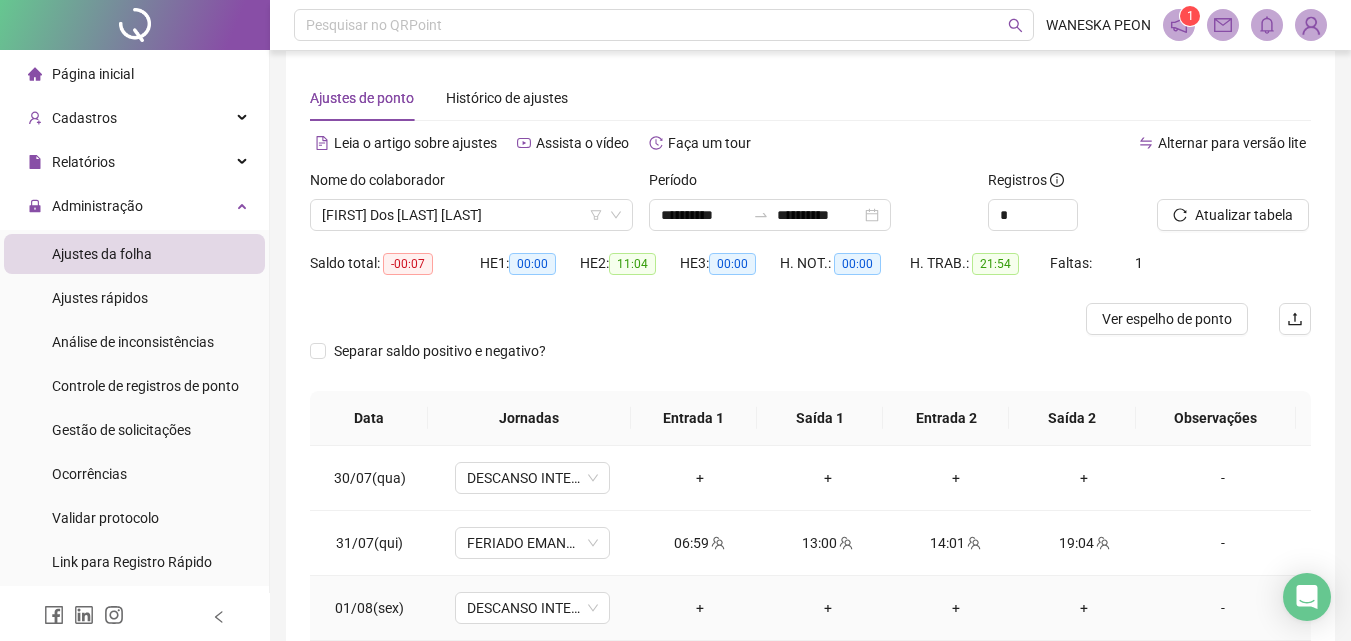 scroll, scrollTop: 0, scrollLeft: 0, axis: both 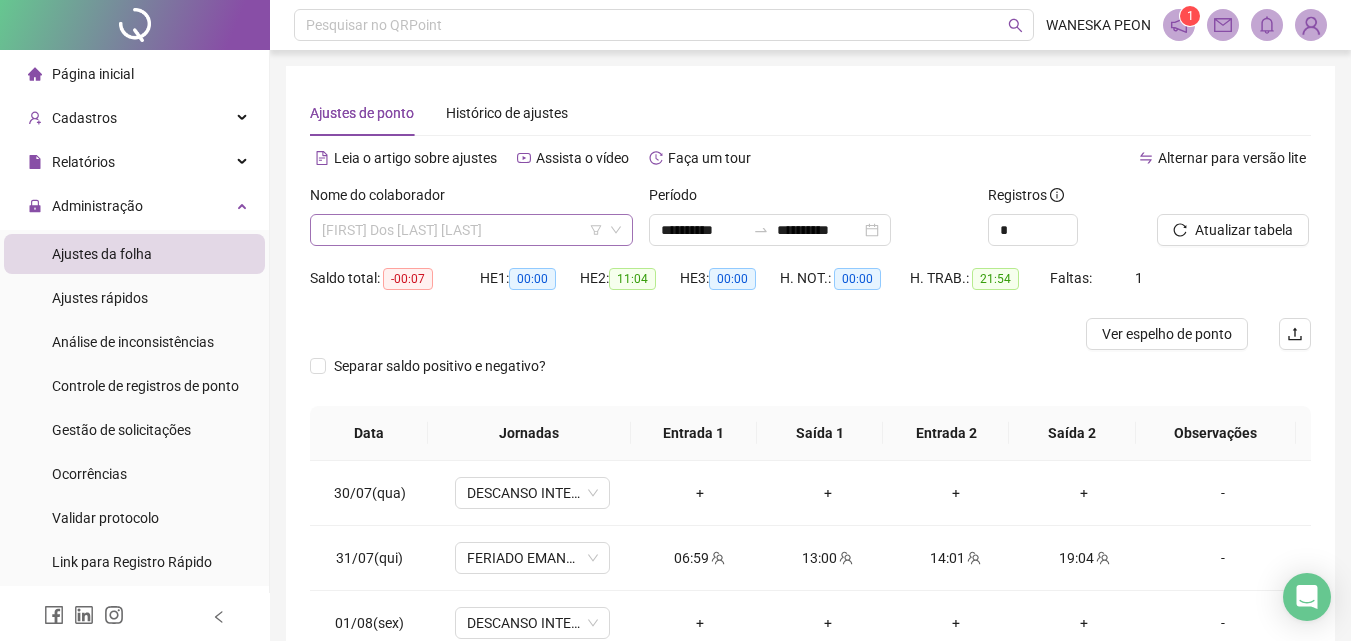 click on "[FIRST] Dos [LAST] [LAST]" at bounding box center (471, 230) 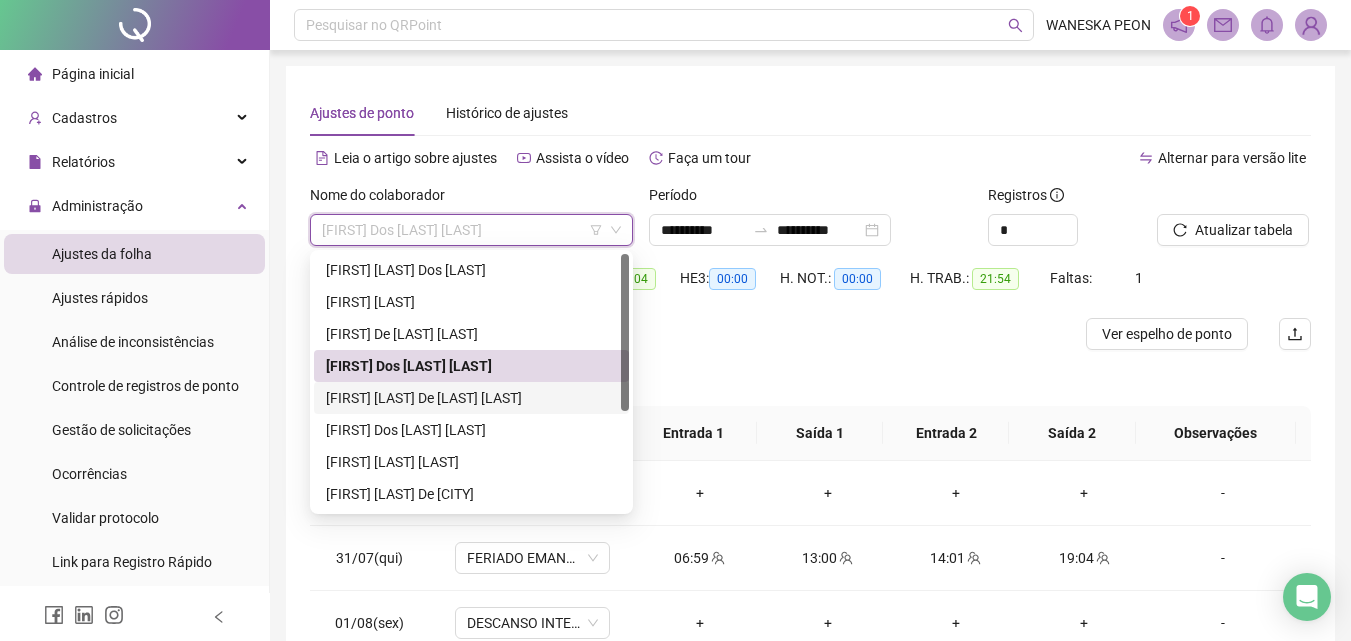 click on "[FIRST] [LAST] De [LAST] [LAST]" at bounding box center (471, 398) 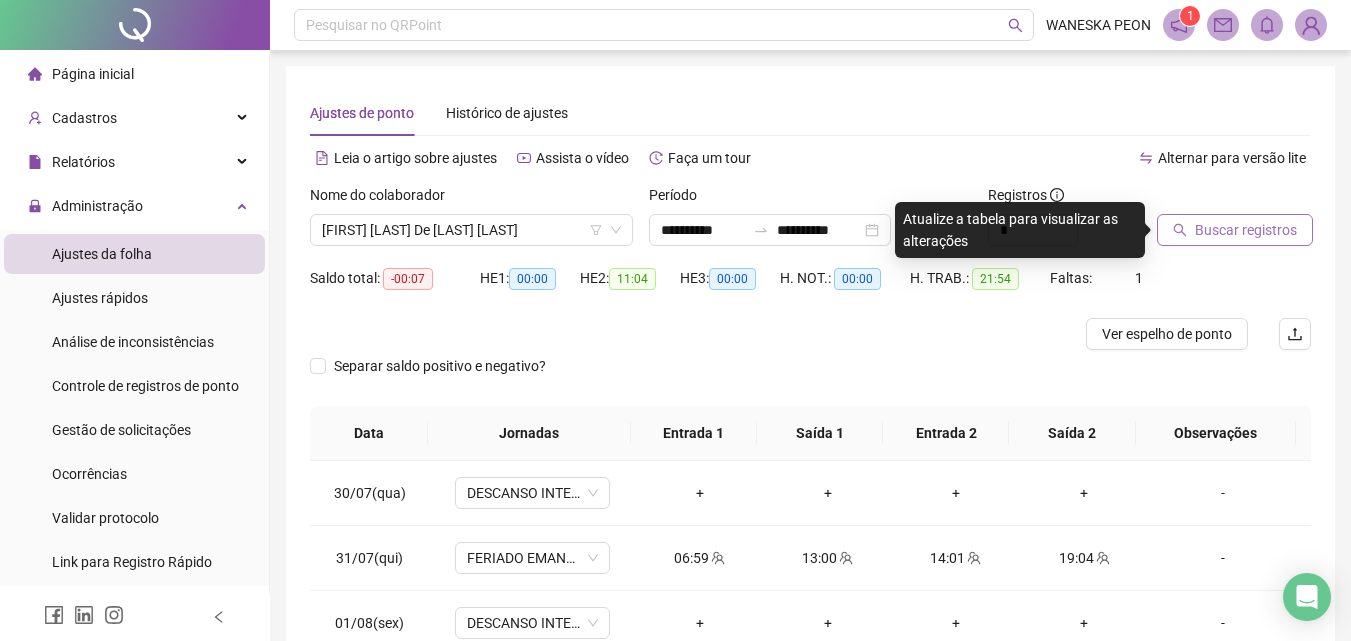 click on "Buscar registros" at bounding box center [1235, 230] 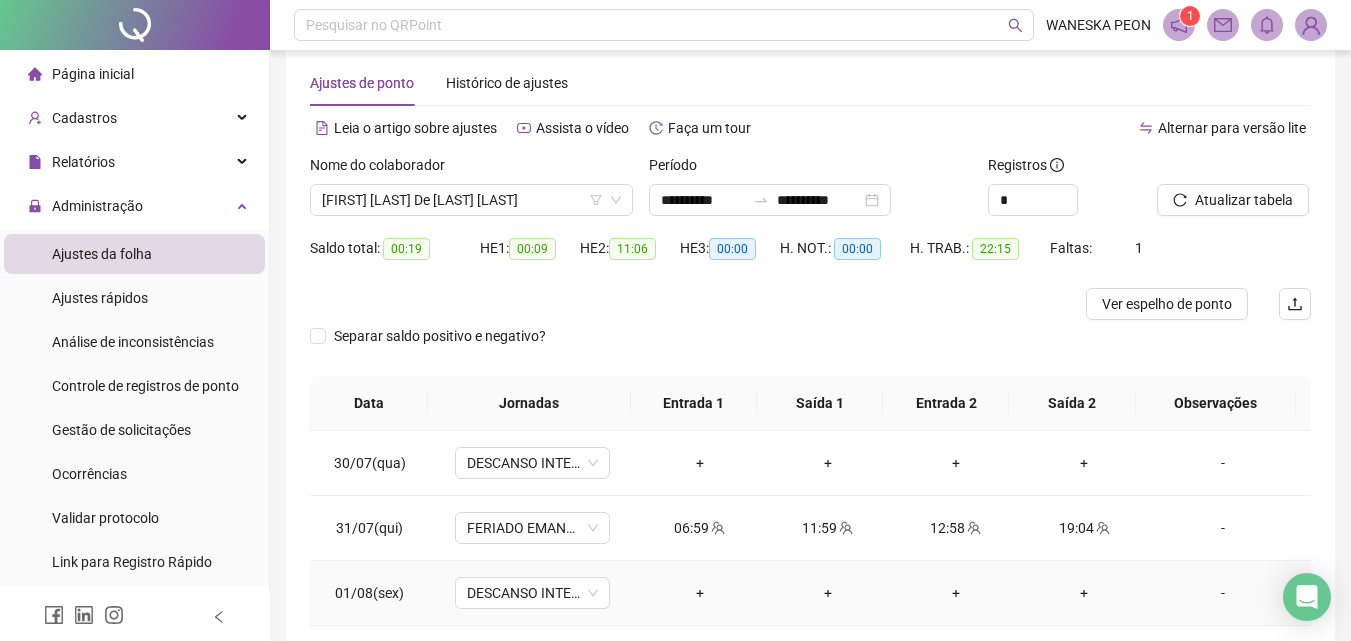 scroll, scrollTop: 0, scrollLeft: 0, axis: both 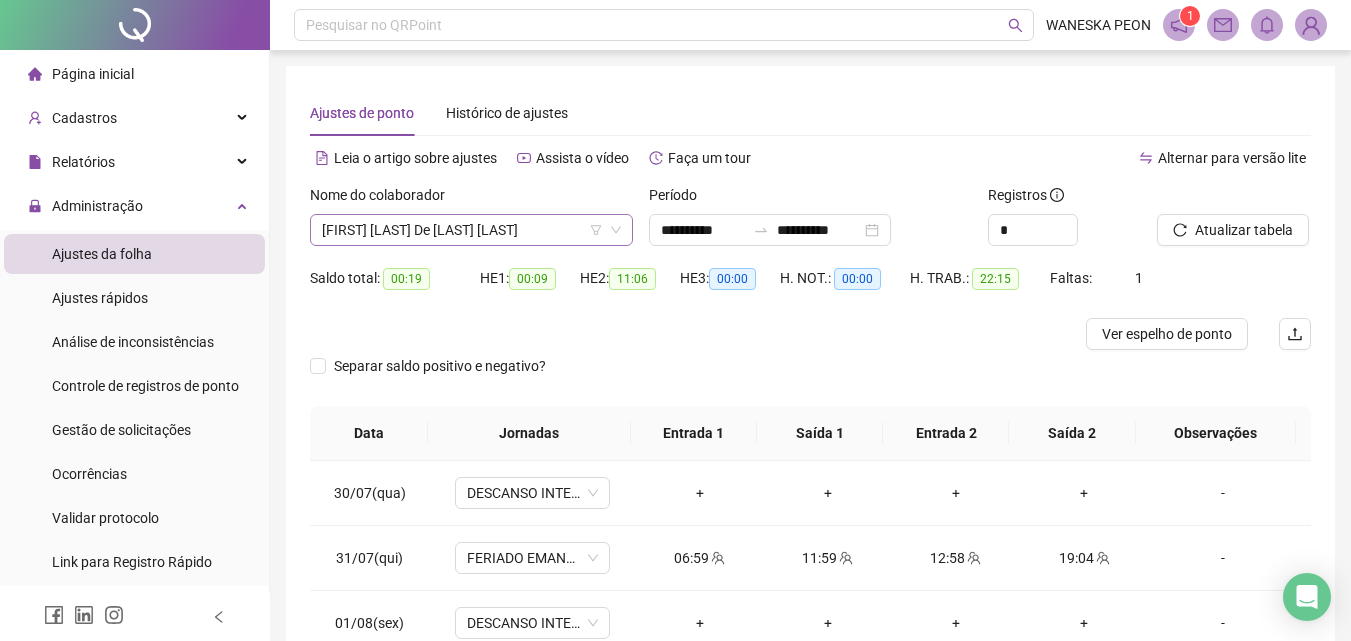 click on "[FIRST] [LAST] De [LAST] [LAST]" at bounding box center (471, 230) 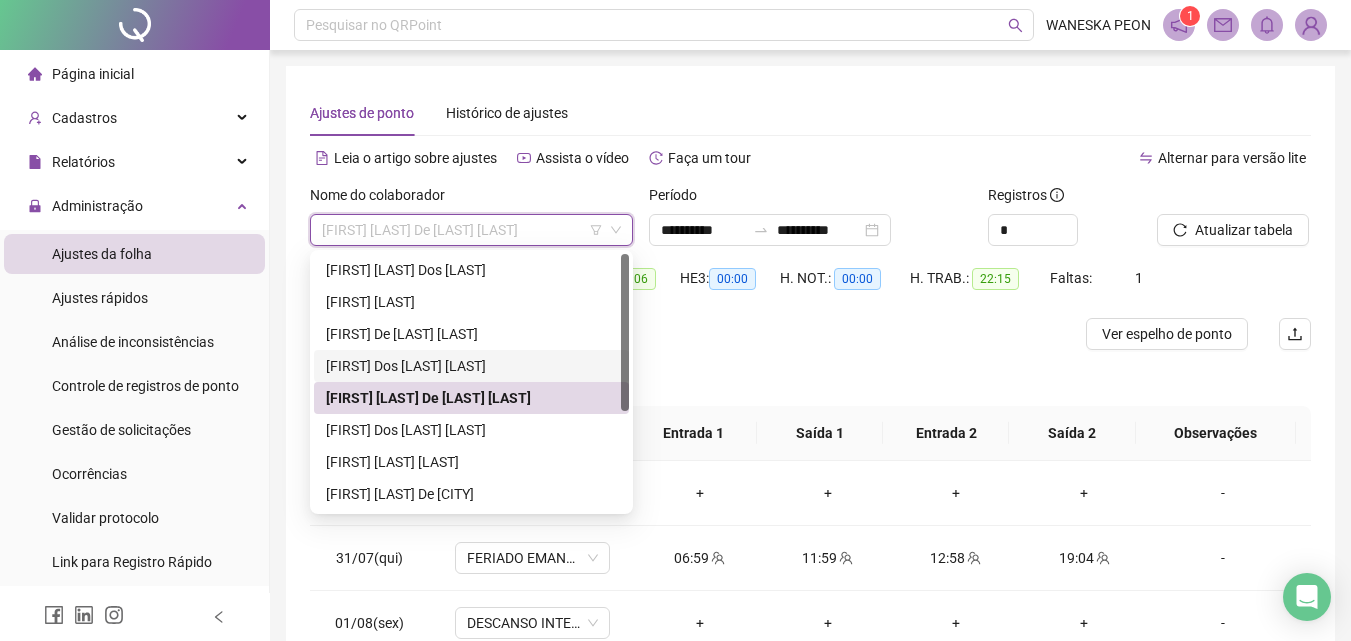 click on "[FIRST] Dos [LAST] [LAST]" at bounding box center (471, 366) 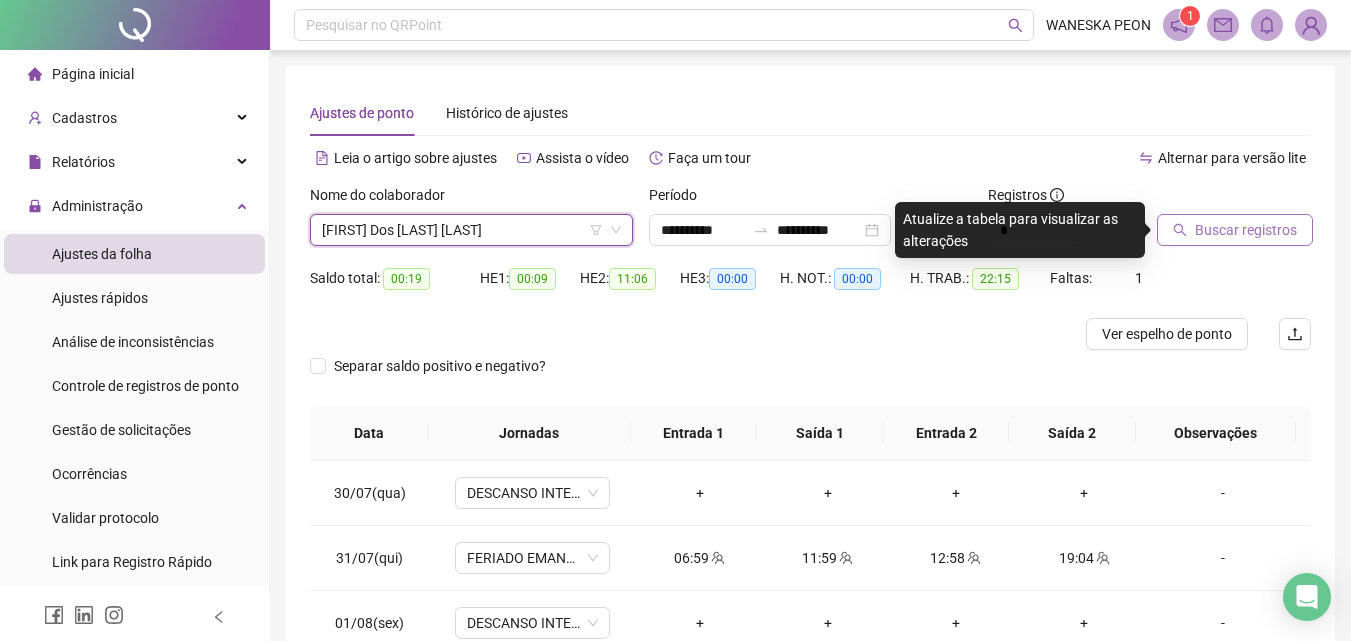 click on "Buscar registros" at bounding box center [1246, 230] 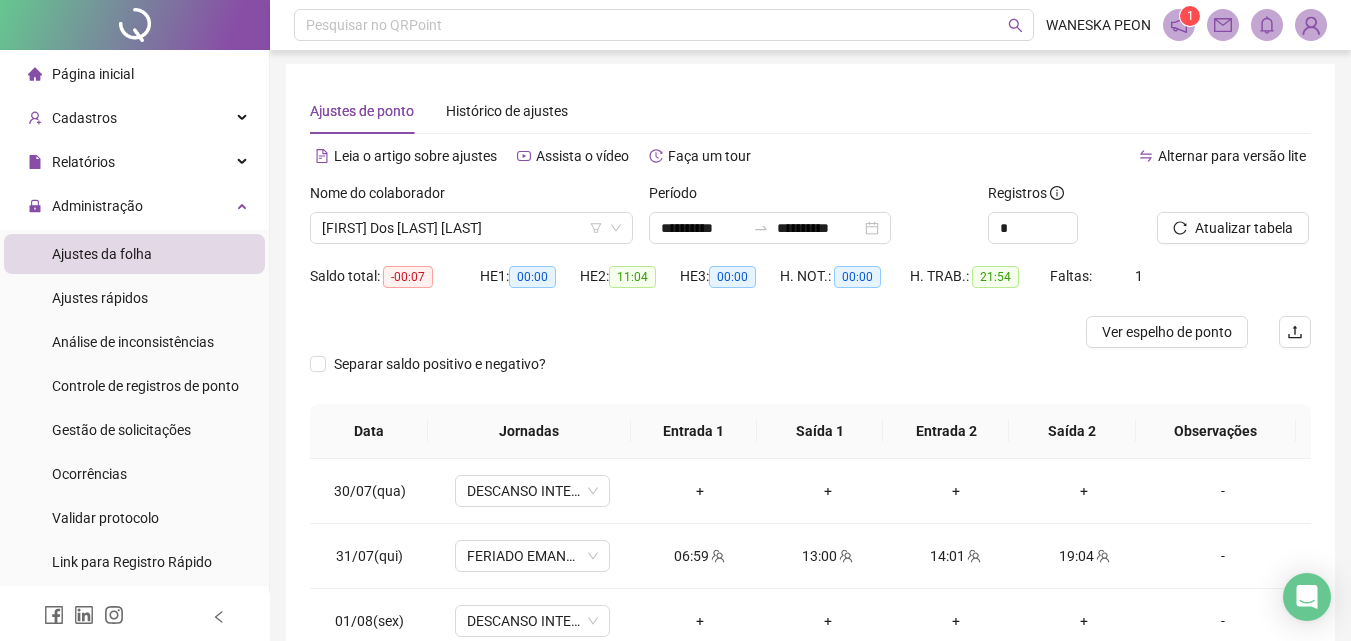 scroll, scrollTop: 0, scrollLeft: 0, axis: both 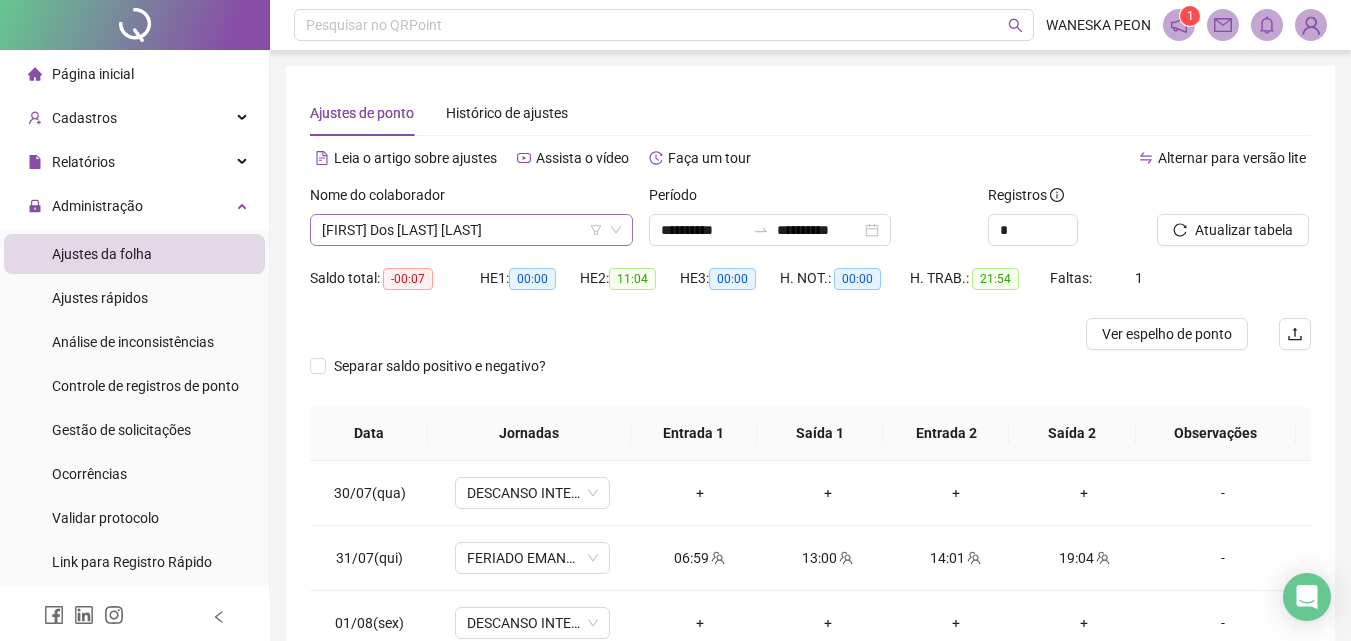 click on "[FIRST] Dos [LAST] [LAST]" at bounding box center (471, 230) 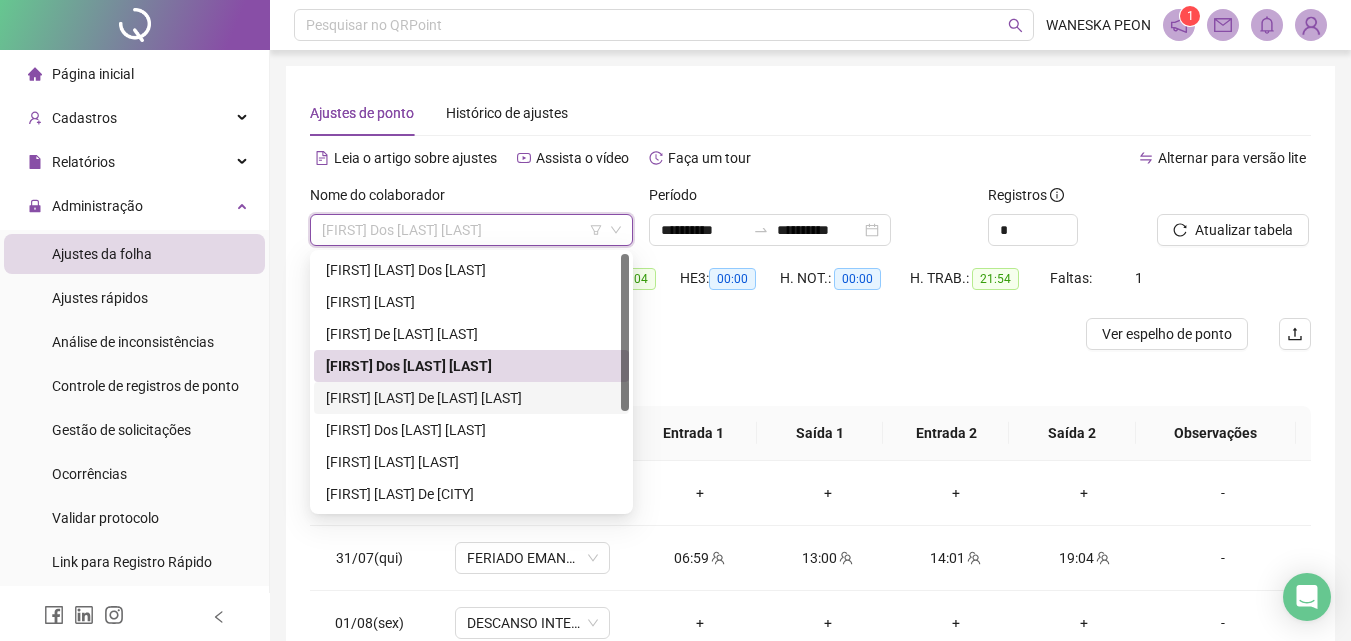 click on "[FIRST] [LAST] De [LAST] [LAST]" at bounding box center [471, 398] 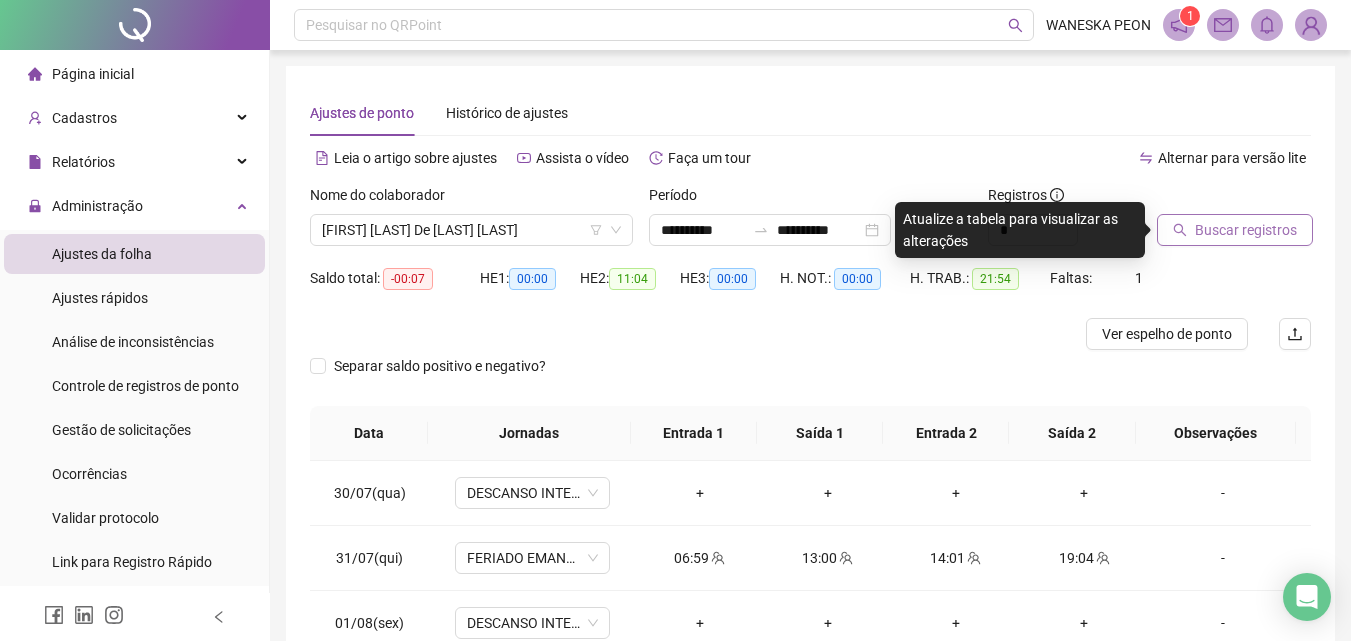 click on "Buscar registros" at bounding box center [1246, 230] 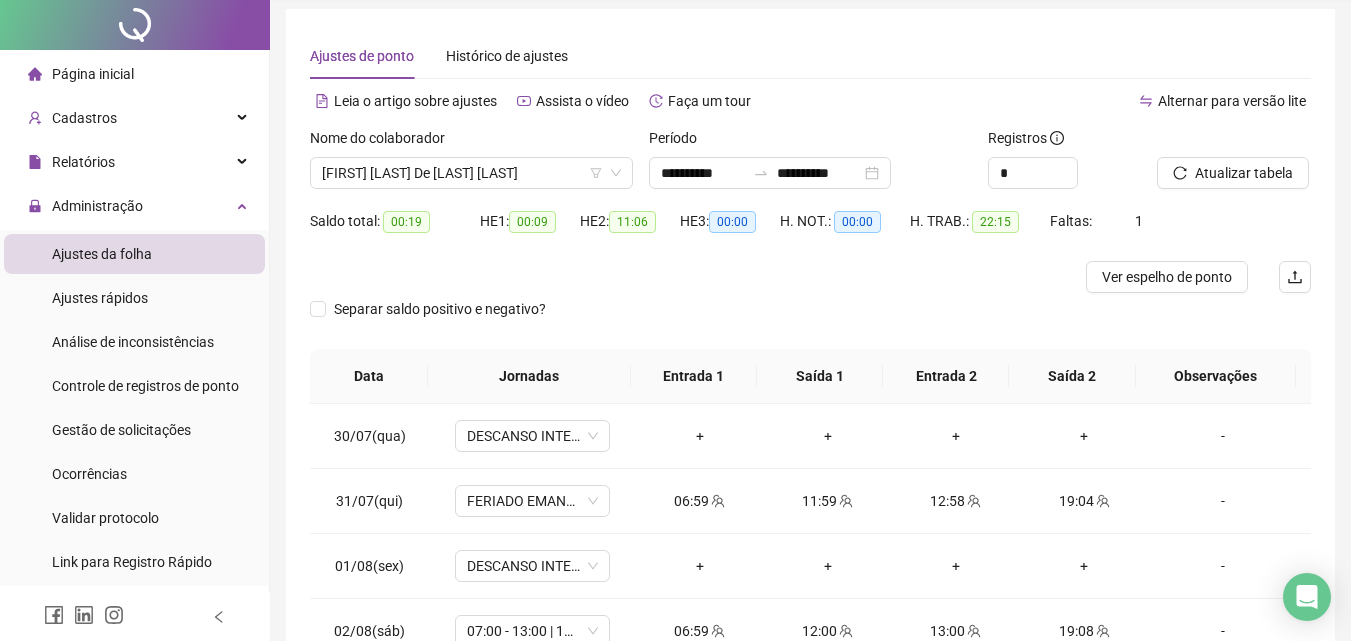 scroll, scrollTop: 0, scrollLeft: 0, axis: both 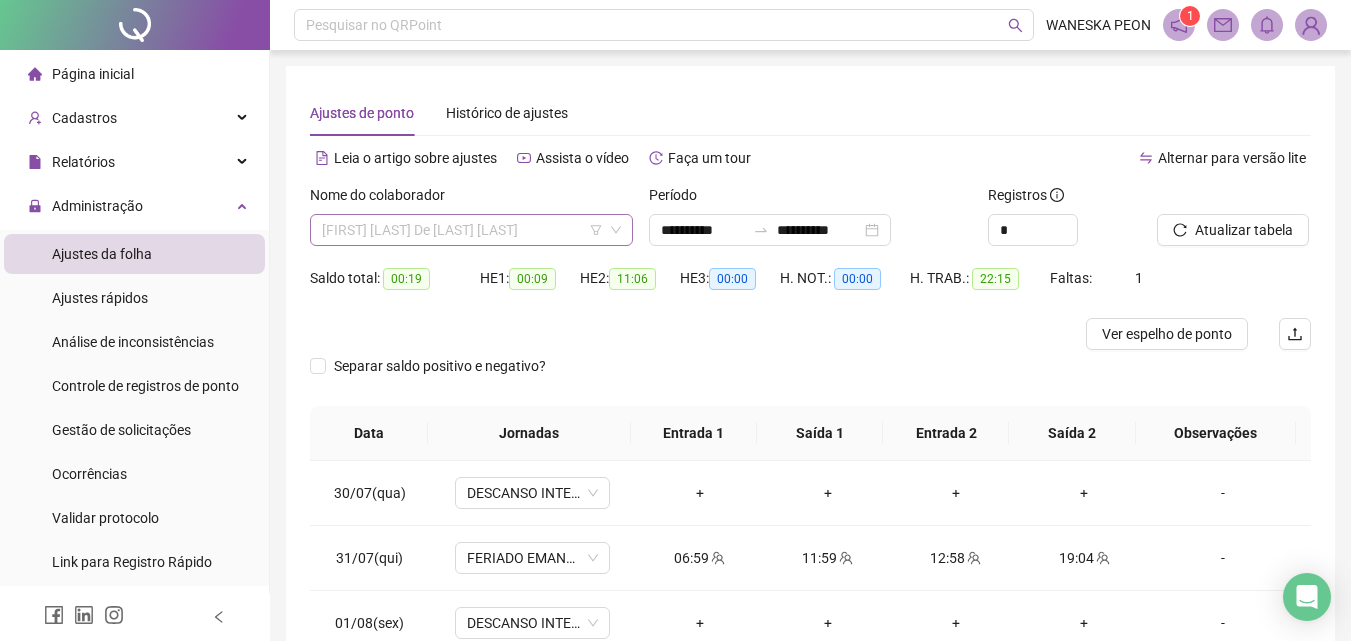 click on "[FIRST] [LAST] De [LAST] [LAST]" at bounding box center (471, 230) 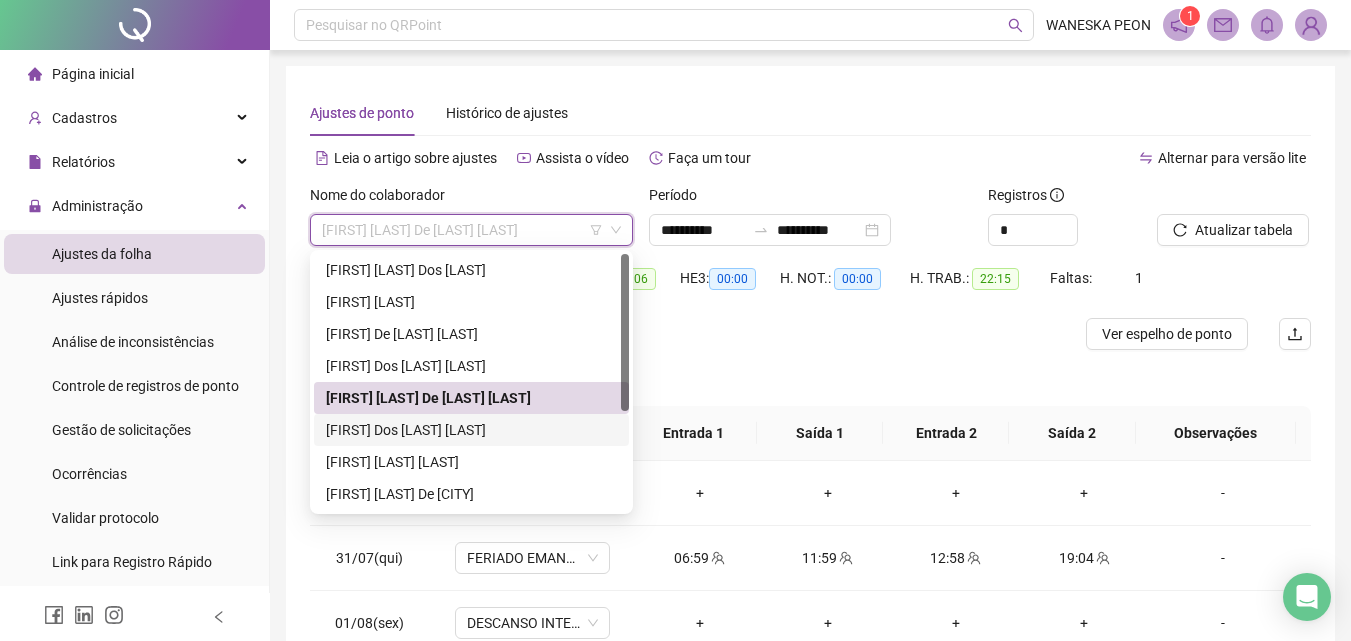 click on "[FIRST] Dos [LAST] [LAST]" at bounding box center (471, 430) 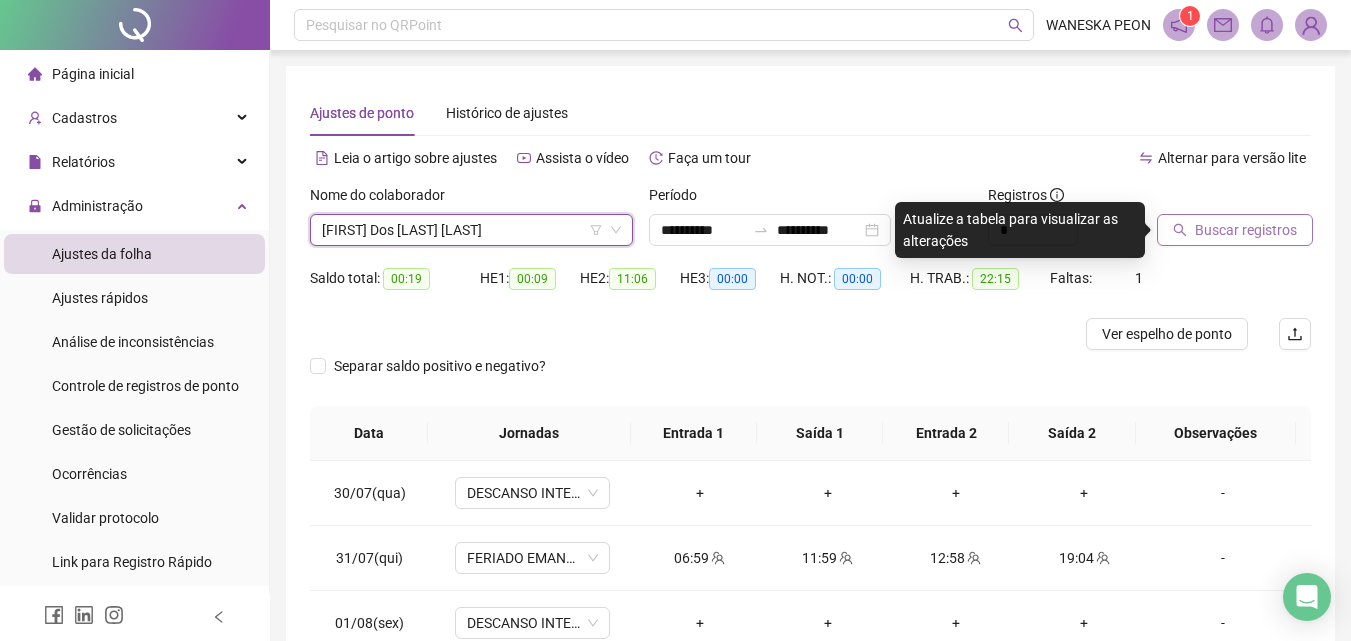 click on "Buscar registros" at bounding box center [1246, 230] 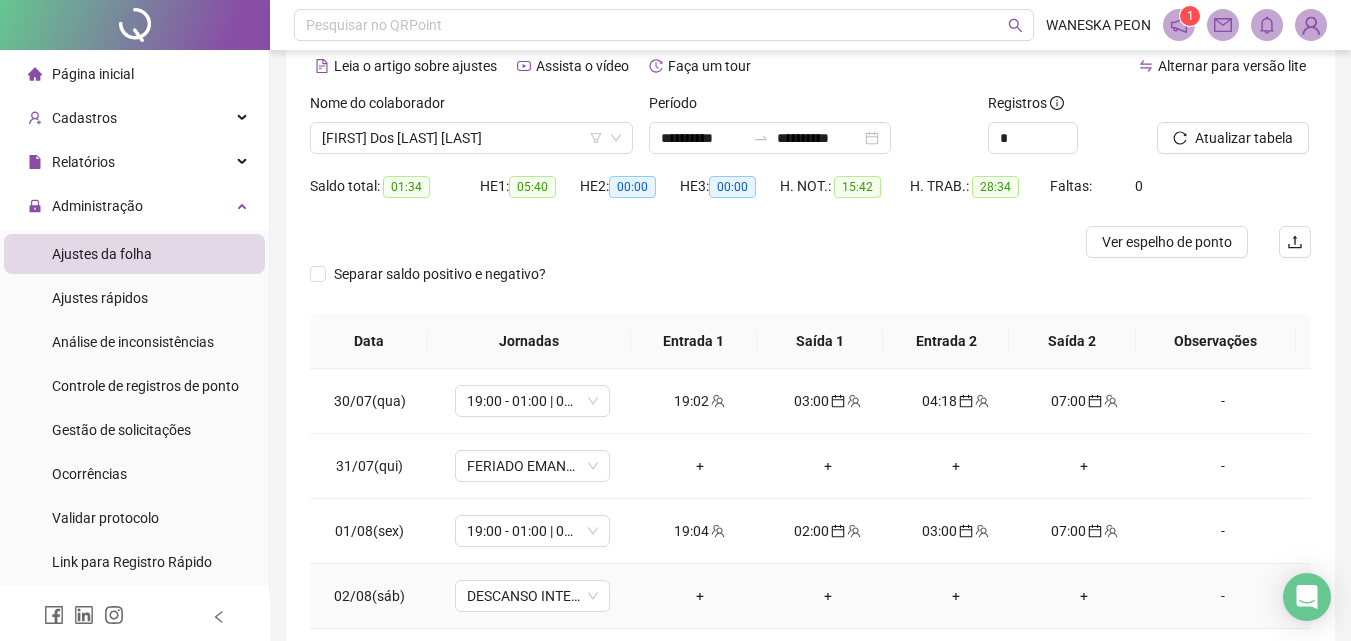 scroll, scrollTop: 320, scrollLeft: 0, axis: vertical 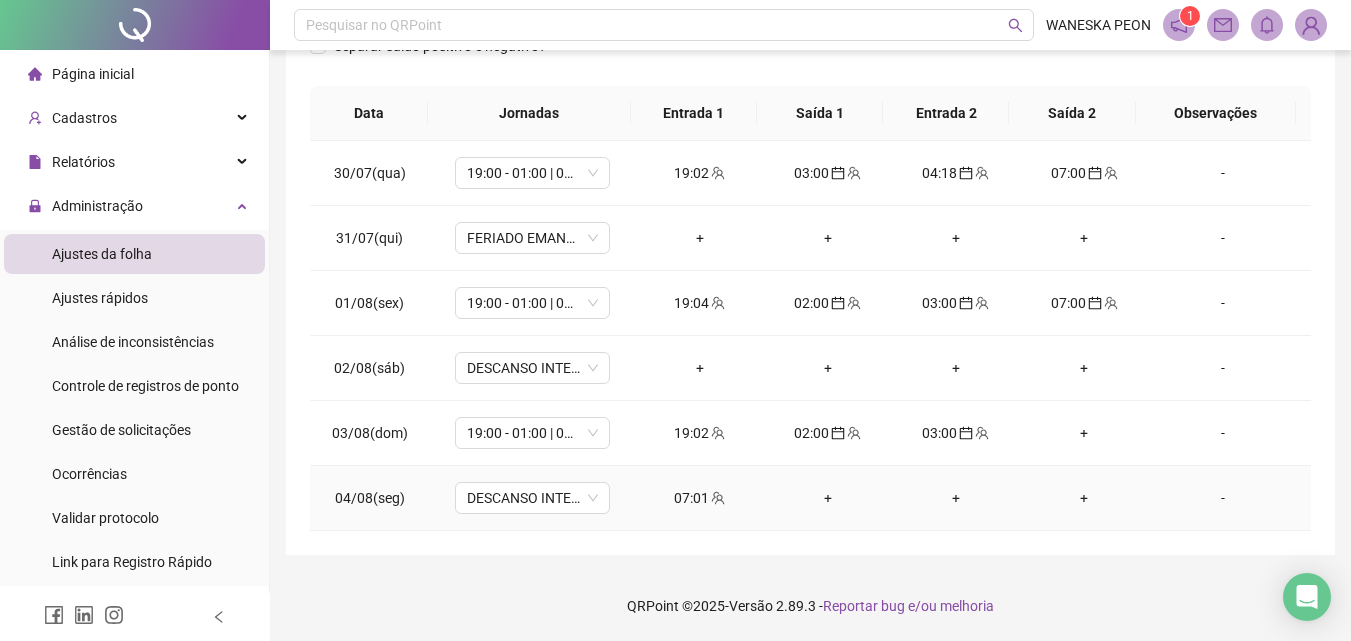 click on "07:01" at bounding box center (700, 498) 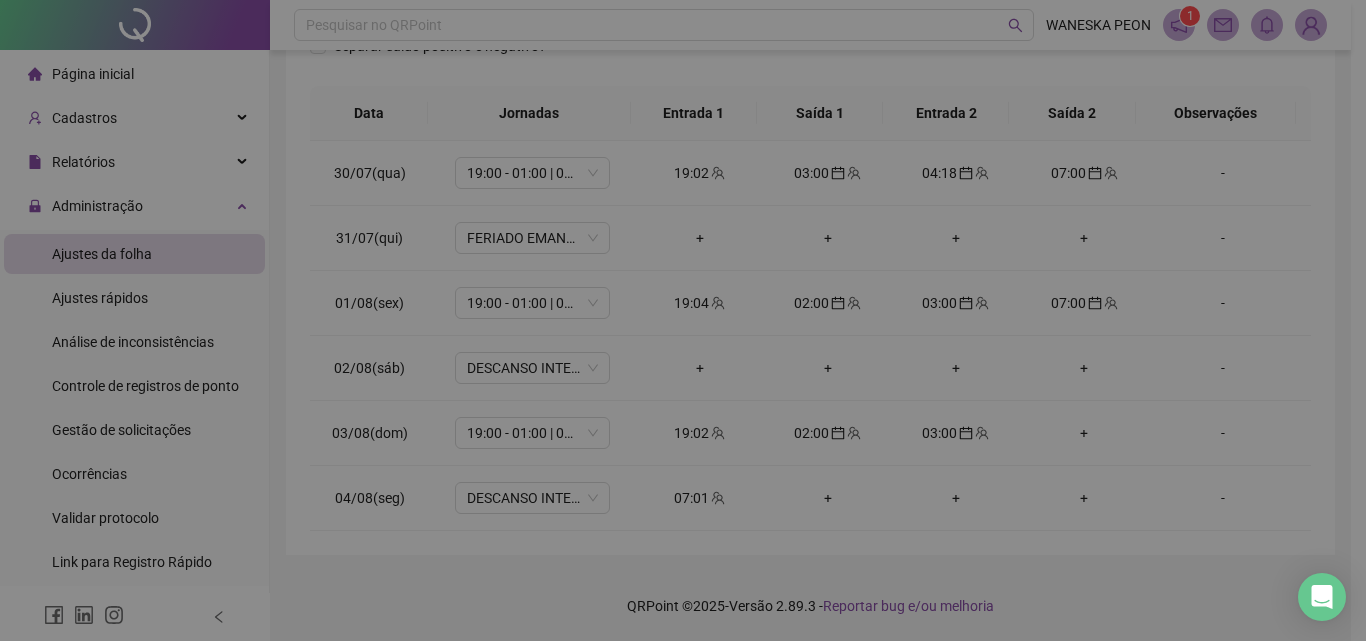 type on "**********" 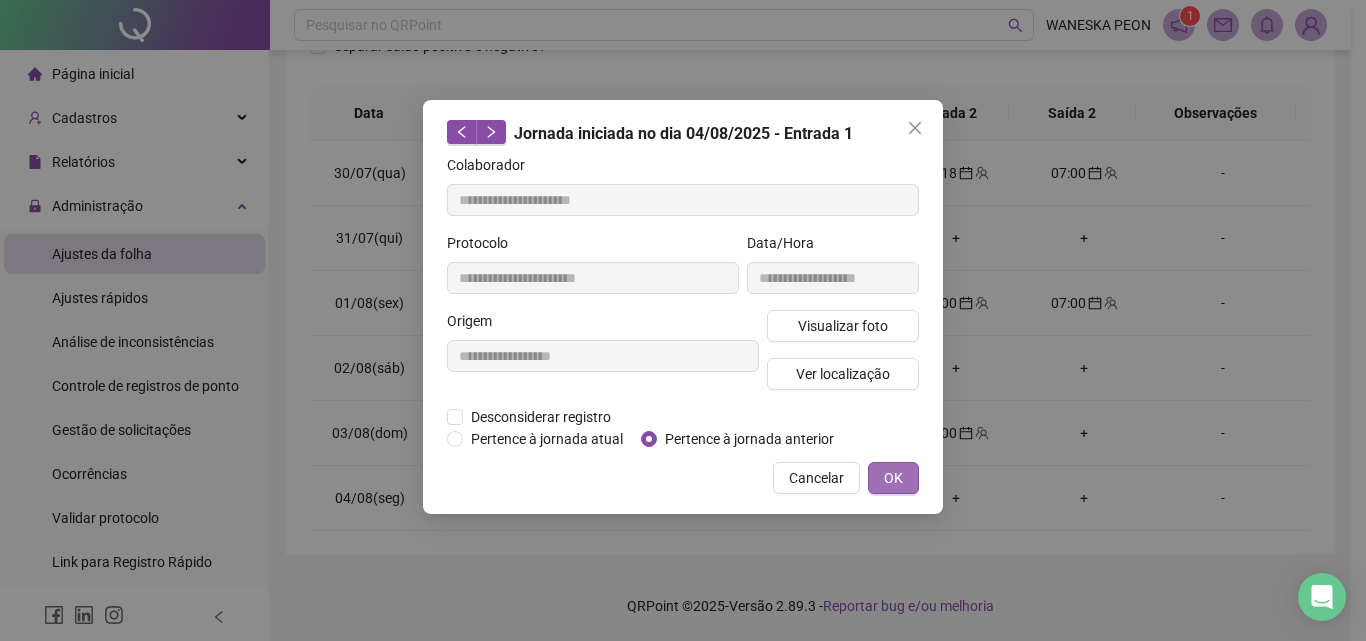 click on "OK" at bounding box center (893, 478) 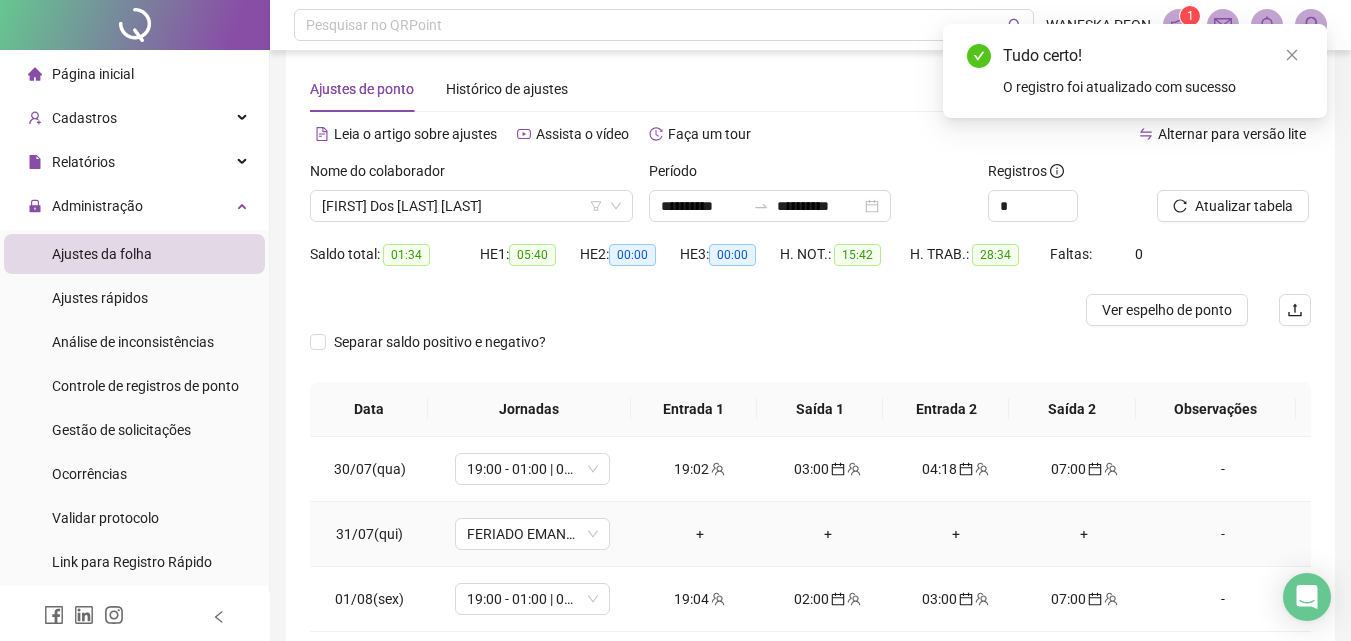 scroll, scrollTop: 0, scrollLeft: 0, axis: both 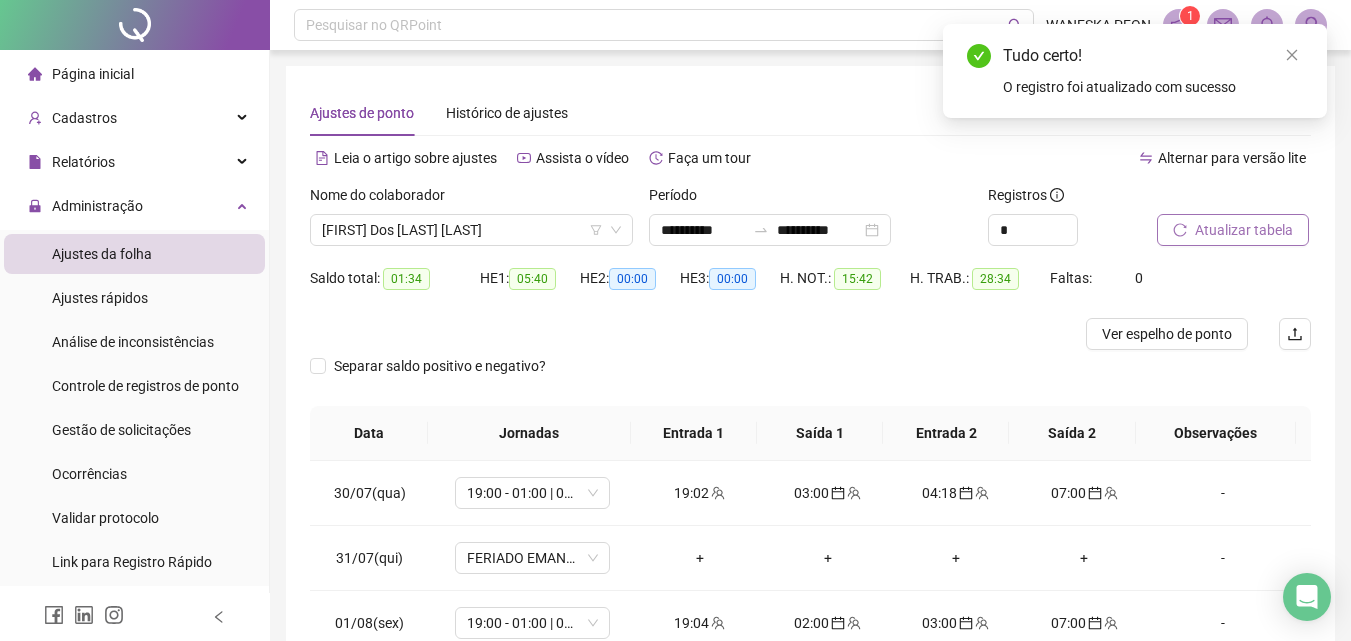 click on "Atualizar tabela" at bounding box center [1244, 230] 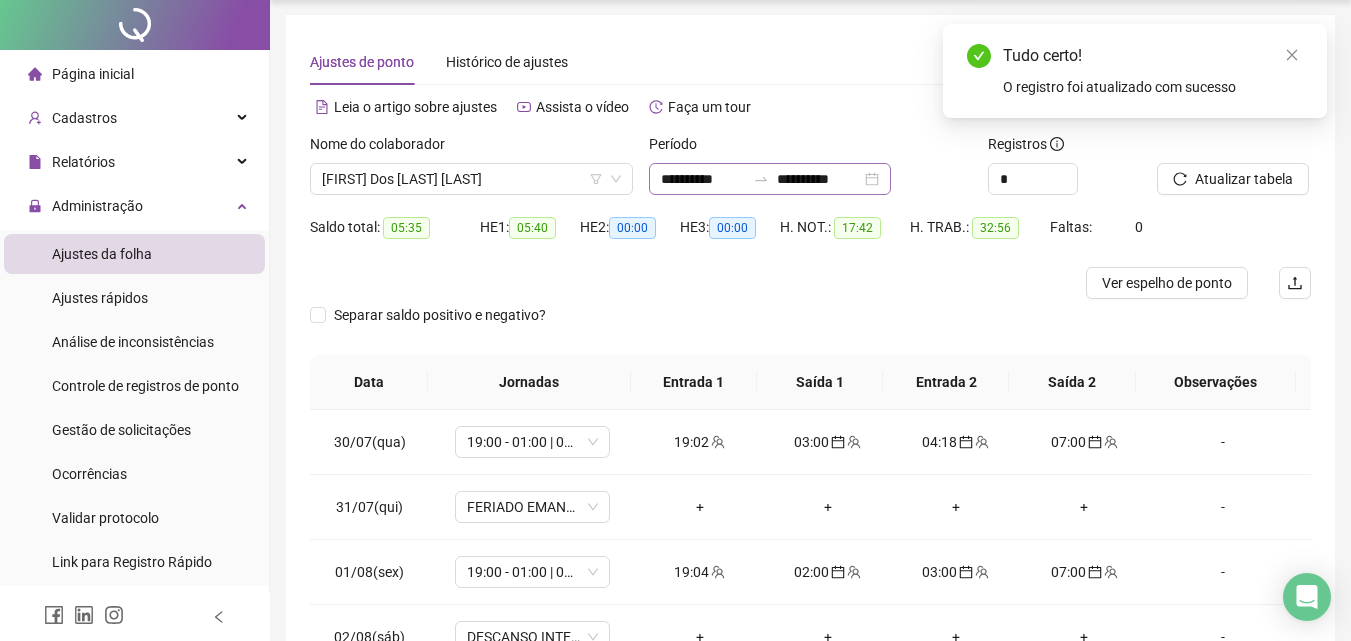 scroll, scrollTop: 0, scrollLeft: 0, axis: both 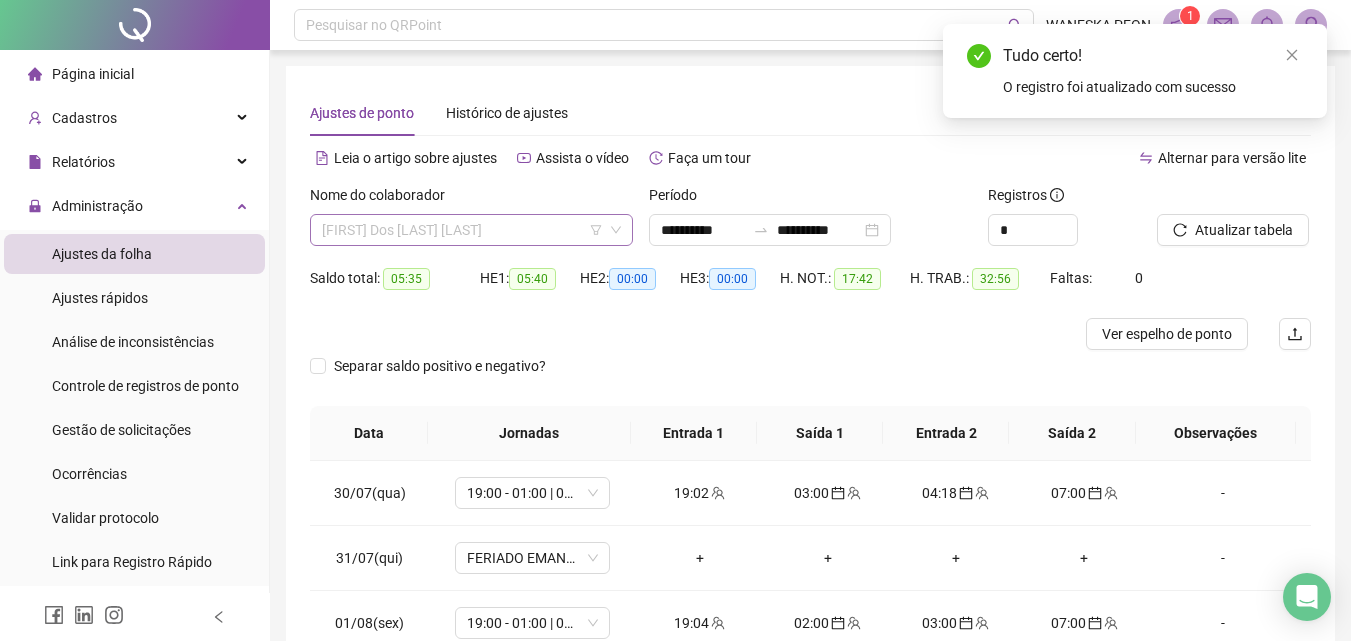 click on "[FIRST] Dos [LAST] [LAST]" at bounding box center (471, 230) 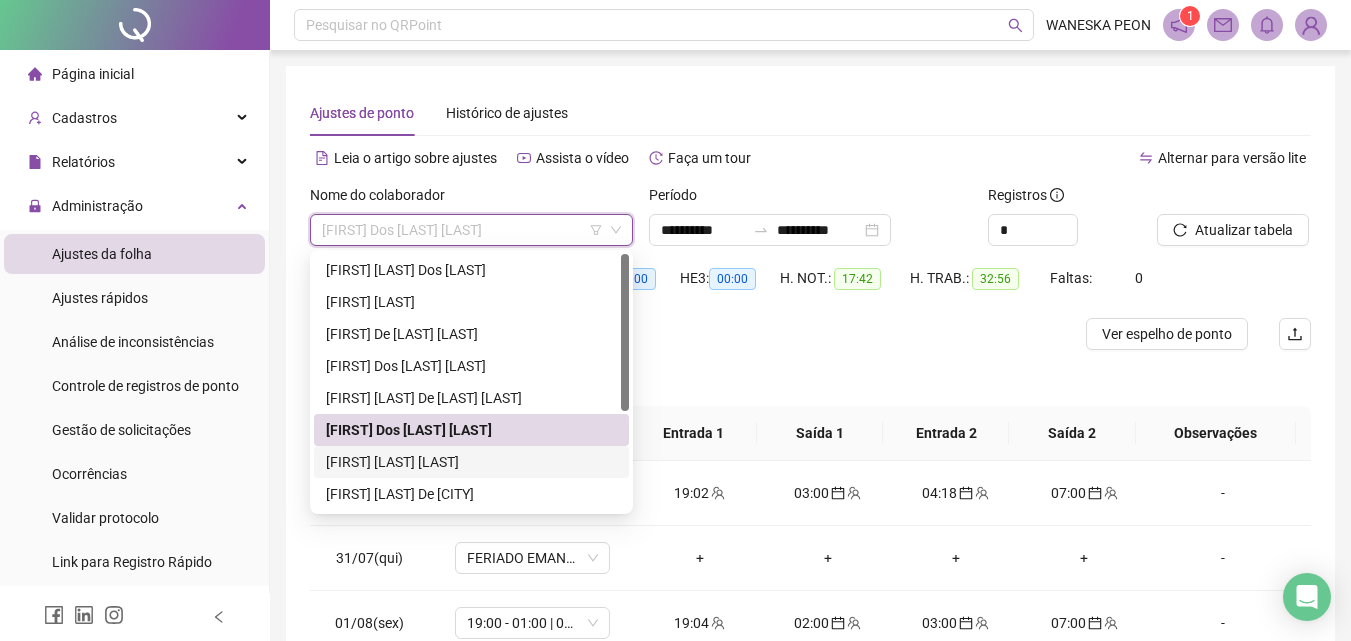click on "[FIRST] [LAST] [LAST]" at bounding box center [471, 462] 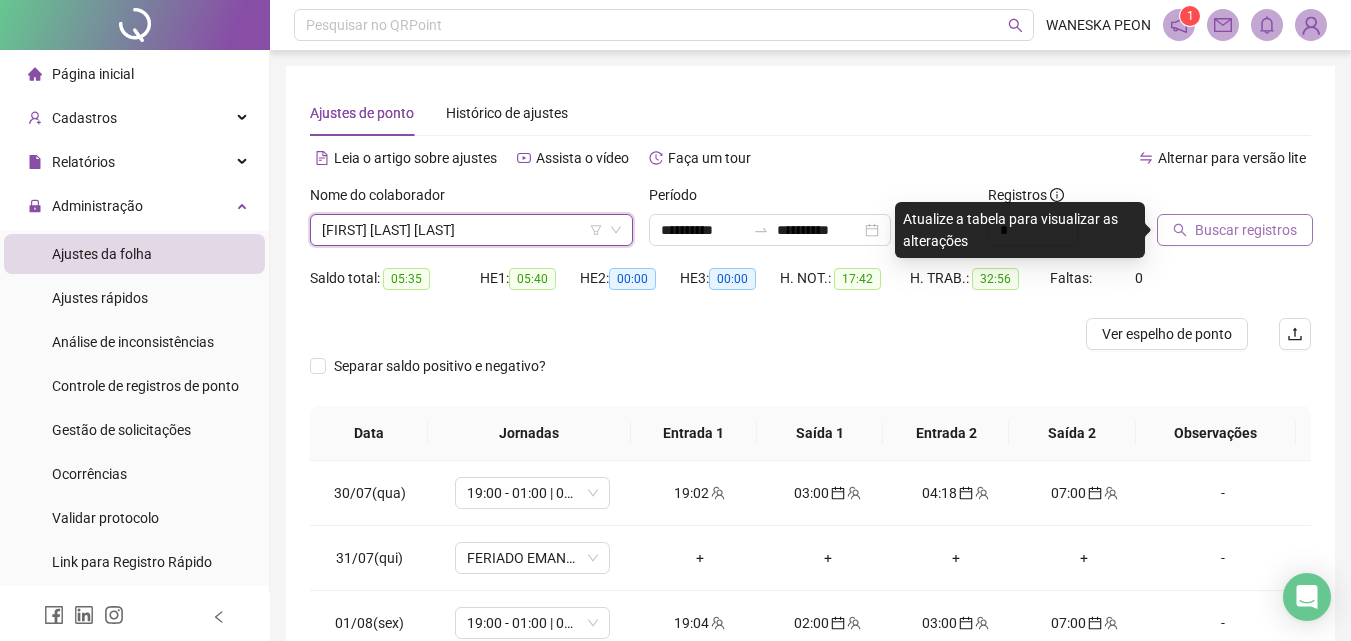 click on "Buscar registros" at bounding box center (1246, 230) 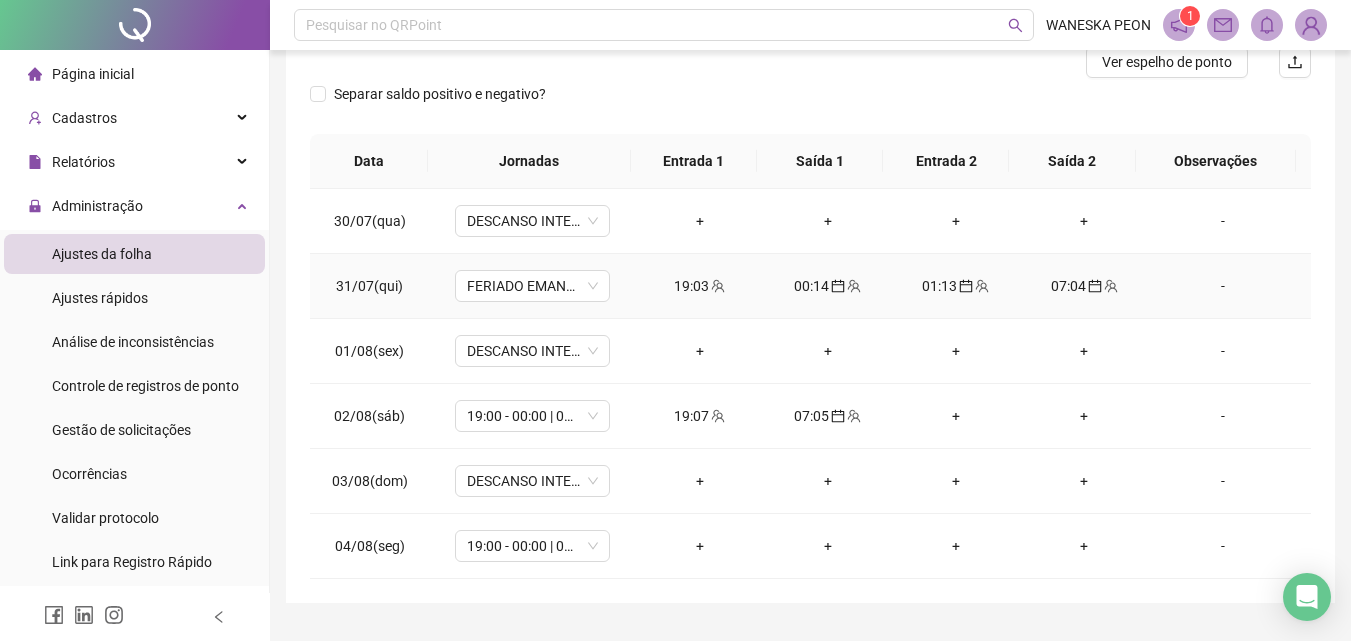 scroll, scrollTop: 320, scrollLeft: 0, axis: vertical 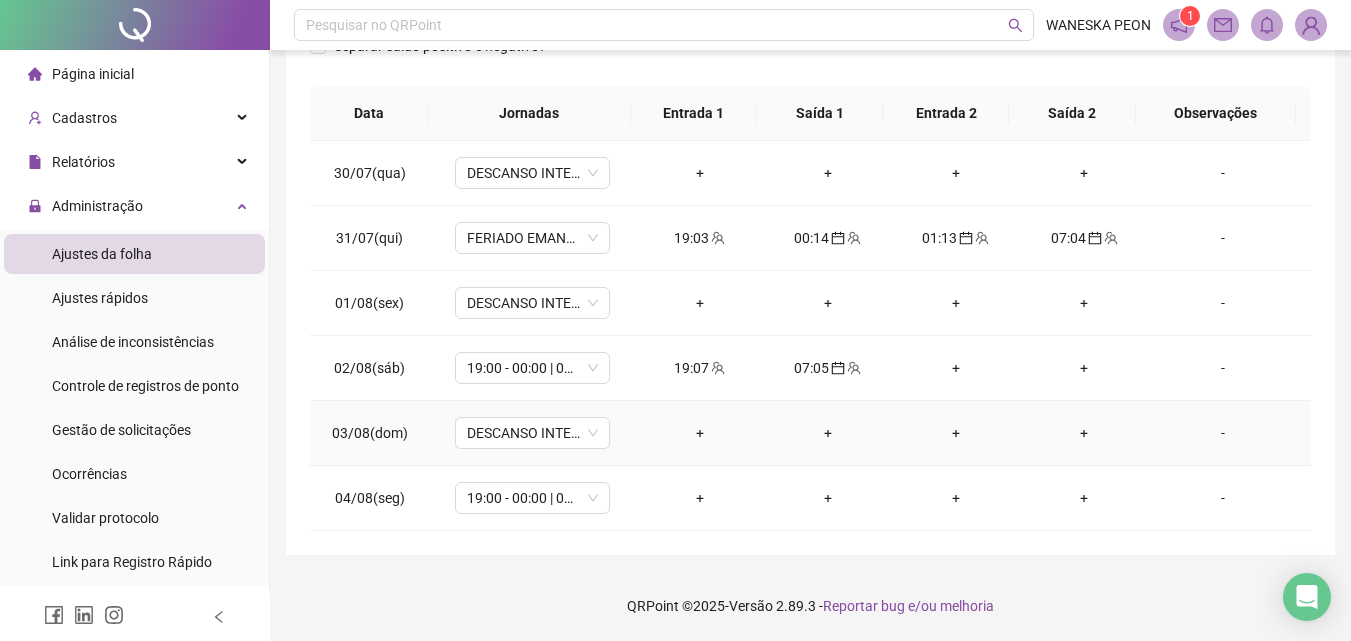click on "+" at bounding box center [828, 433] 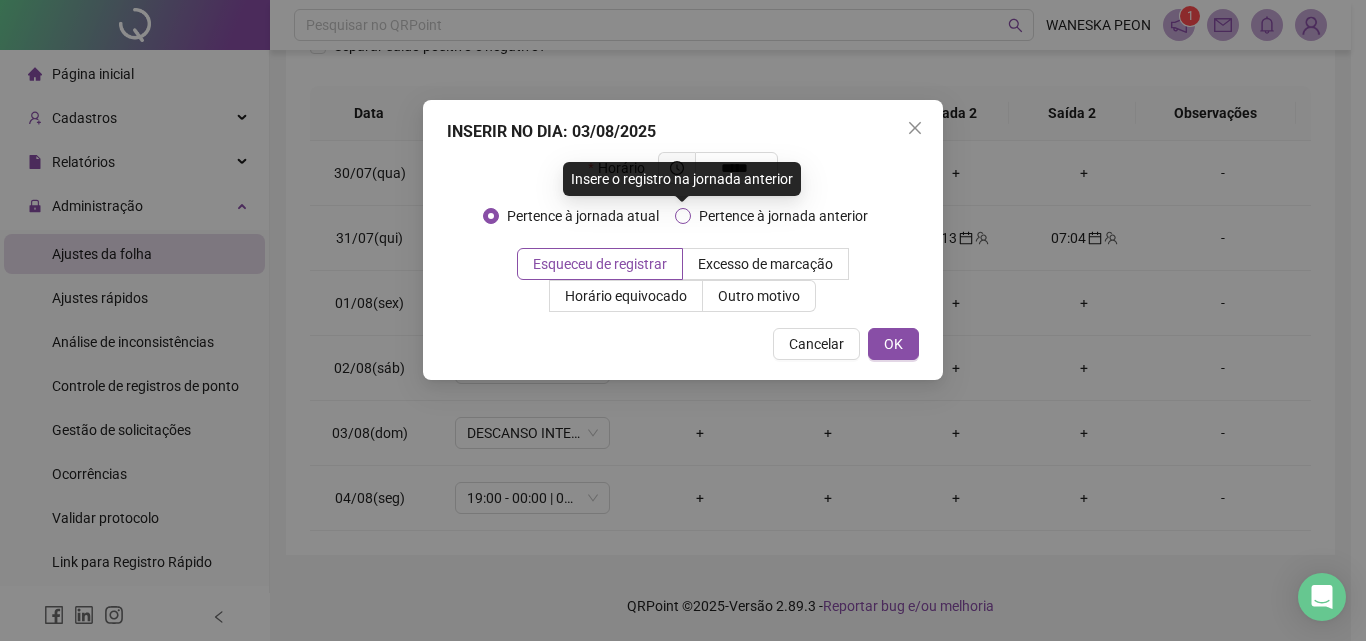 type on "*****" 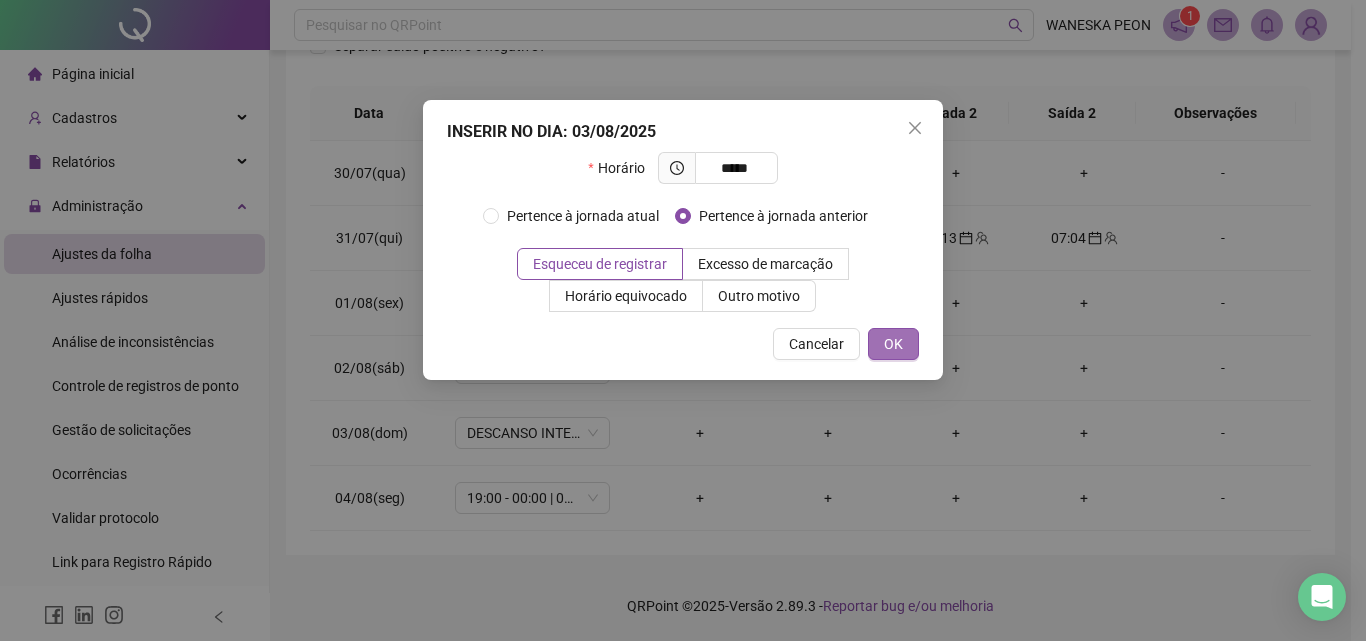 click on "OK" at bounding box center (893, 344) 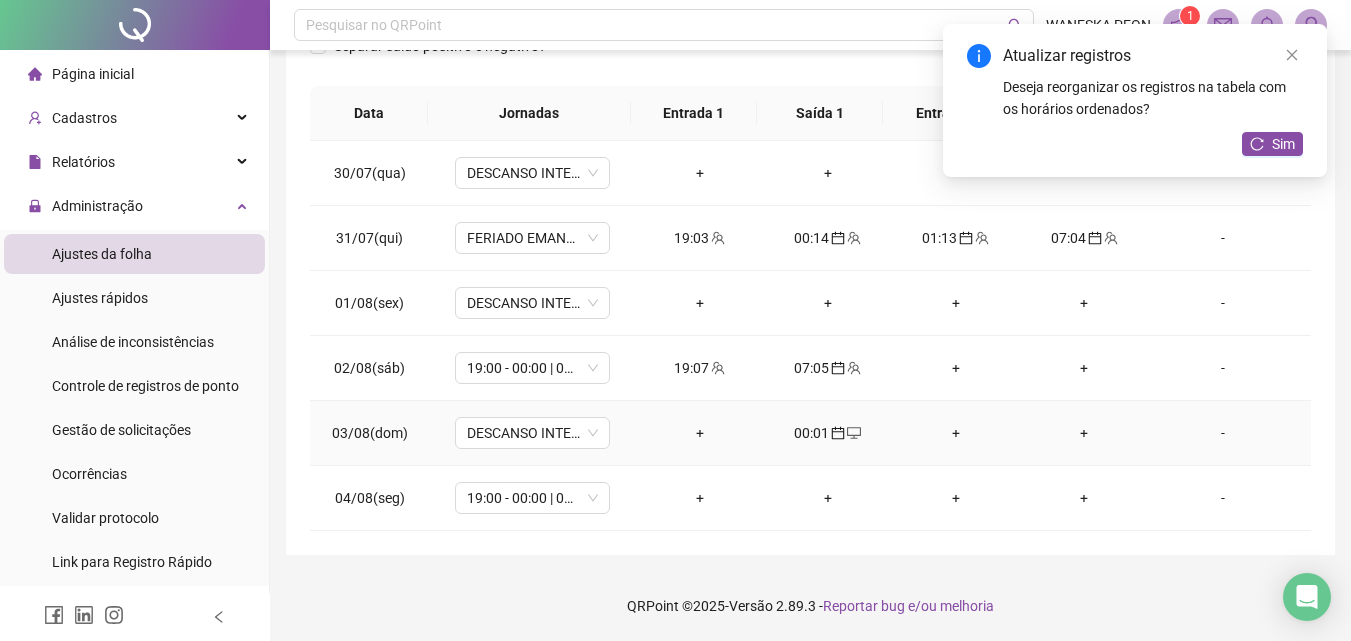 click on "+" at bounding box center (956, 433) 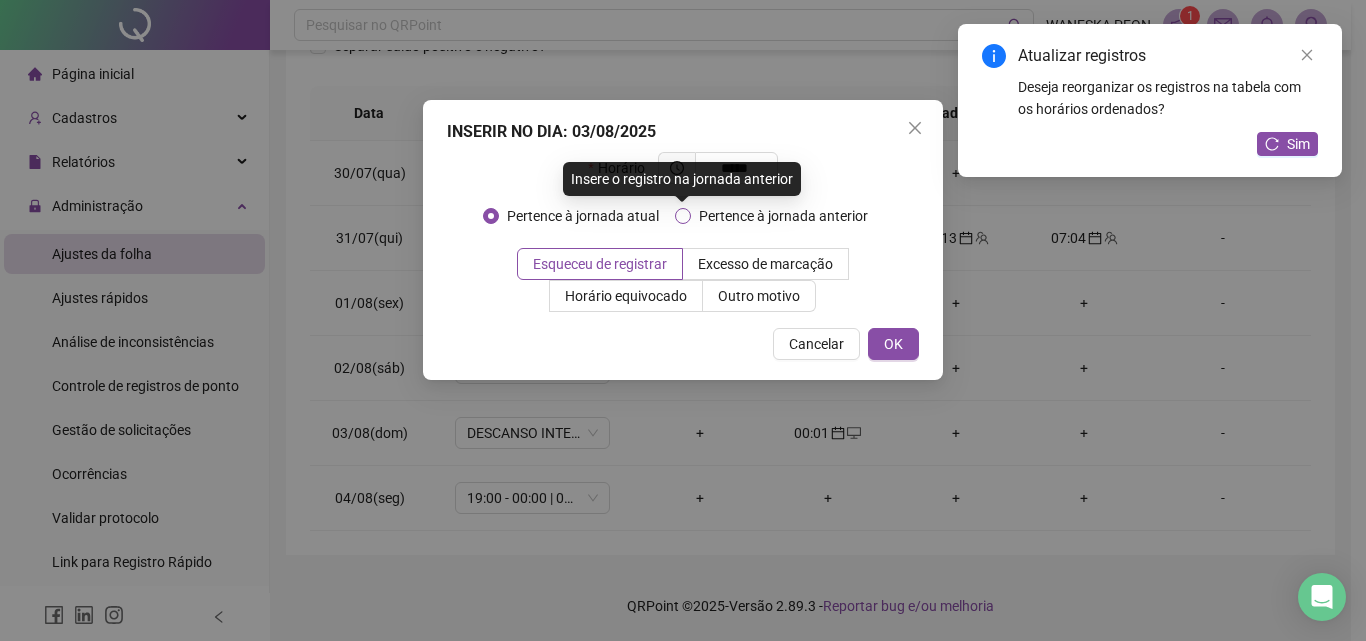 type on "*****" 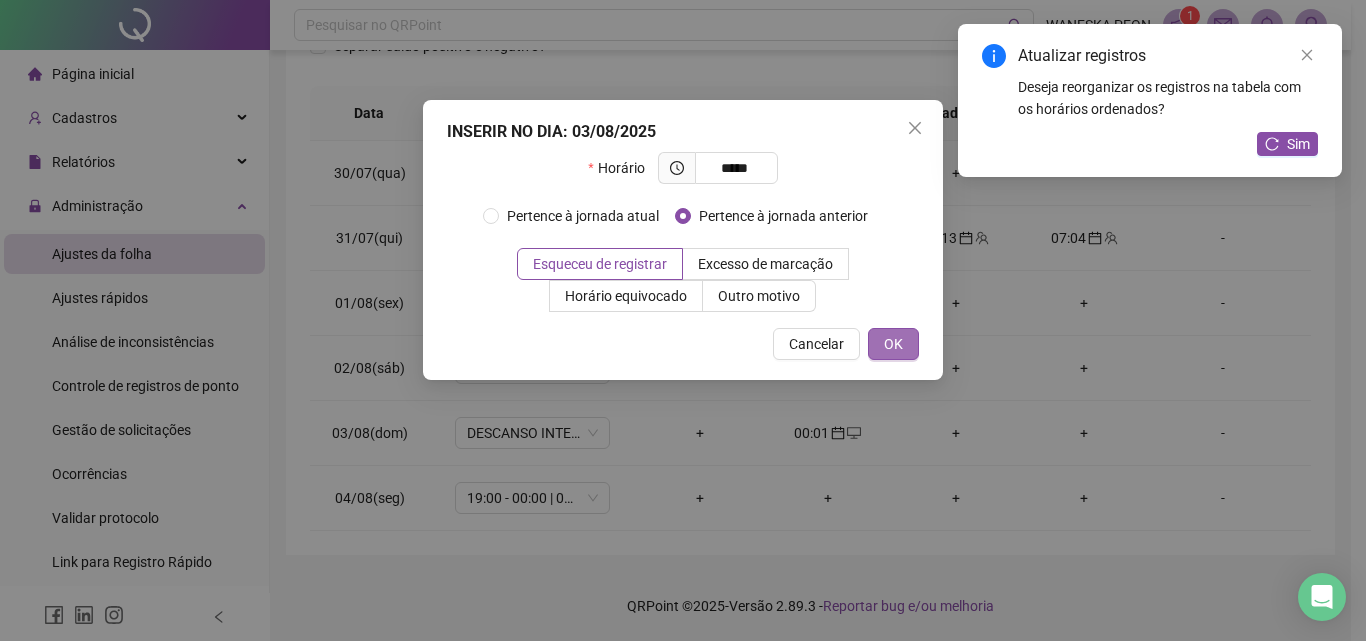 click on "OK" at bounding box center [893, 344] 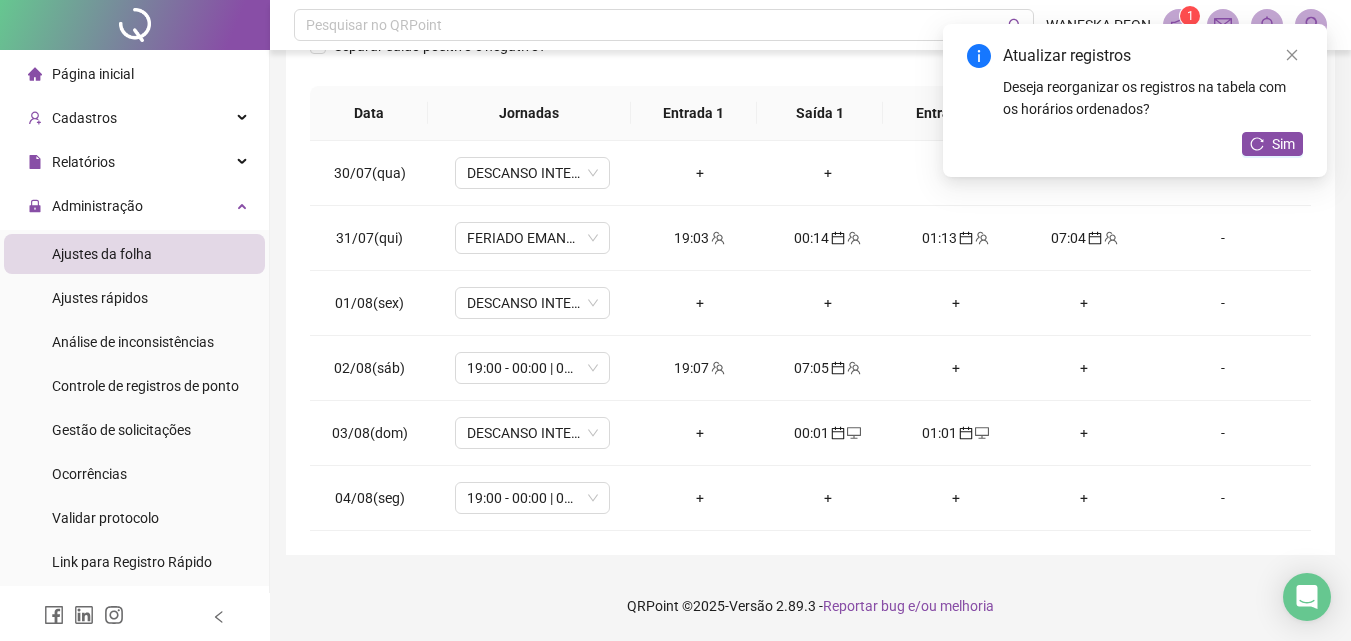 click on "Sim" at bounding box center (1272, 144) 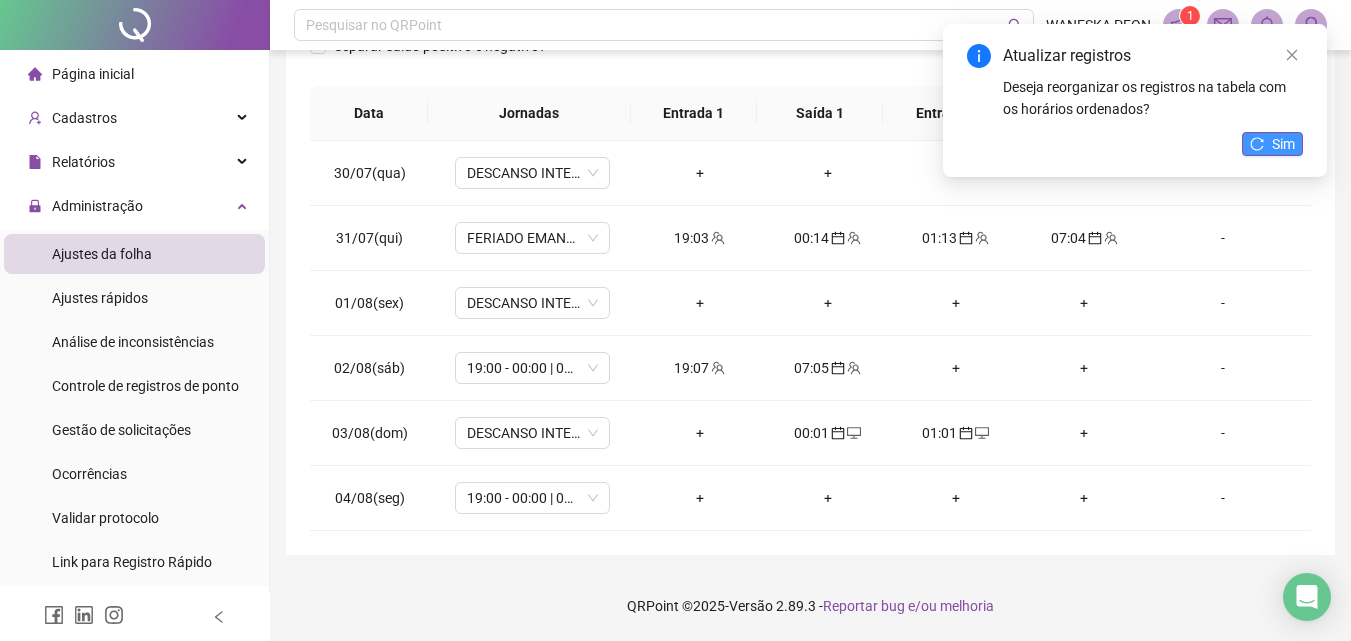 click on "Sim" at bounding box center [1283, 144] 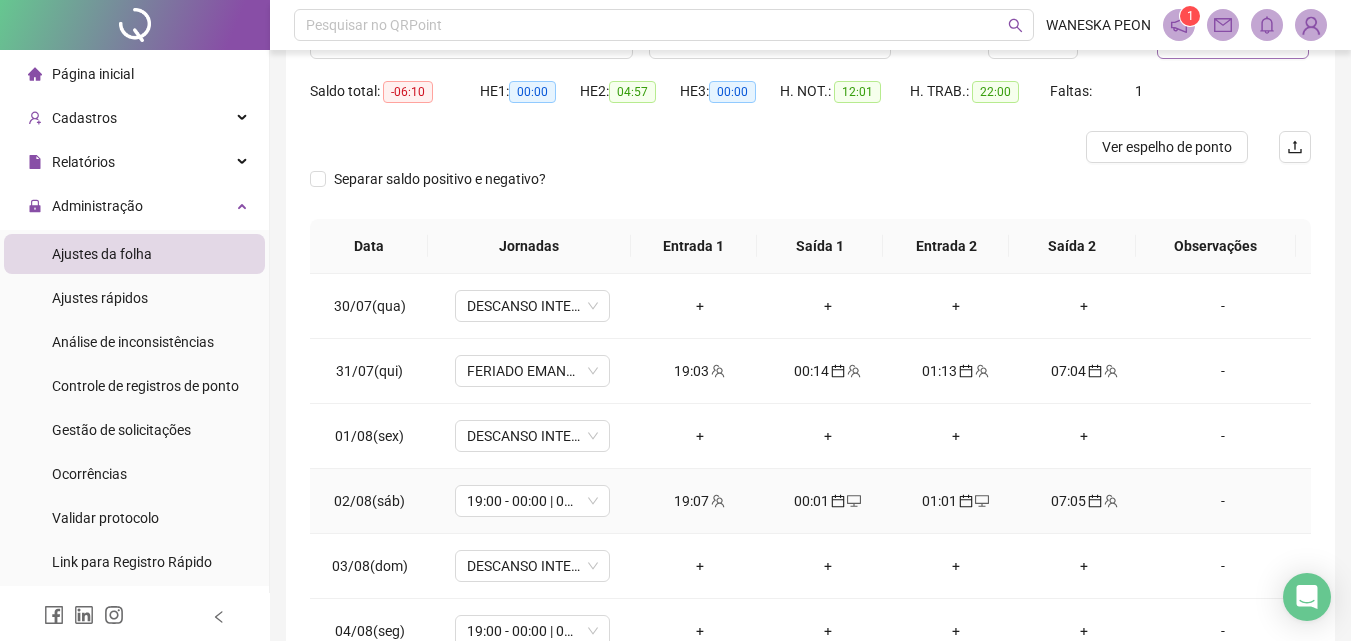 scroll, scrollTop: 0, scrollLeft: 0, axis: both 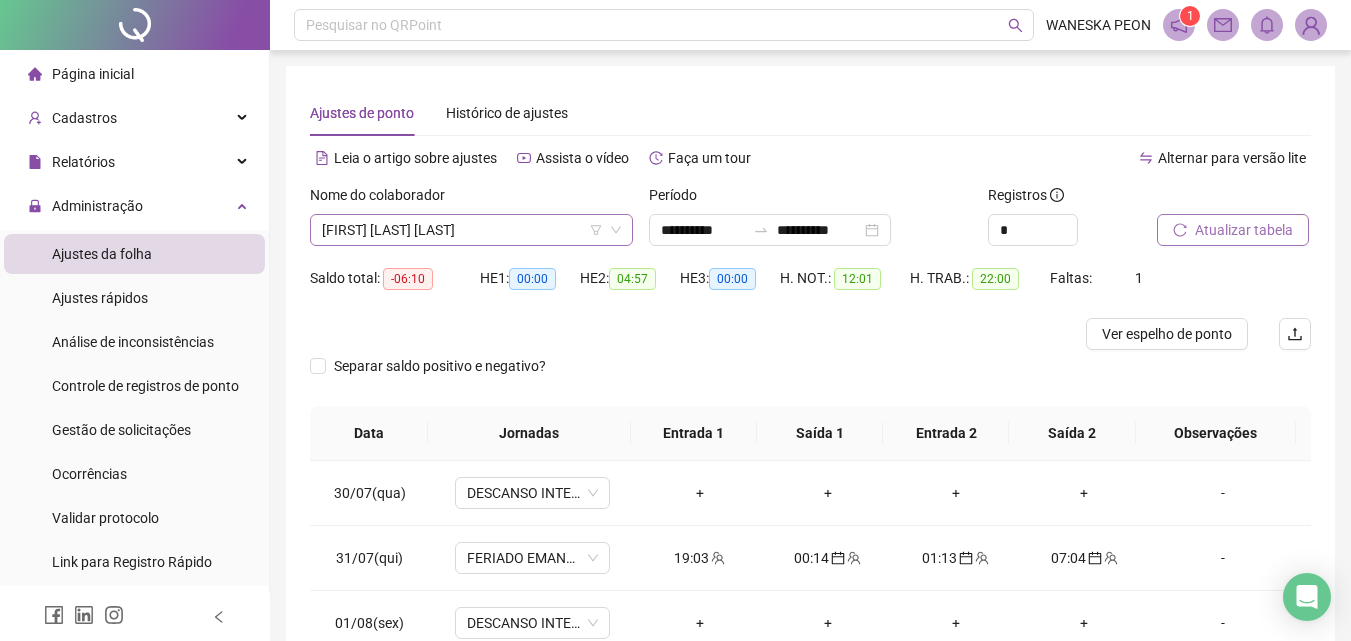 click on "[FIRST] [LAST] [LAST]" at bounding box center (471, 230) 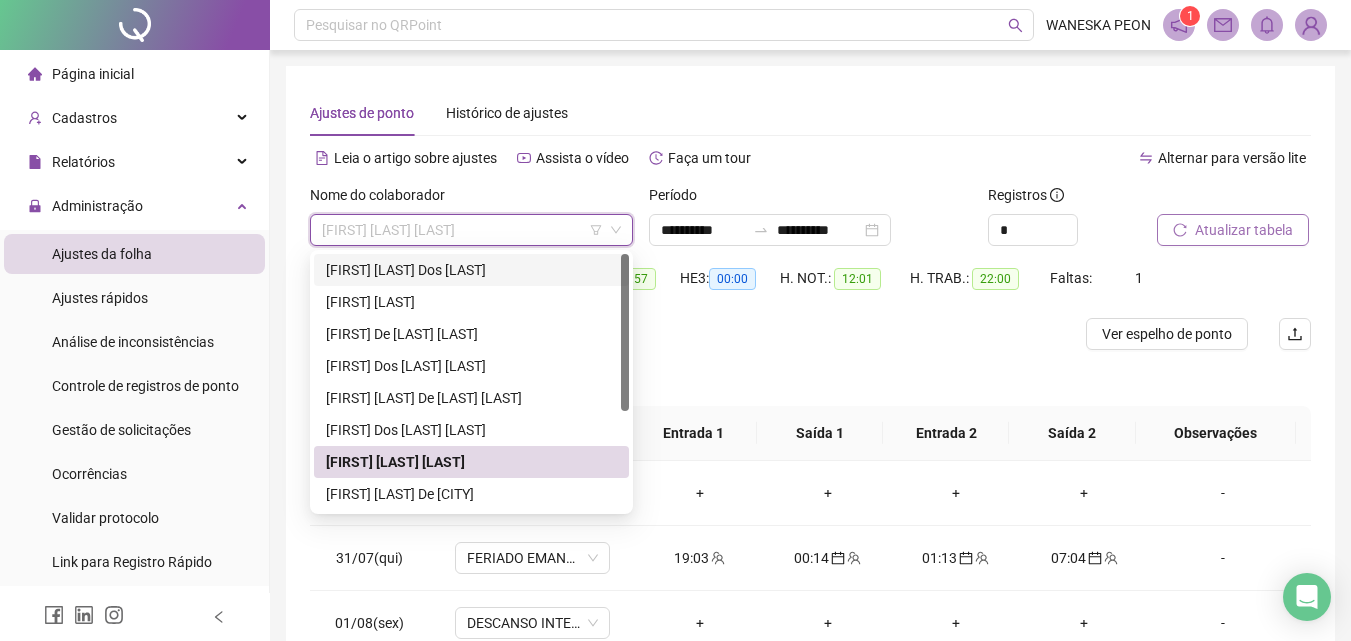 click on "[FIRST] [LAST] Dos [LAST]" at bounding box center [471, 270] 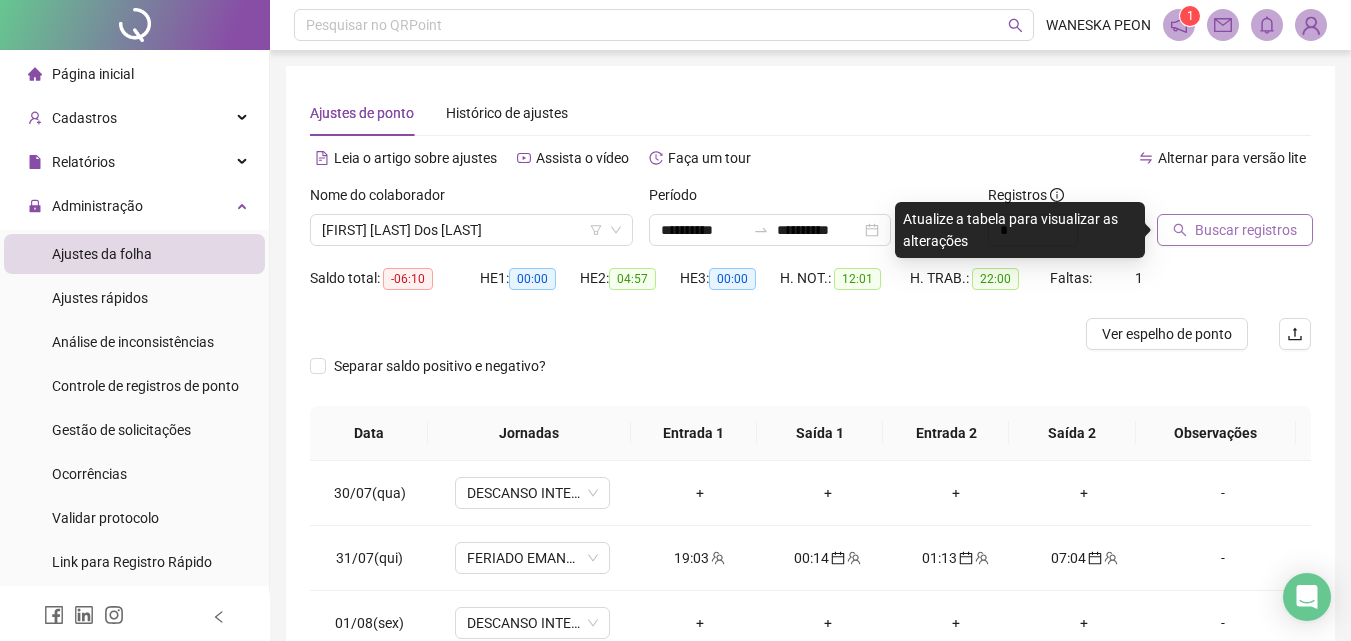 click on "Buscar registros" at bounding box center (1246, 230) 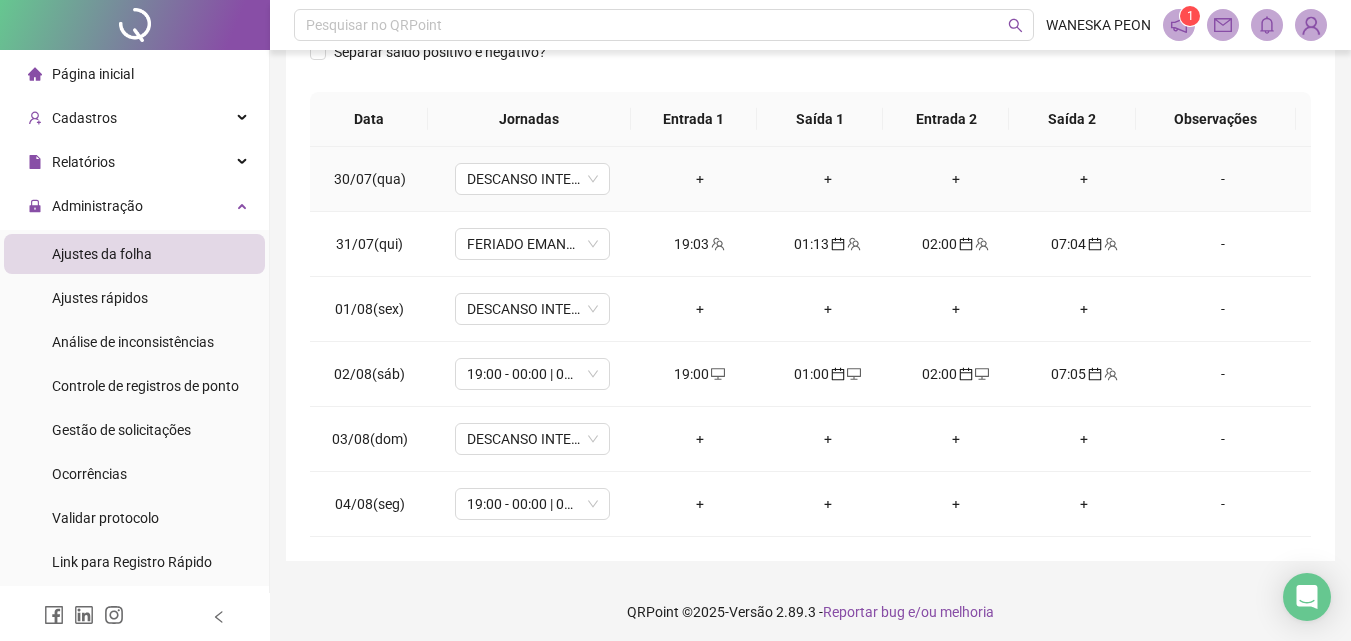 scroll, scrollTop: 320, scrollLeft: 0, axis: vertical 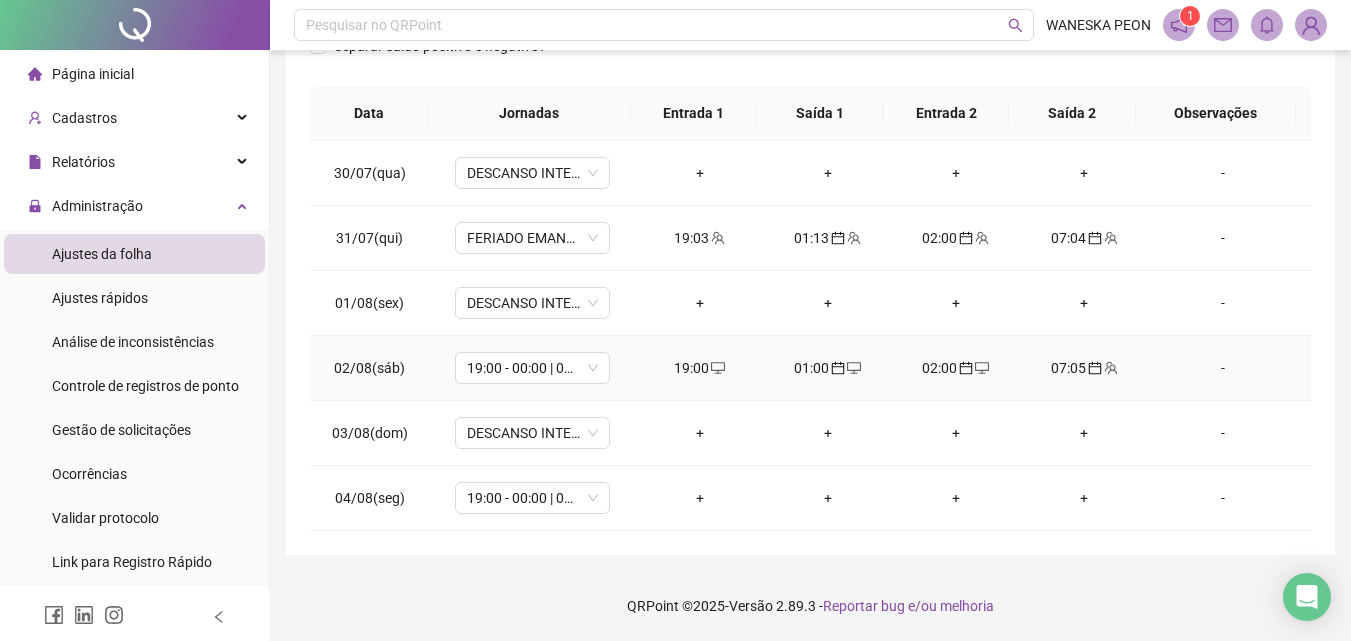 click on "19:00" at bounding box center (700, 368) 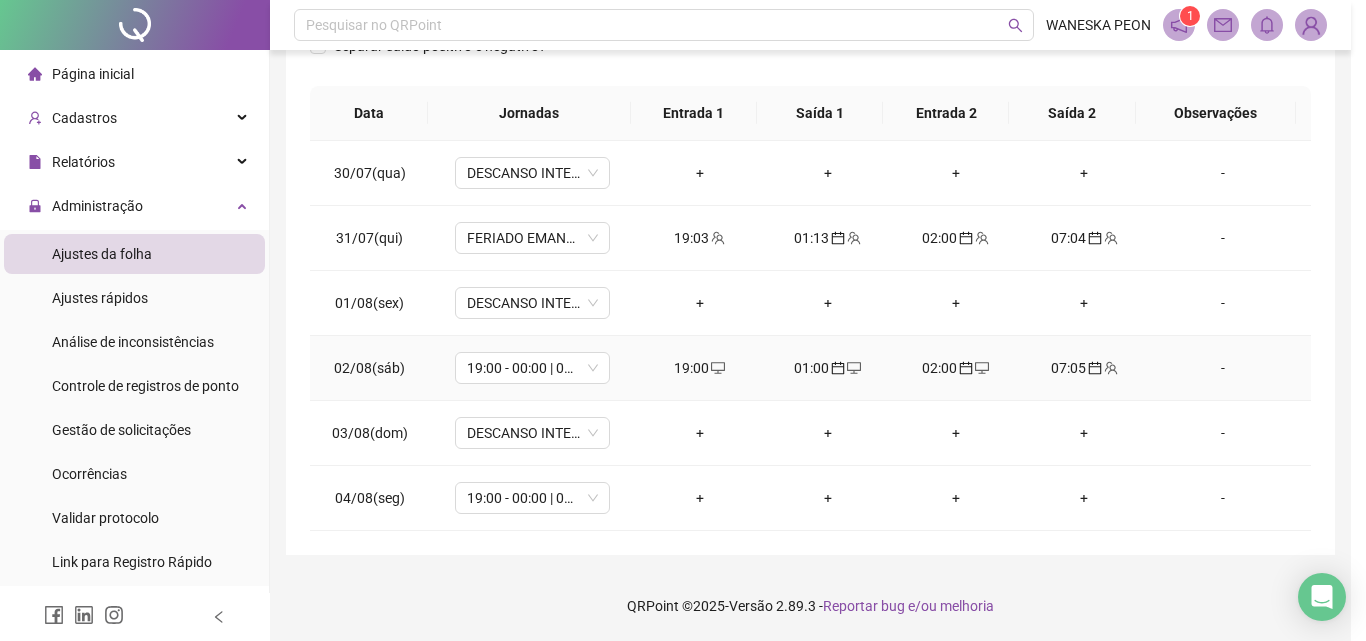 type on "**********" 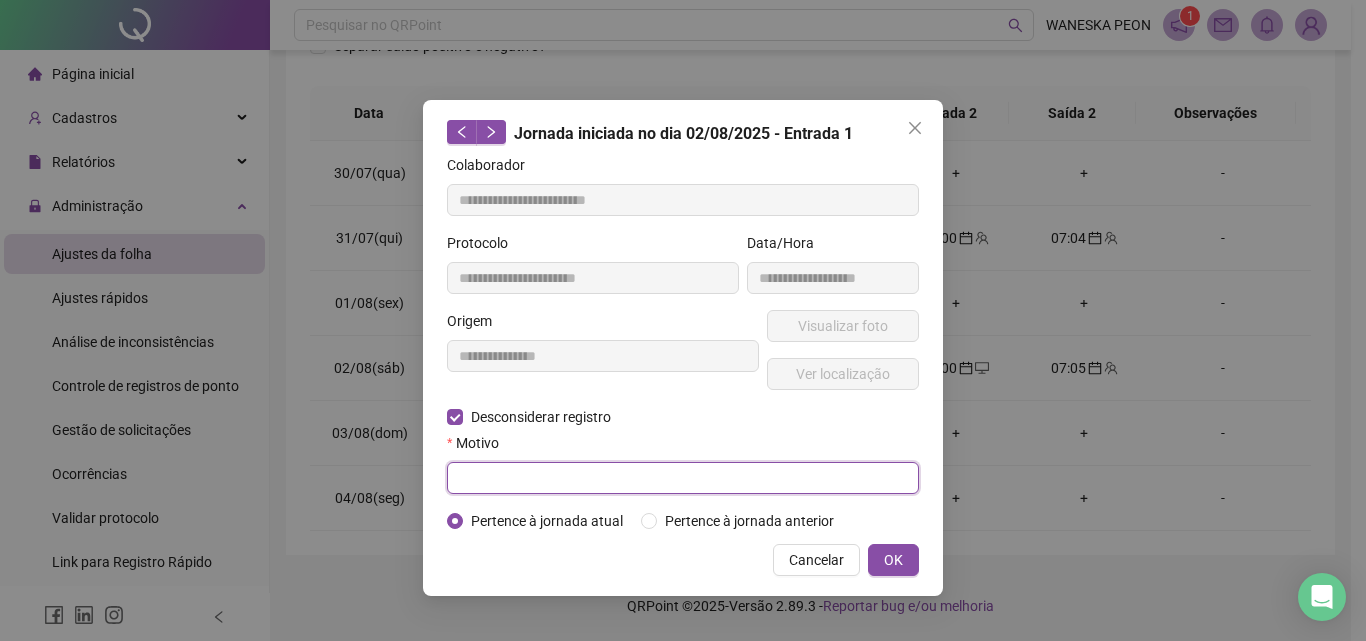 click at bounding box center (683, 478) 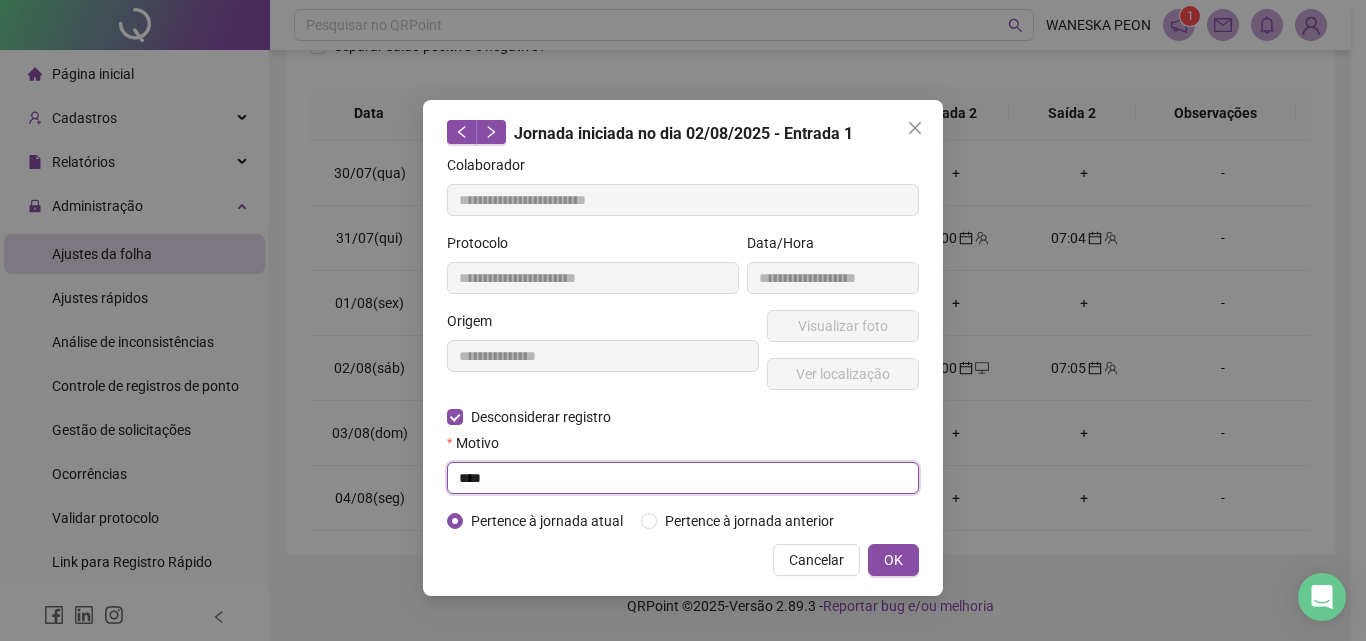 type on "****" 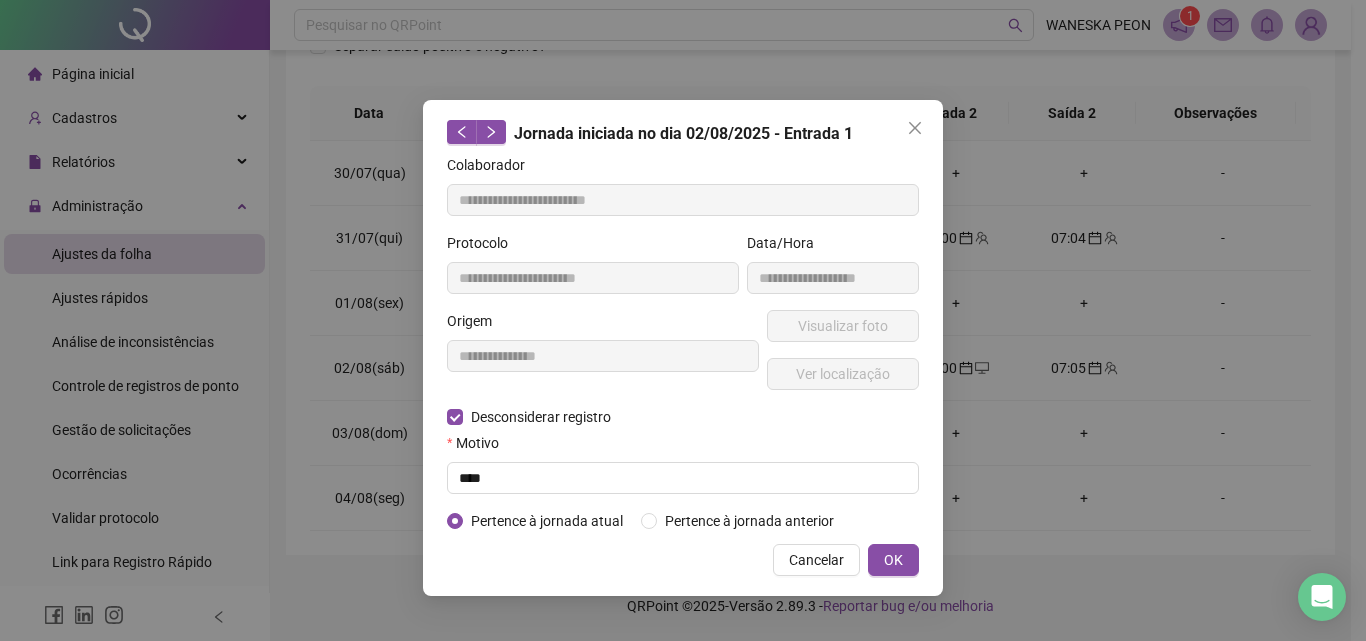 click on "**********" at bounding box center (683, 348) 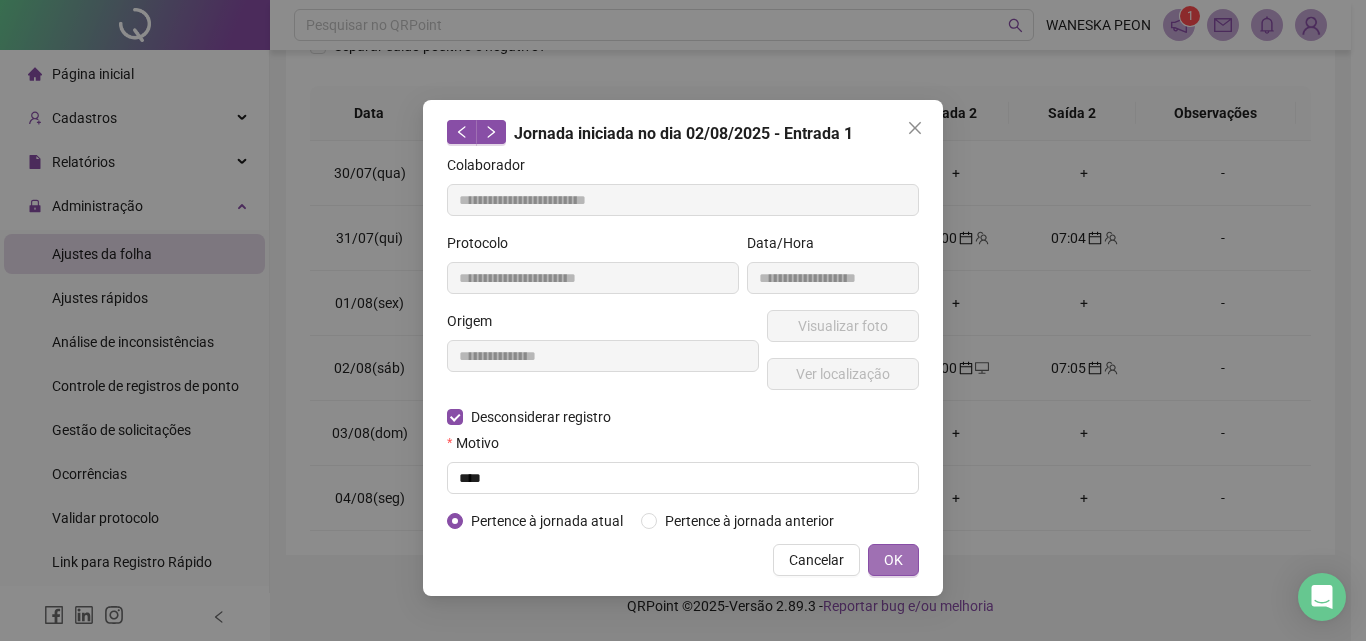 click on "OK" at bounding box center (893, 560) 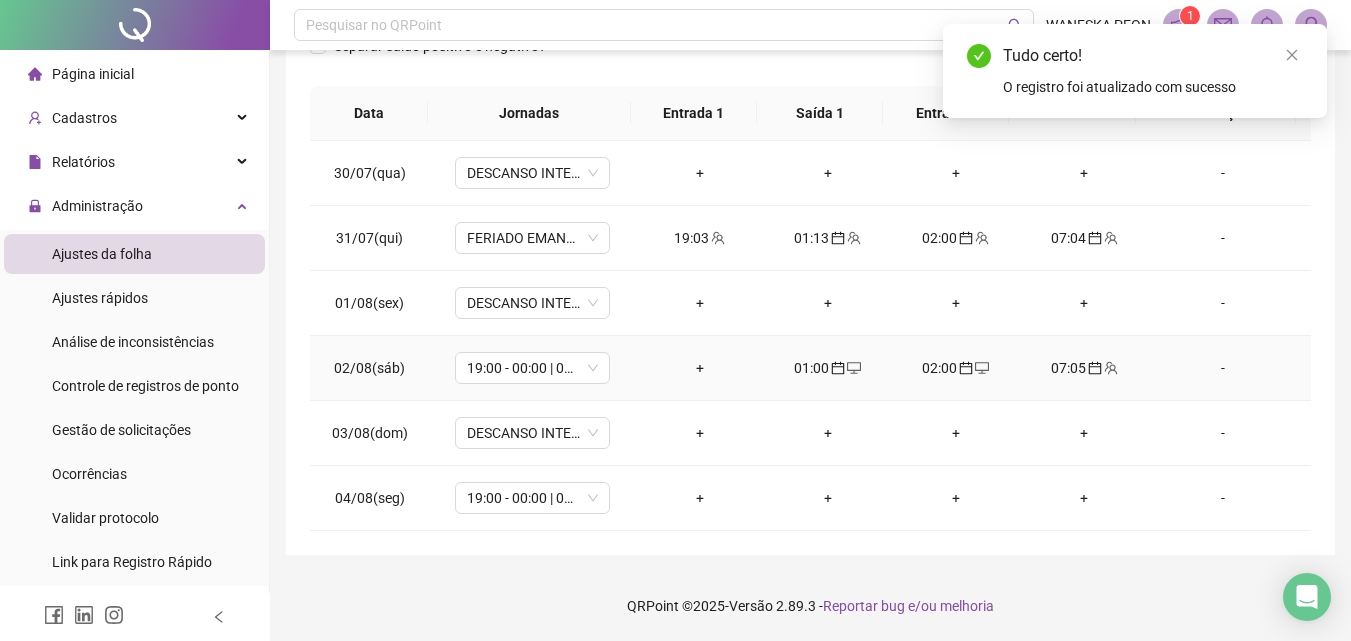 click on "+" at bounding box center [700, 368] 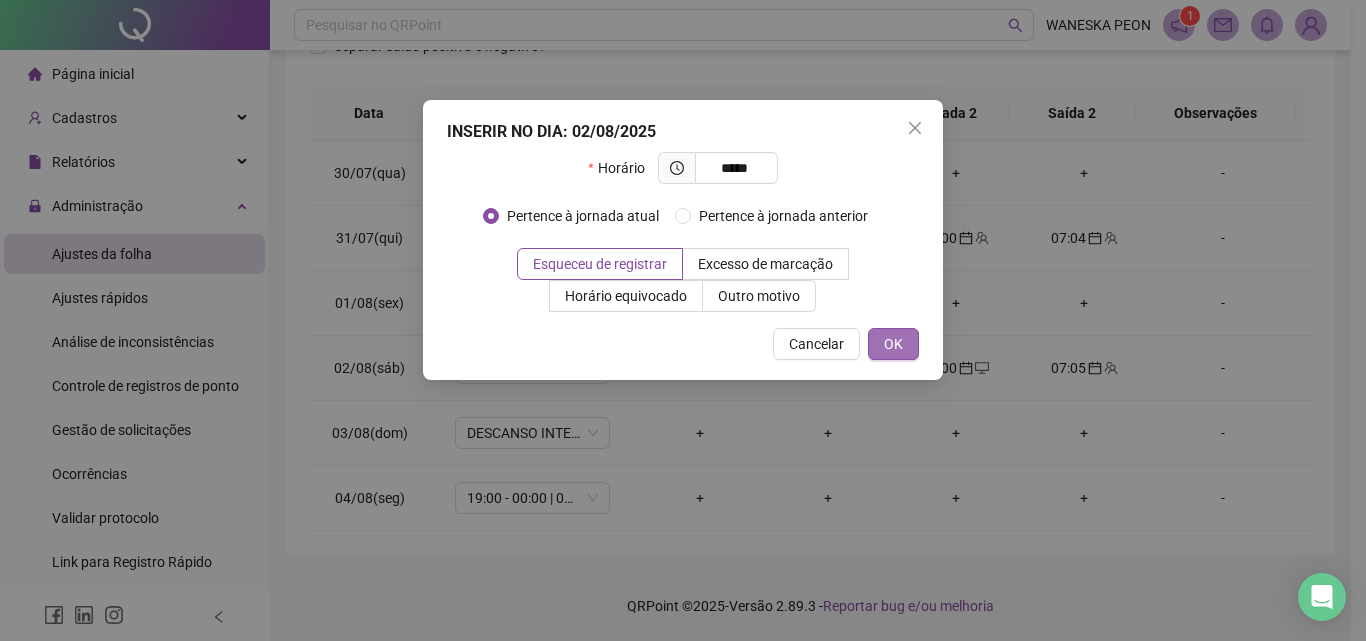 type on "*****" 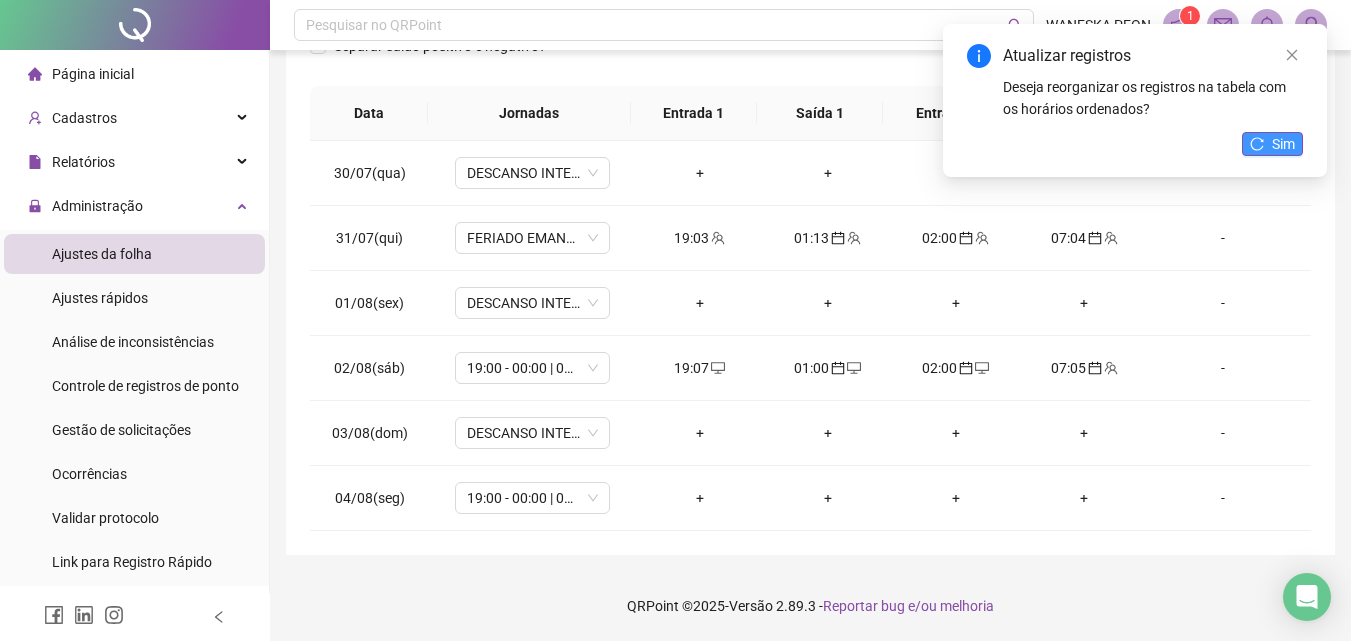 click on "Sim" at bounding box center (1283, 144) 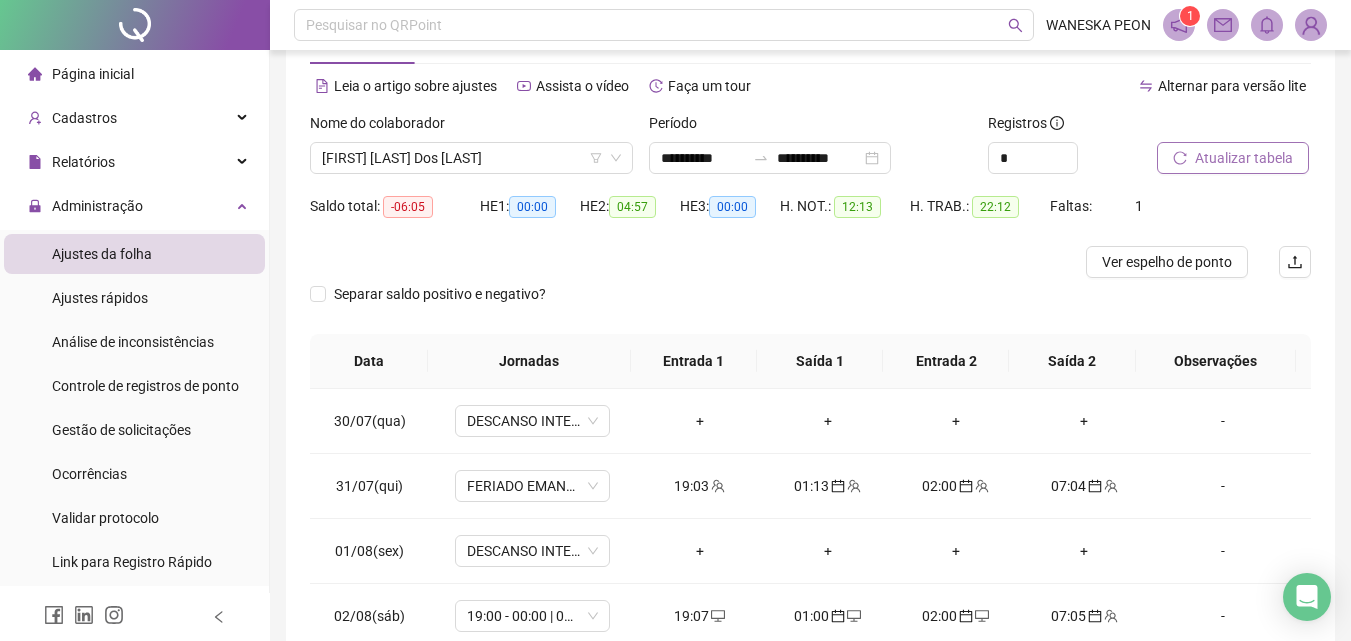 scroll, scrollTop: 0, scrollLeft: 0, axis: both 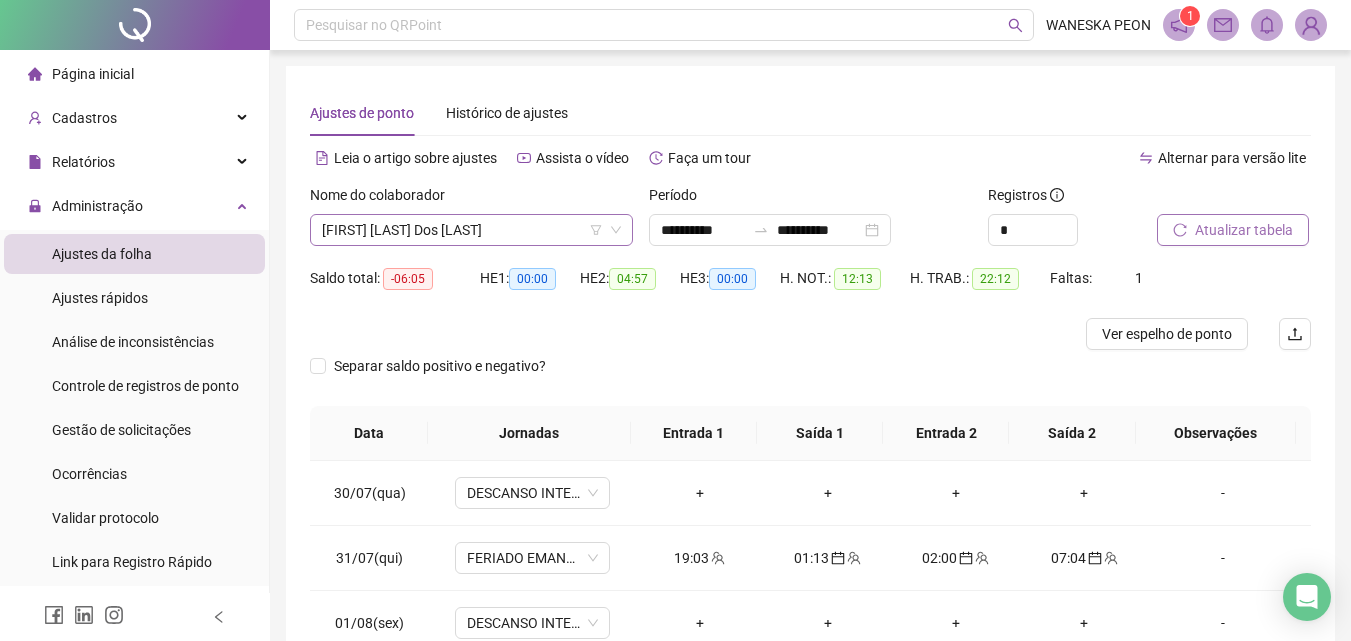 click on "[FIRST] [LAST] Dos [LAST]" at bounding box center (471, 230) 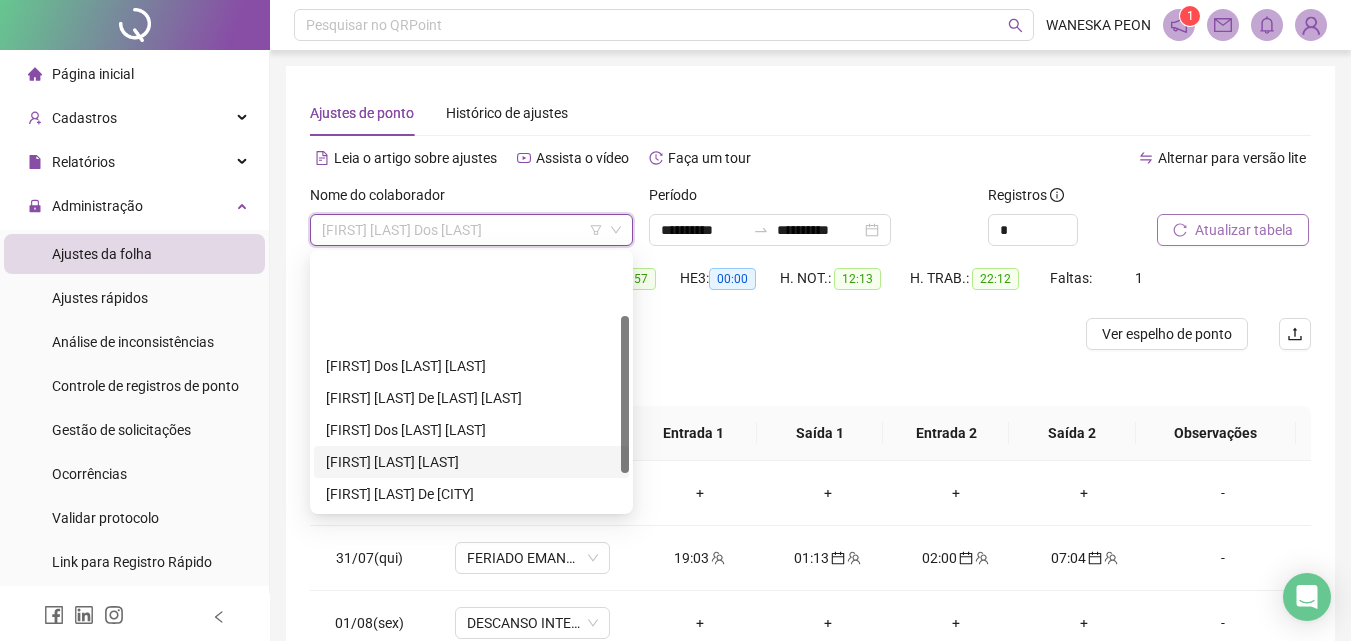 scroll, scrollTop: 160, scrollLeft: 0, axis: vertical 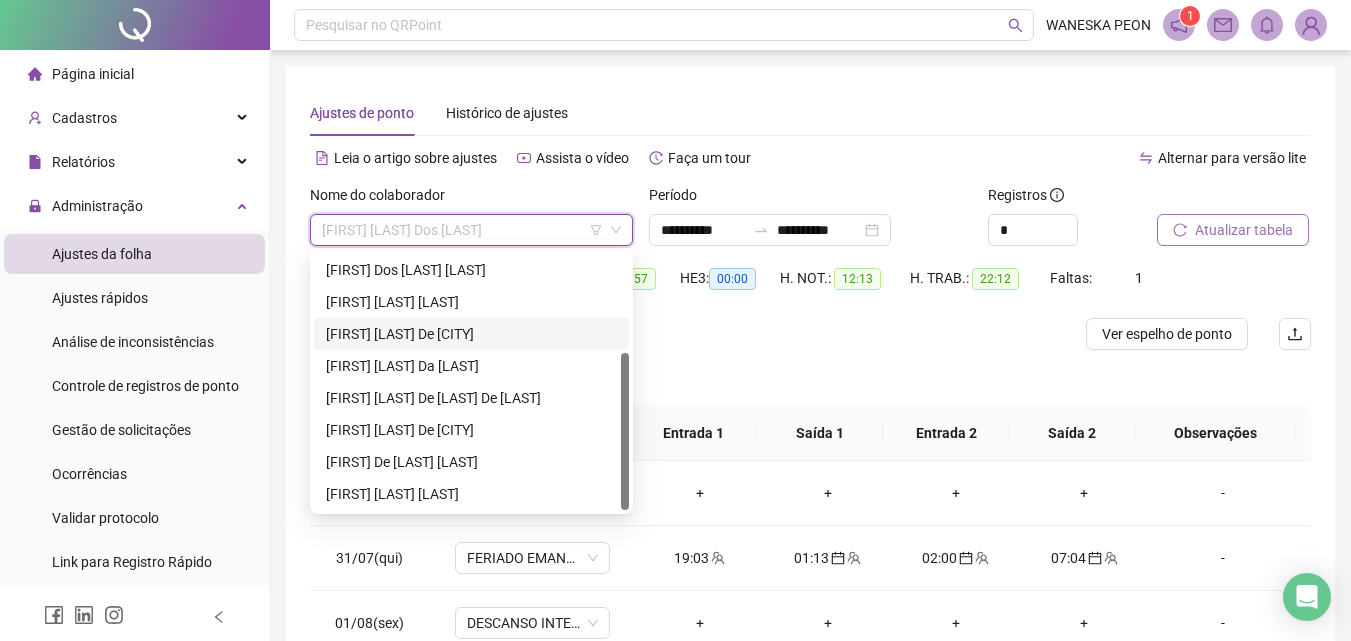 click on "[FIRST] [LAST] De [CITY]" at bounding box center (471, 334) 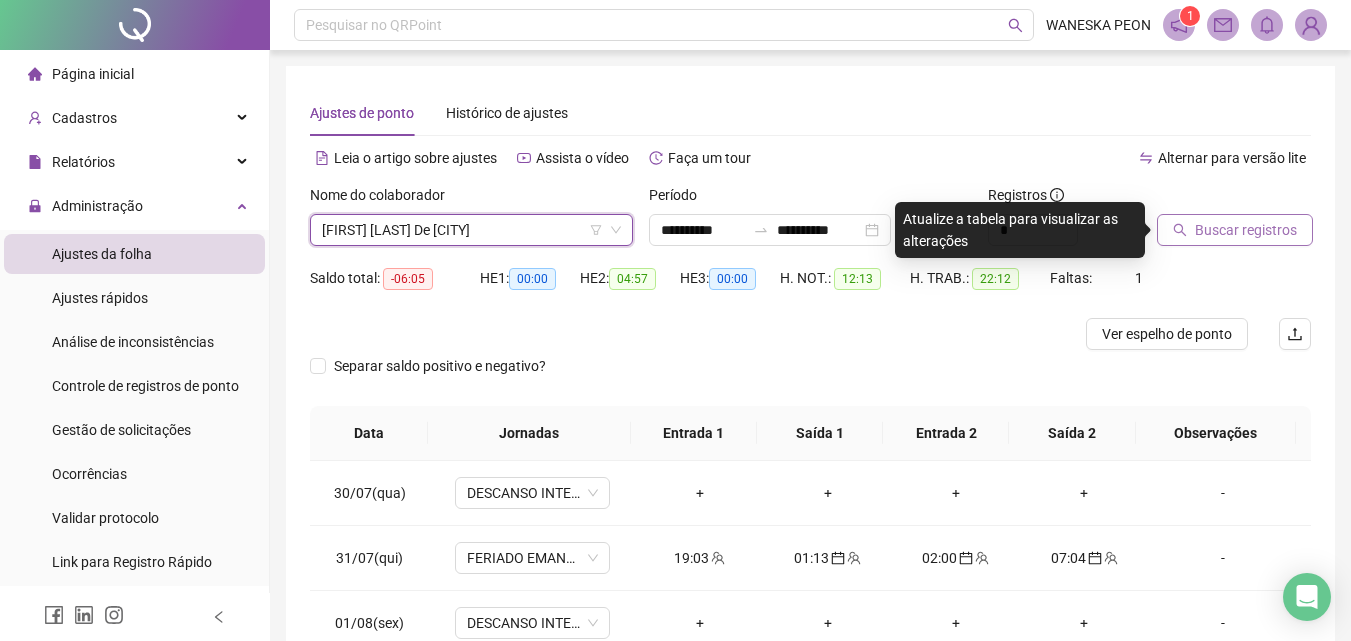 click on "Buscar registros" at bounding box center [1246, 230] 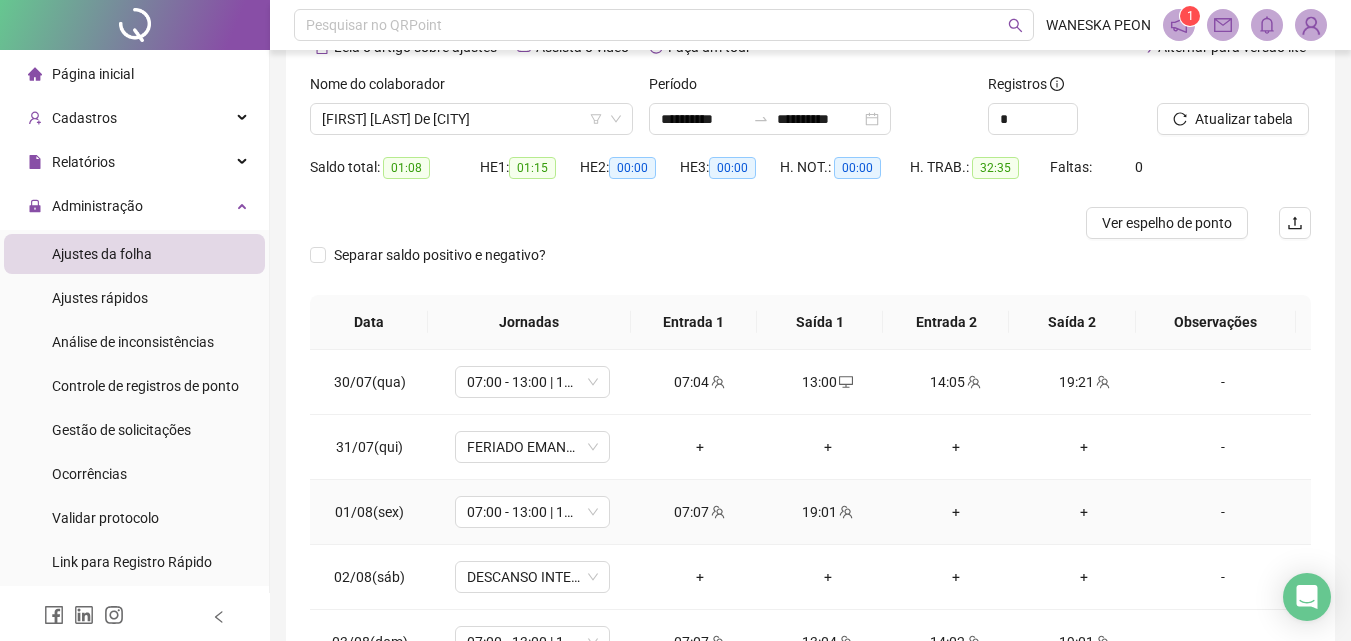 scroll, scrollTop: 320, scrollLeft: 0, axis: vertical 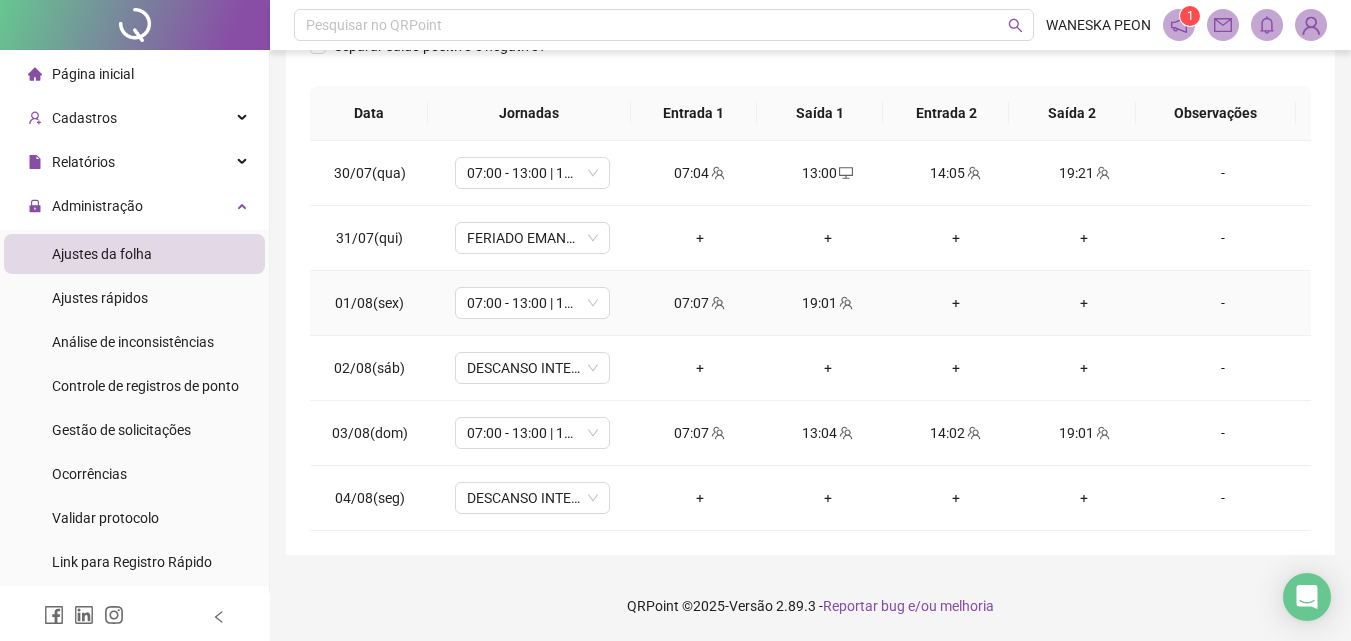 click on "+" at bounding box center [956, 303] 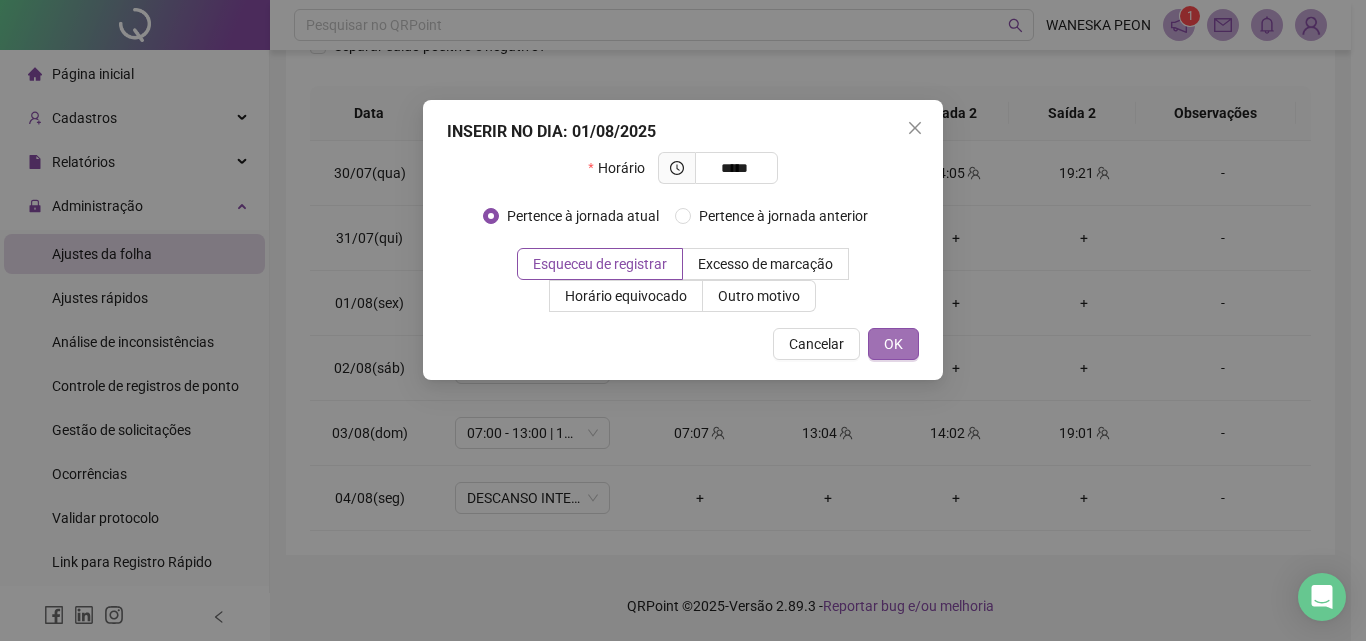 type on "*****" 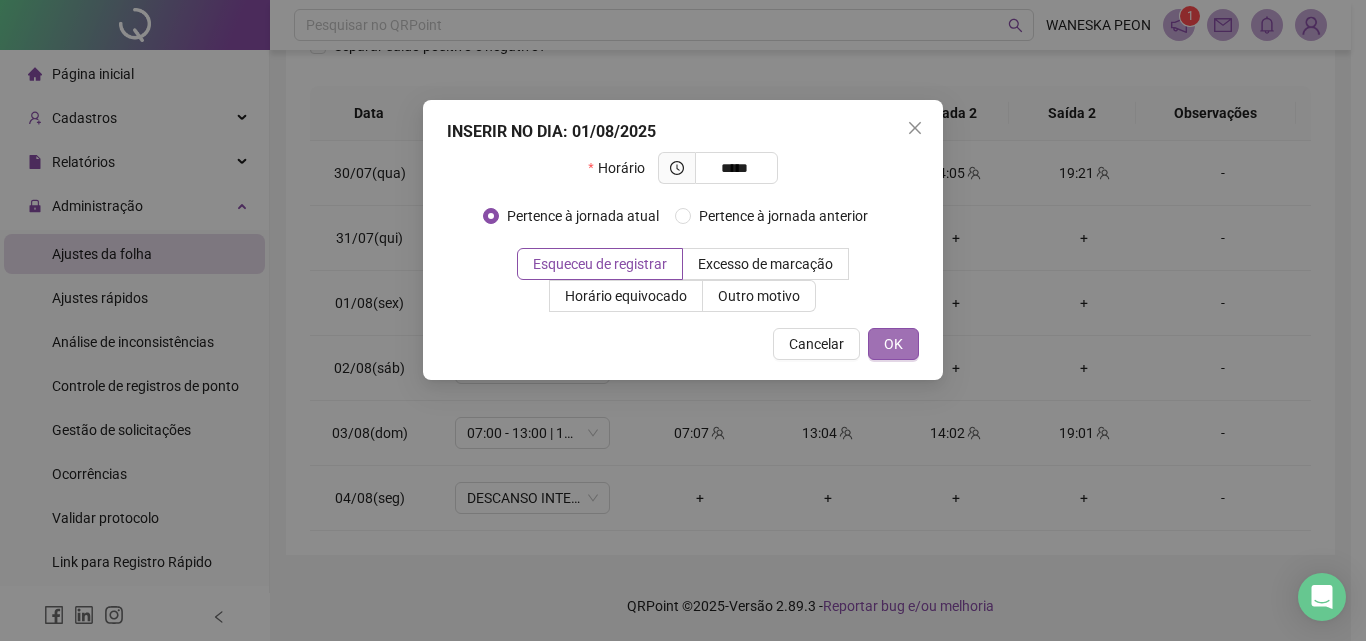 click on "OK" at bounding box center (893, 344) 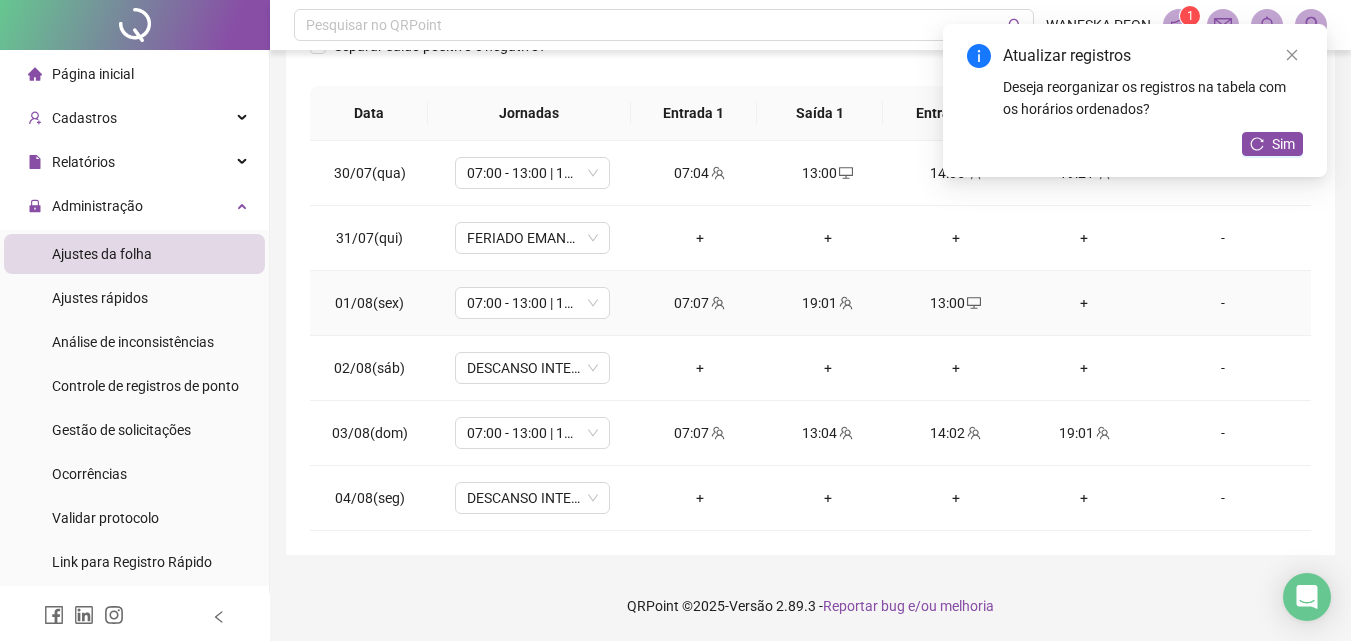 click on "+" at bounding box center [1084, 303] 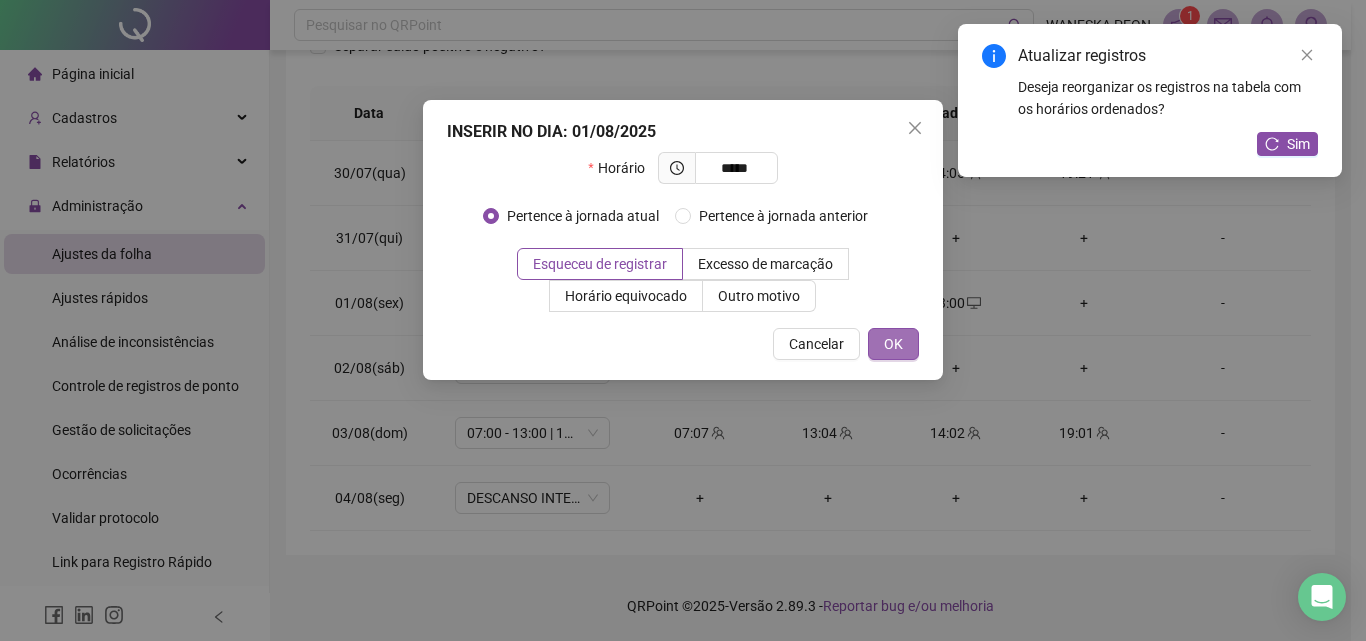 type on "*****" 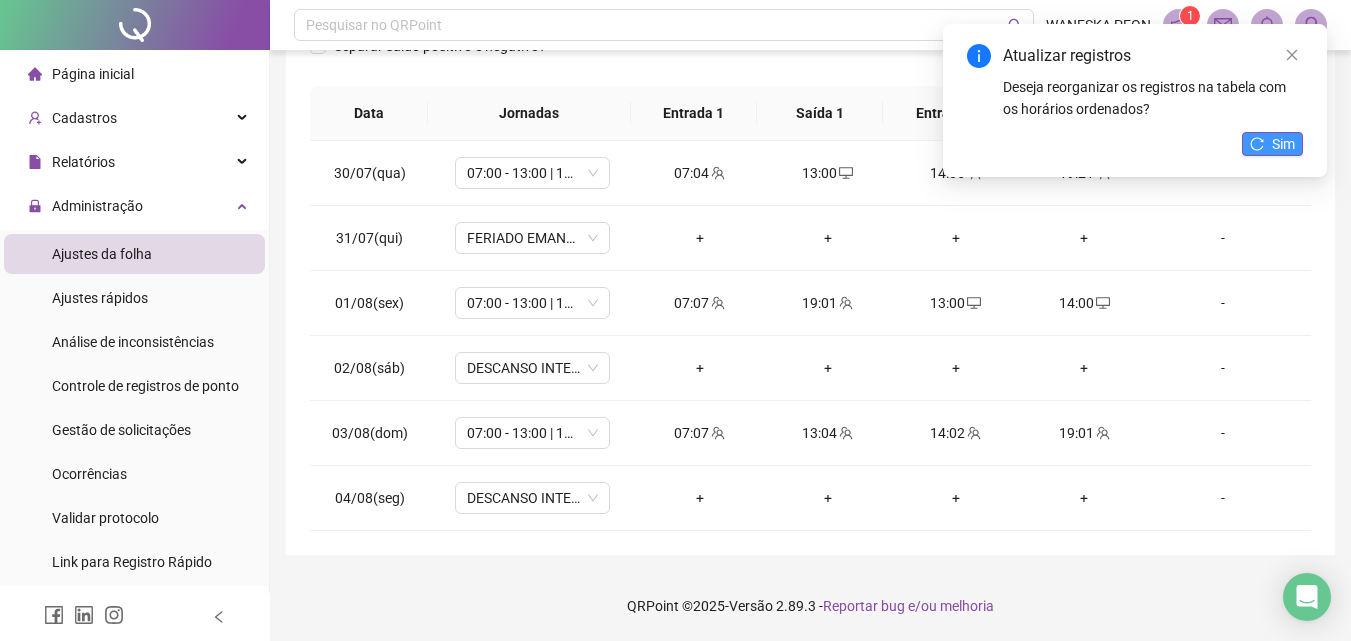 click on "Sim" at bounding box center [1283, 144] 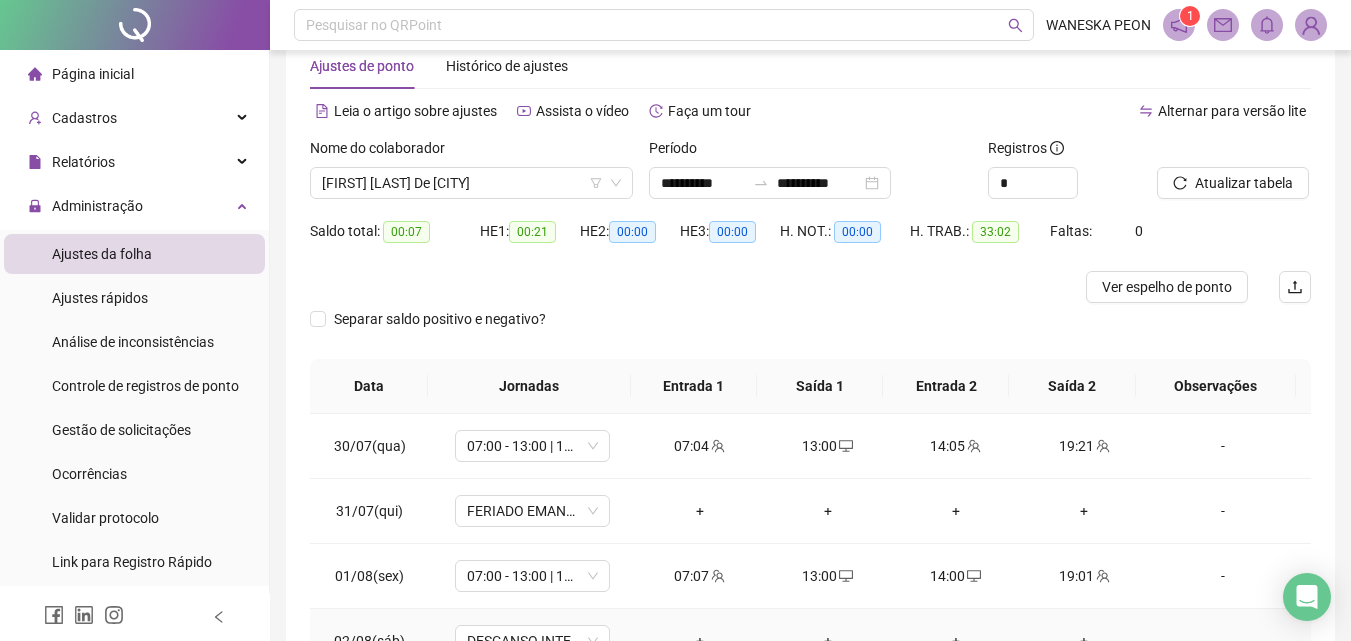 scroll, scrollTop: 20, scrollLeft: 0, axis: vertical 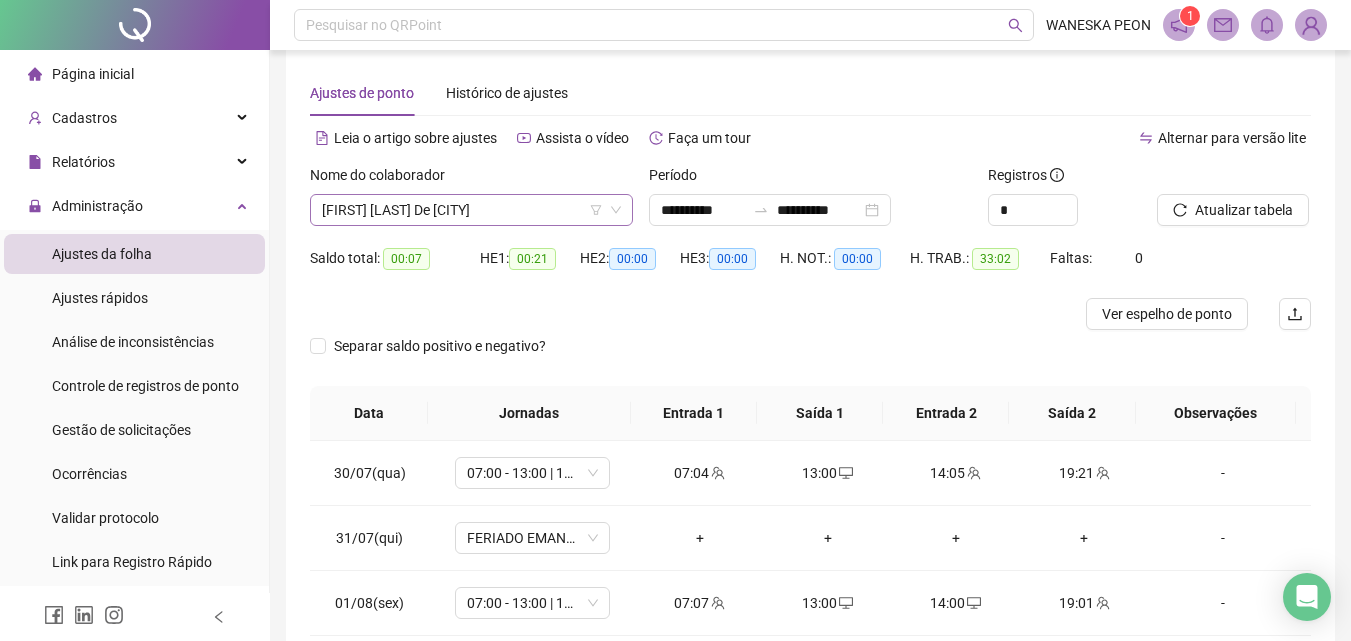 click on "[FIRST] [LAST] De [CITY]" at bounding box center [471, 210] 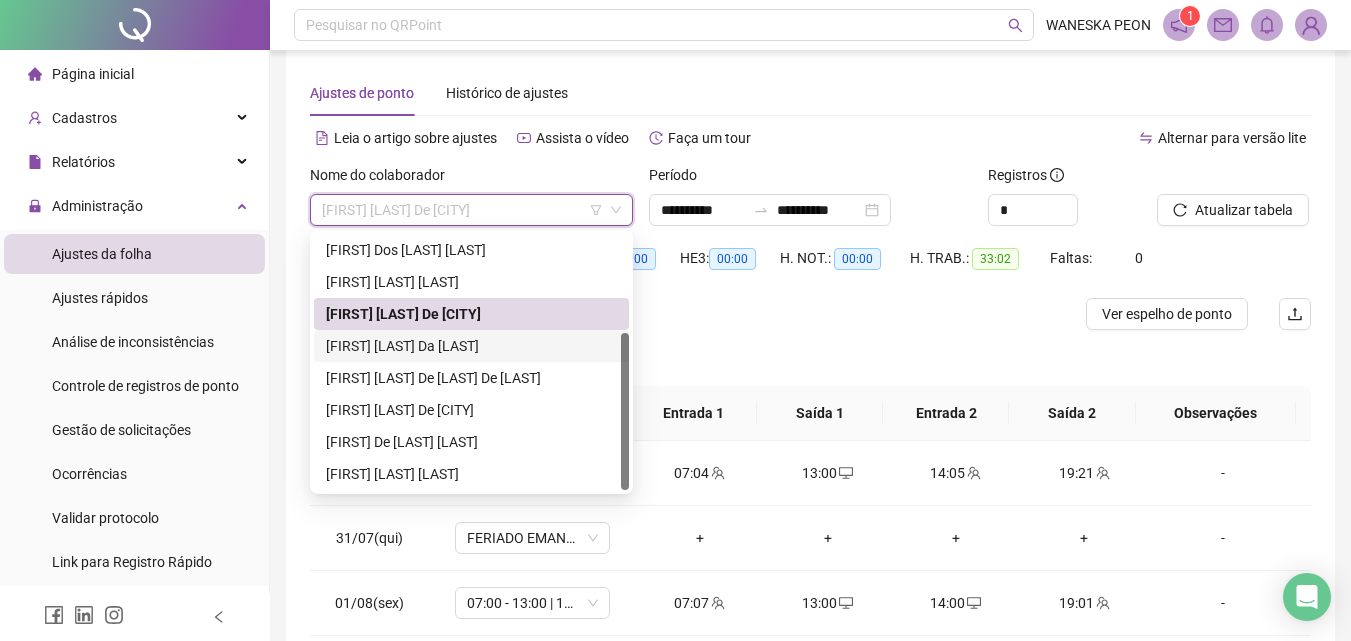 click on "[FIRST] [LAST] Da [LAST]" at bounding box center [471, 346] 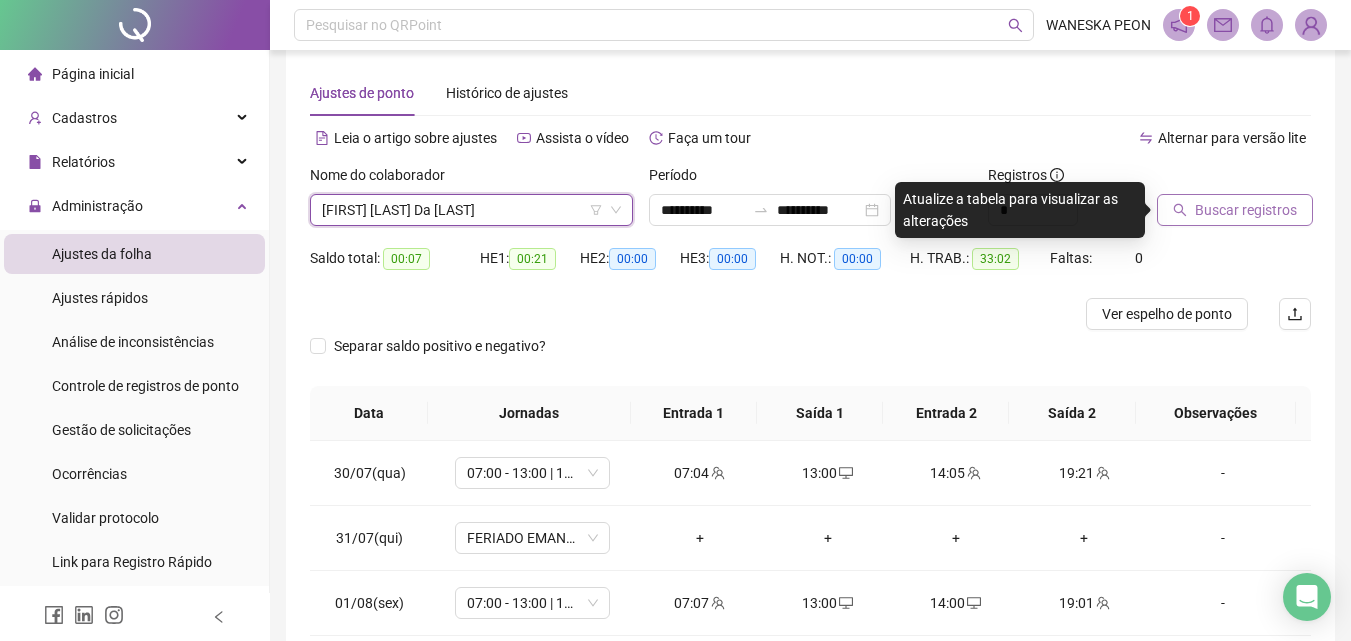 click on "Buscar registros" at bounding box center (1235, 210) 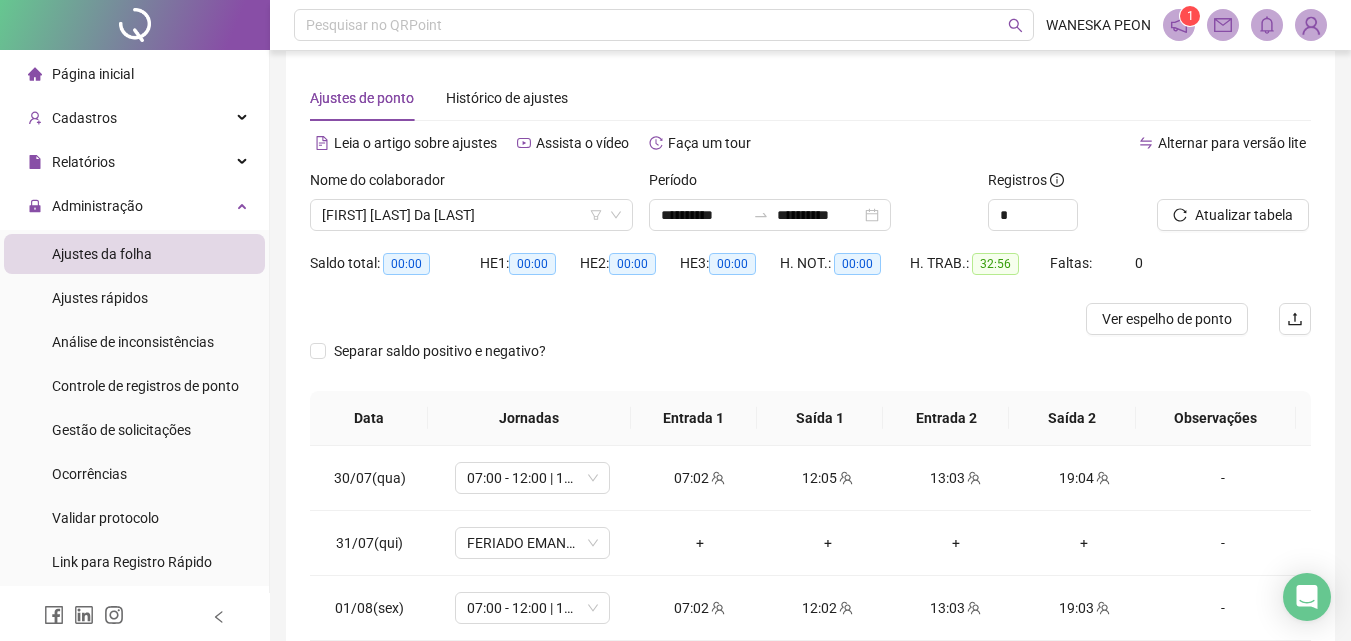 scroll, scrollTop: 0, scrollLeft: 0, axis: both 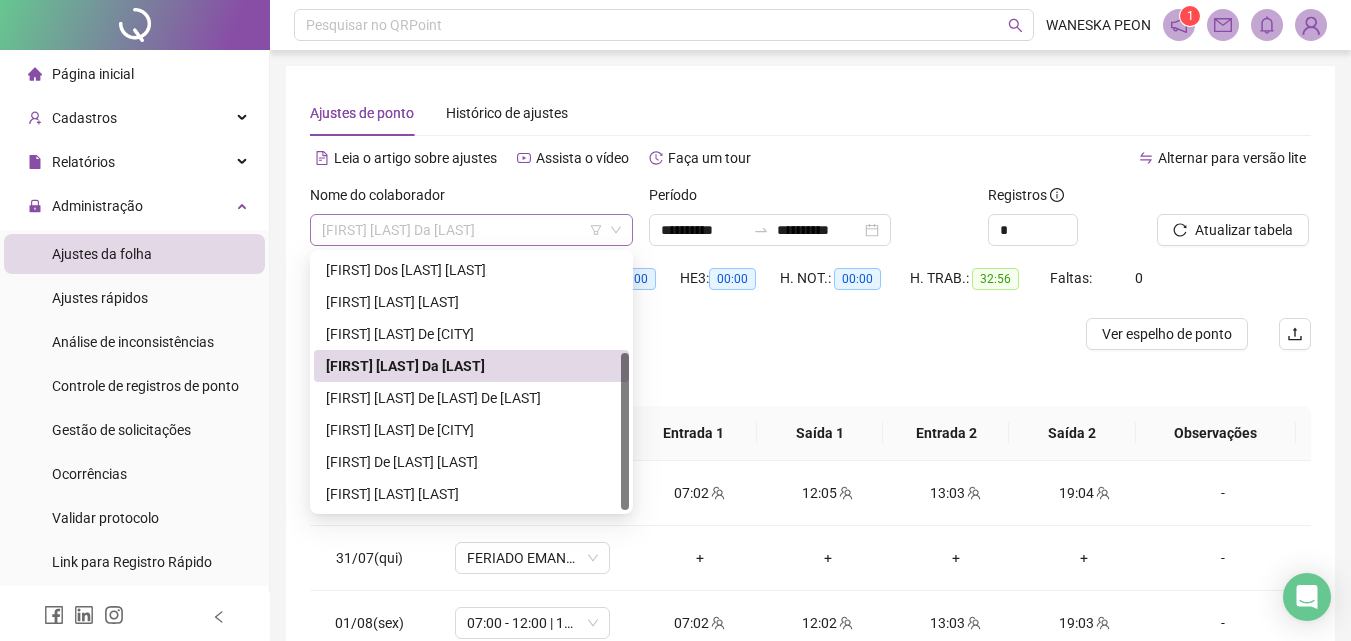 click on "[FIRST] [LAST] Da [LAST]" at bounding box center [471, 230] 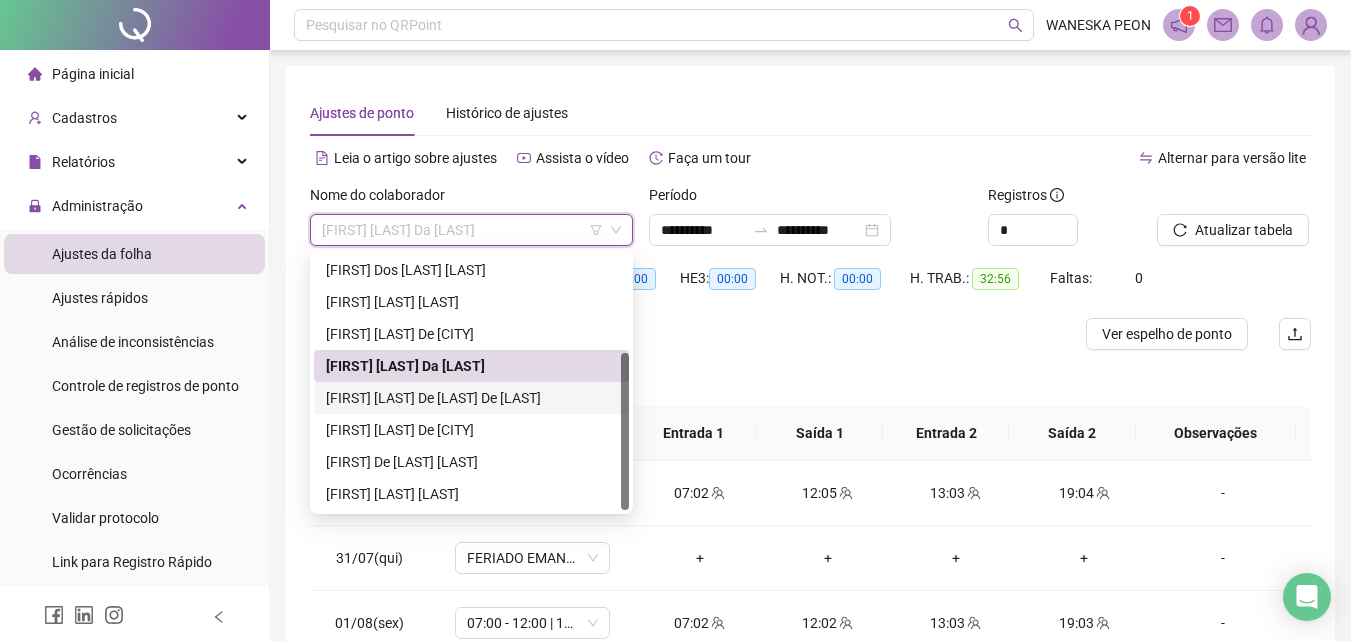 click on "[FIRST] [LAST] De [LAST] De [LAST]" at bounding box center (471, 398) 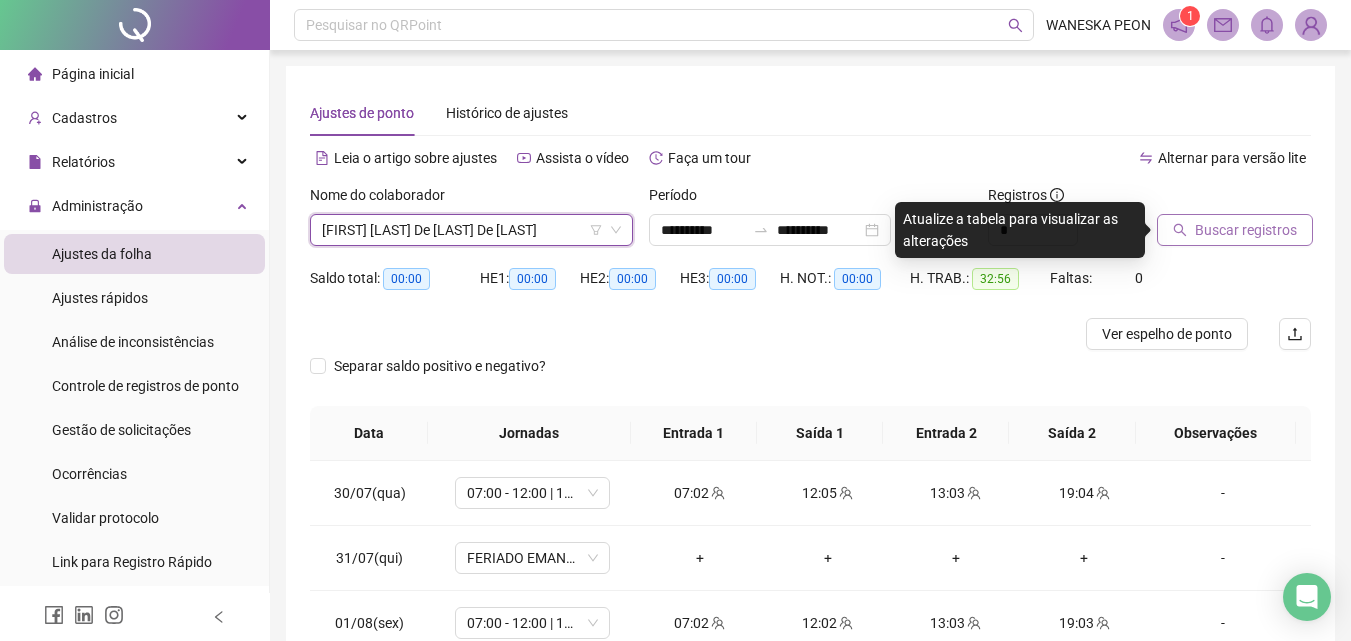click on "Buscar registros" at bounding box center (1246, 230) 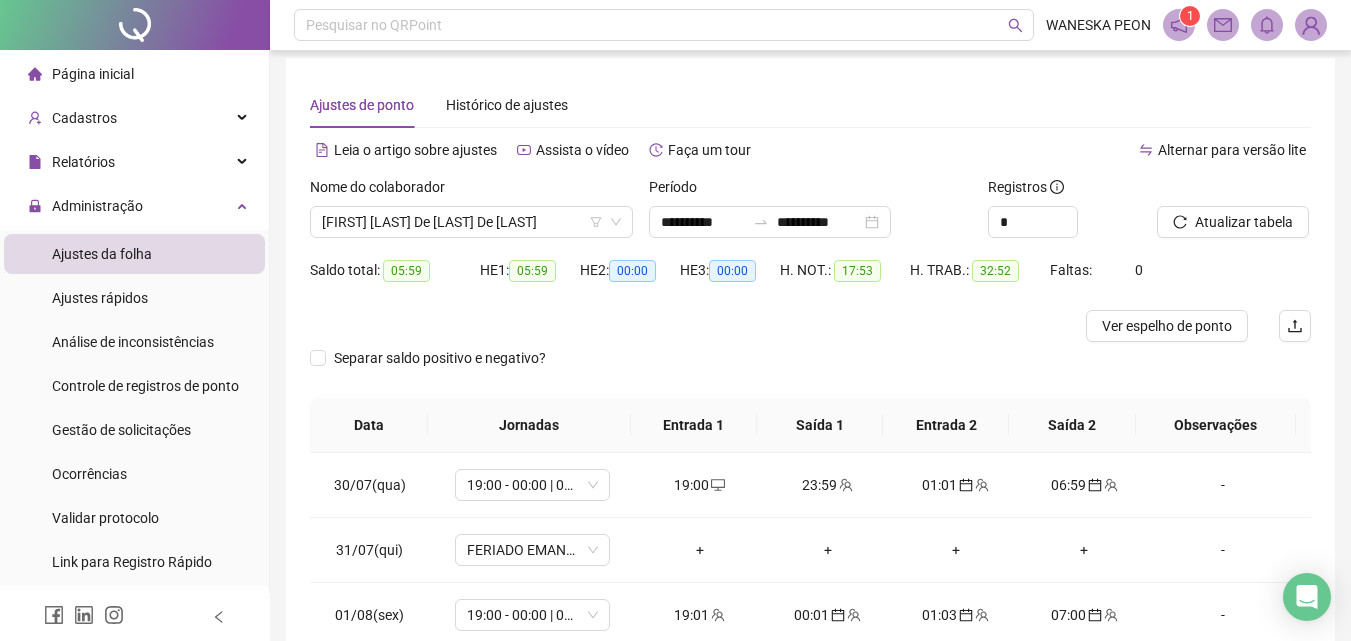 scroll, scrollTop: 0, scrollLeft: 0, axis: both 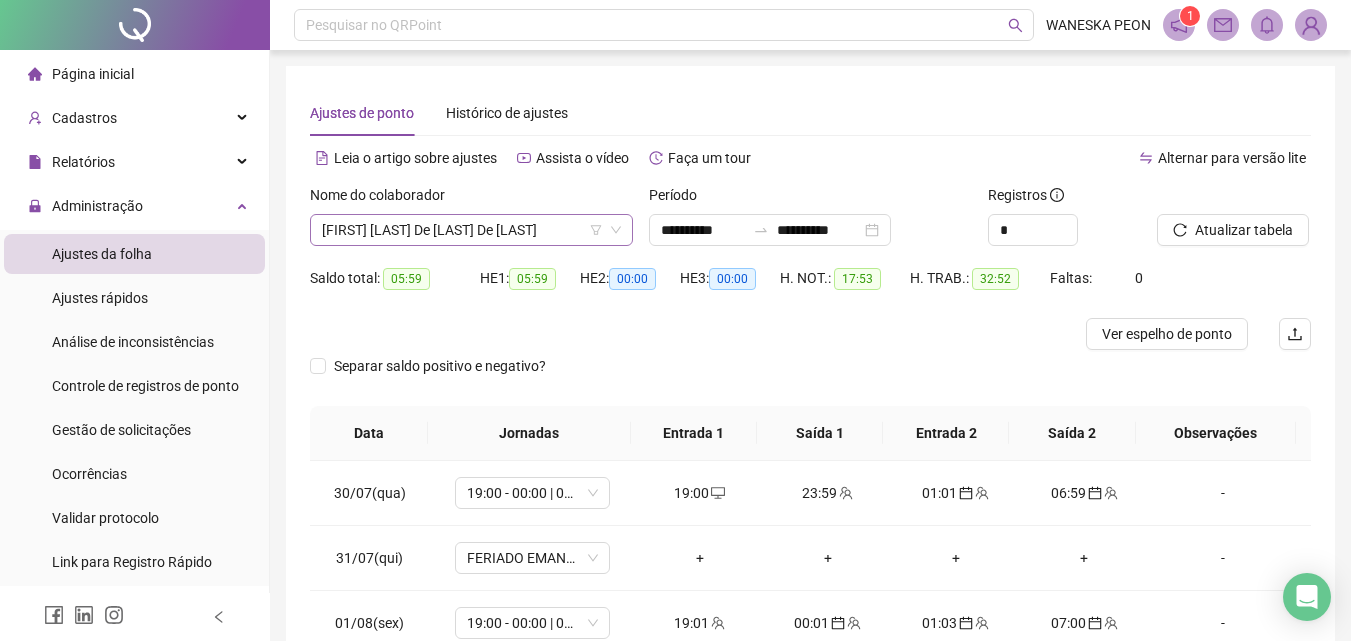 click 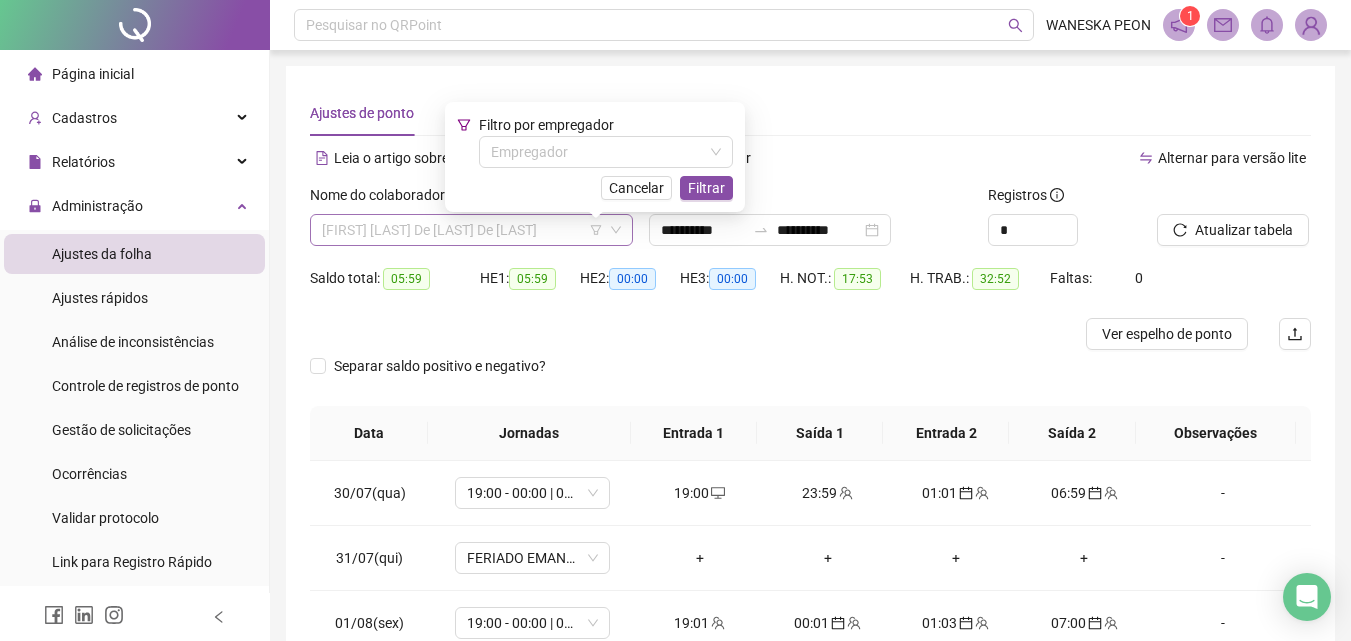 click on "[FIRST] [LAST] De [LAST] De [LAST]" at bounding box center [471, 230] 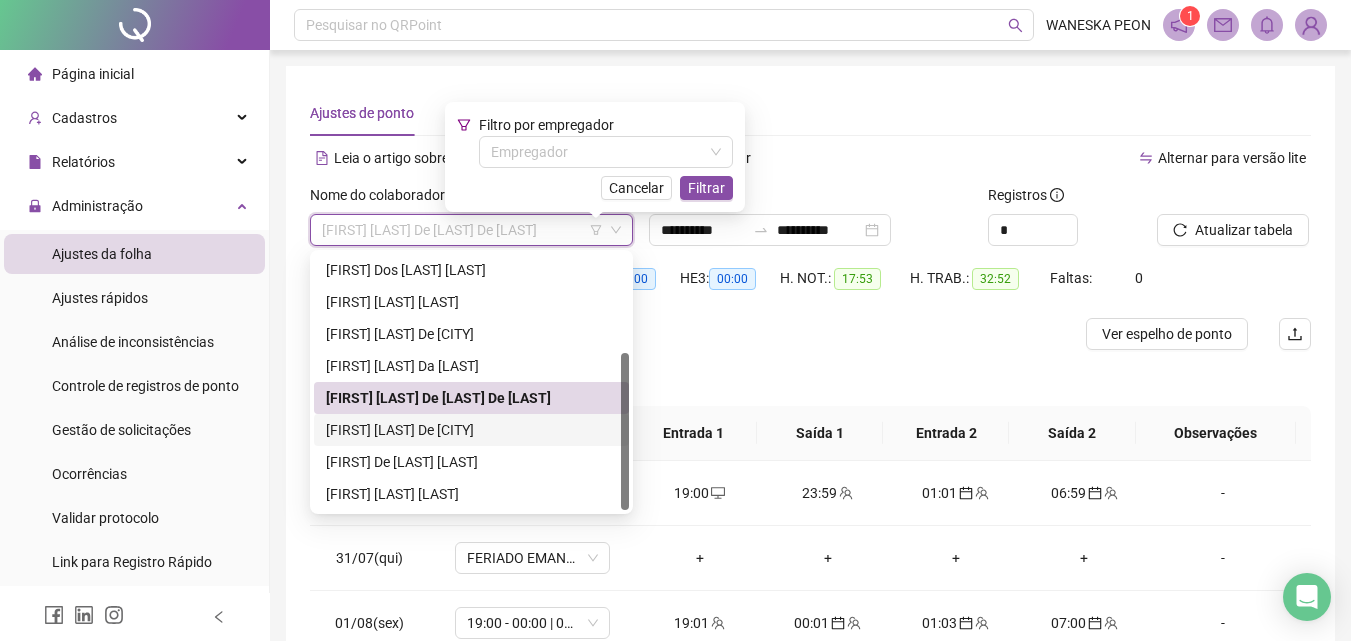 click on "[FIRST] [LAST] De [CITY]" at bounding box center [471, 430] 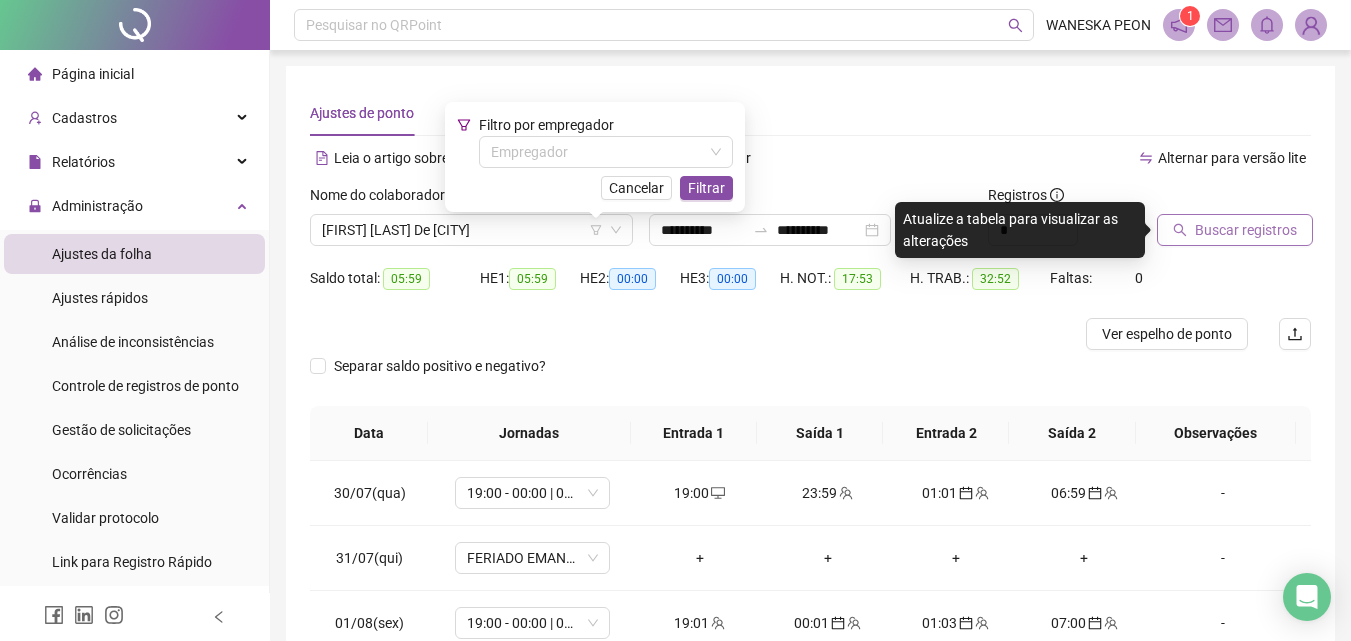click on "Buscar registros" at bounding box center (1246, 230) 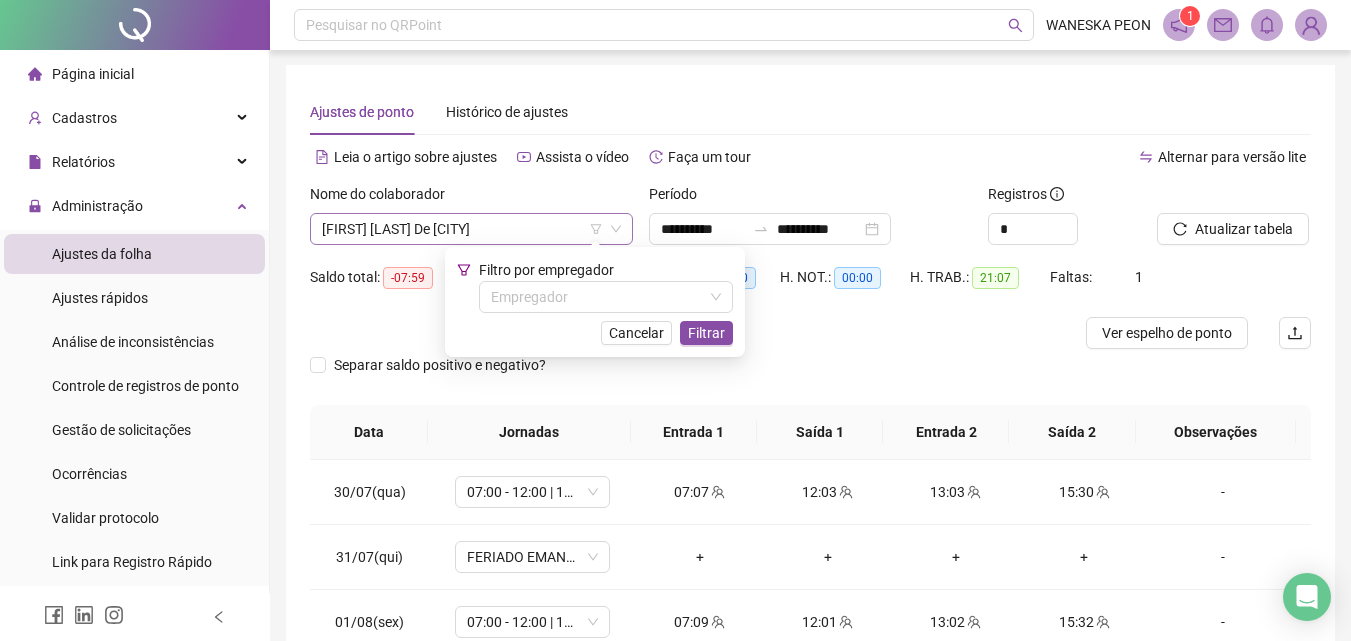 scroll, scrollTop: 0, scrollLeft: 0, axis: both 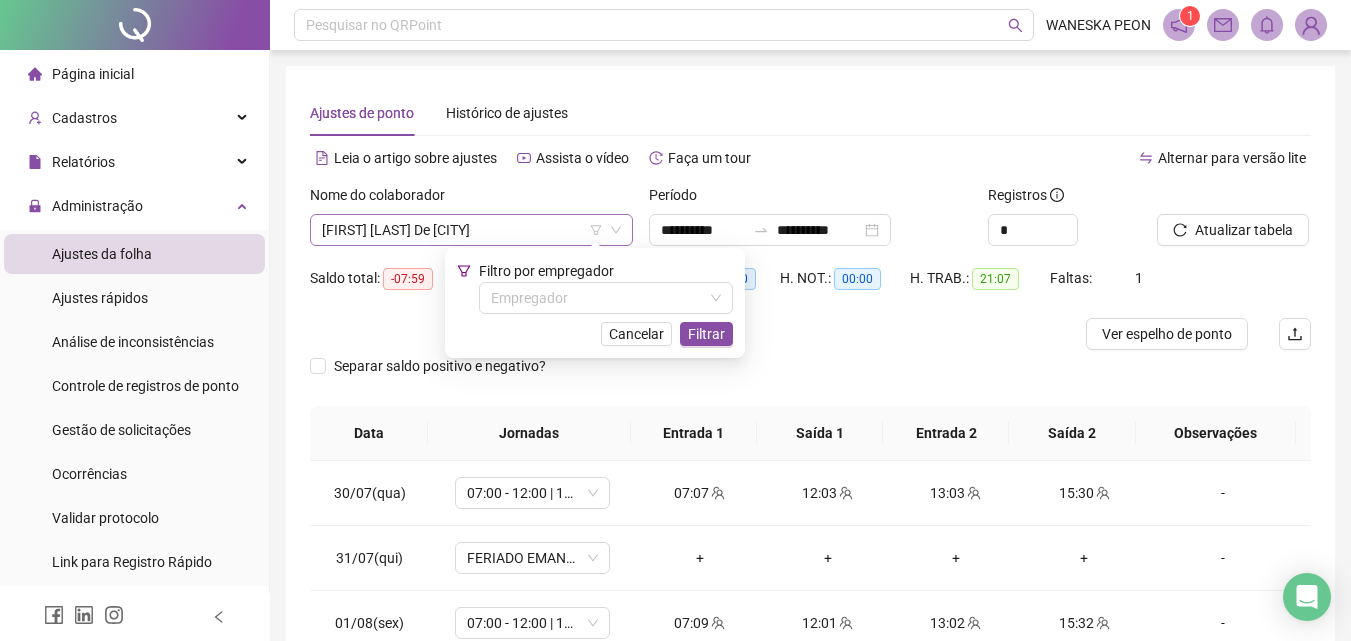 click on "[FIRST] [LAST] De [CITY]" at bounding box center [471, 230] 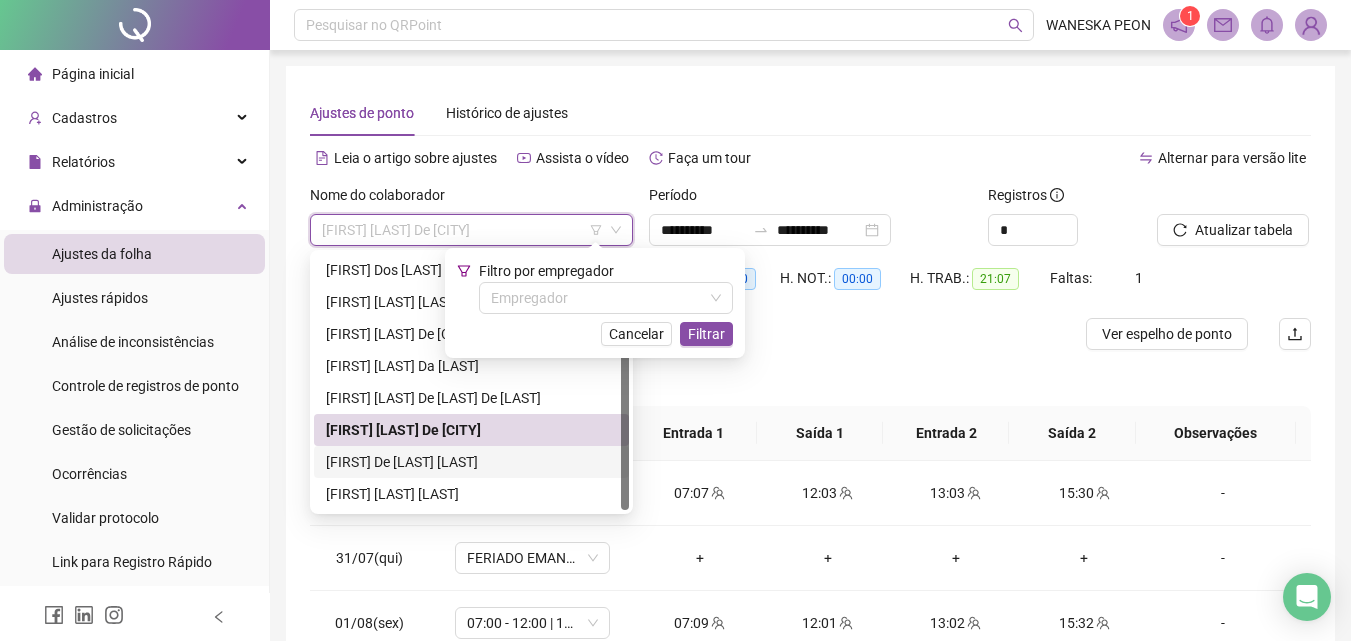 click on "[FIRST] De [LAST] [LAST]" at bounding box center (471, 462) 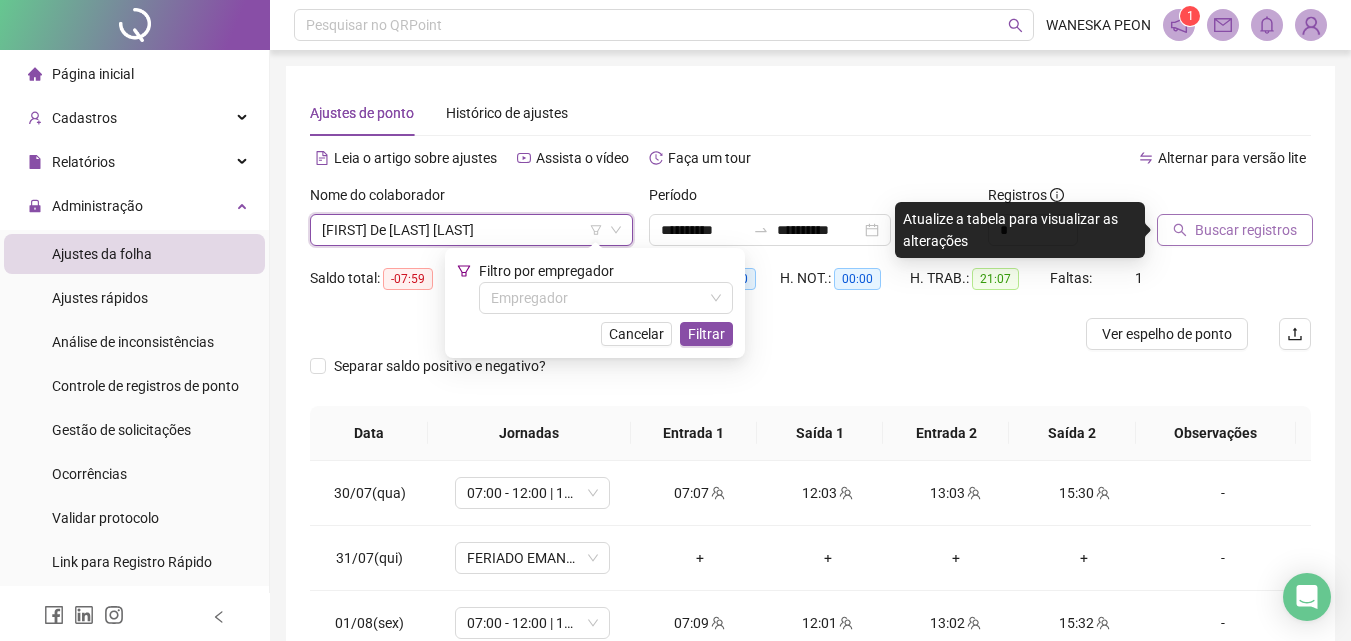 click on "Buscar registros" at bounding box center [1246, 230] 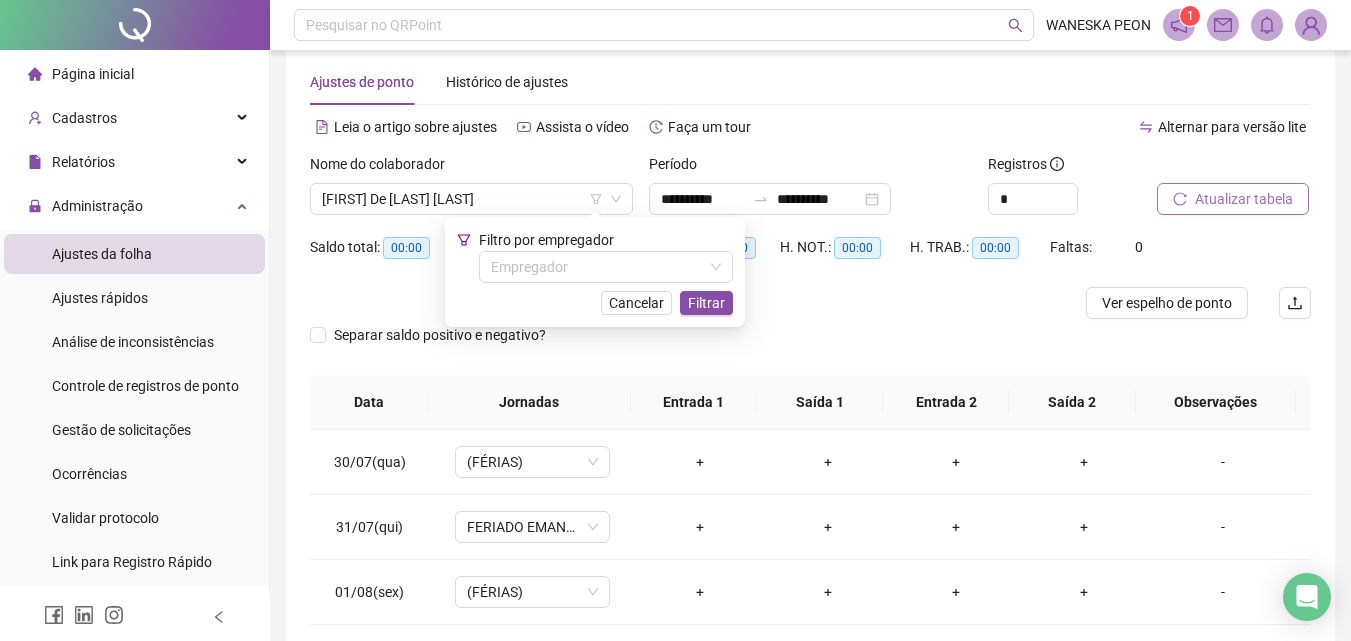 scroll, scrollTop: 20, scrollLeft: 0, axis: vertical 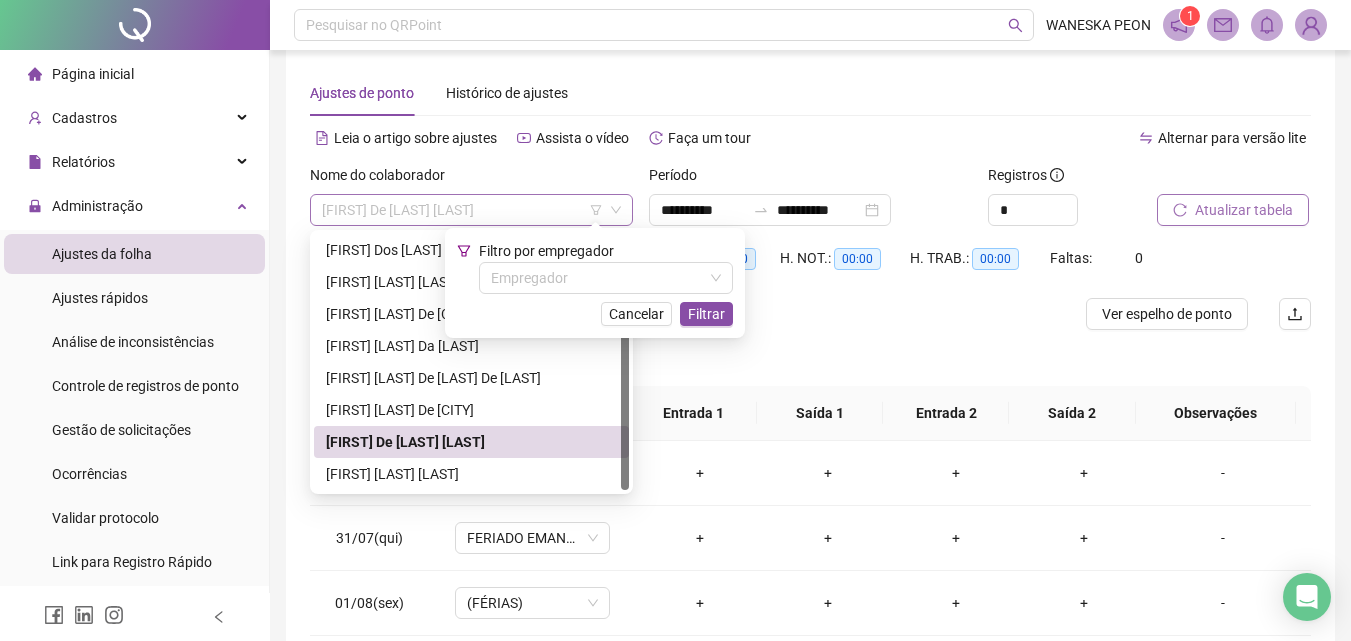 click on "[FIRST] De [LAST] [LAST]" at bounding box center (471, 210) 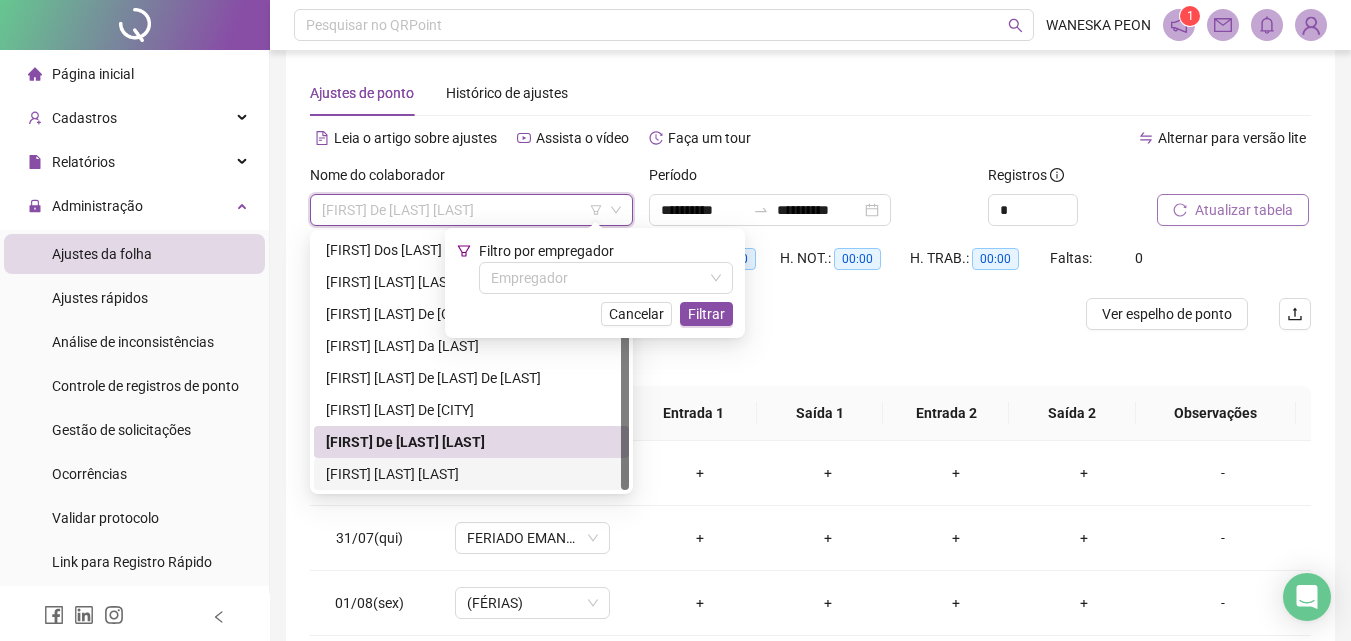 click on "[FIRST] [LAST] [LAST]" at bounding box center (471, 474) 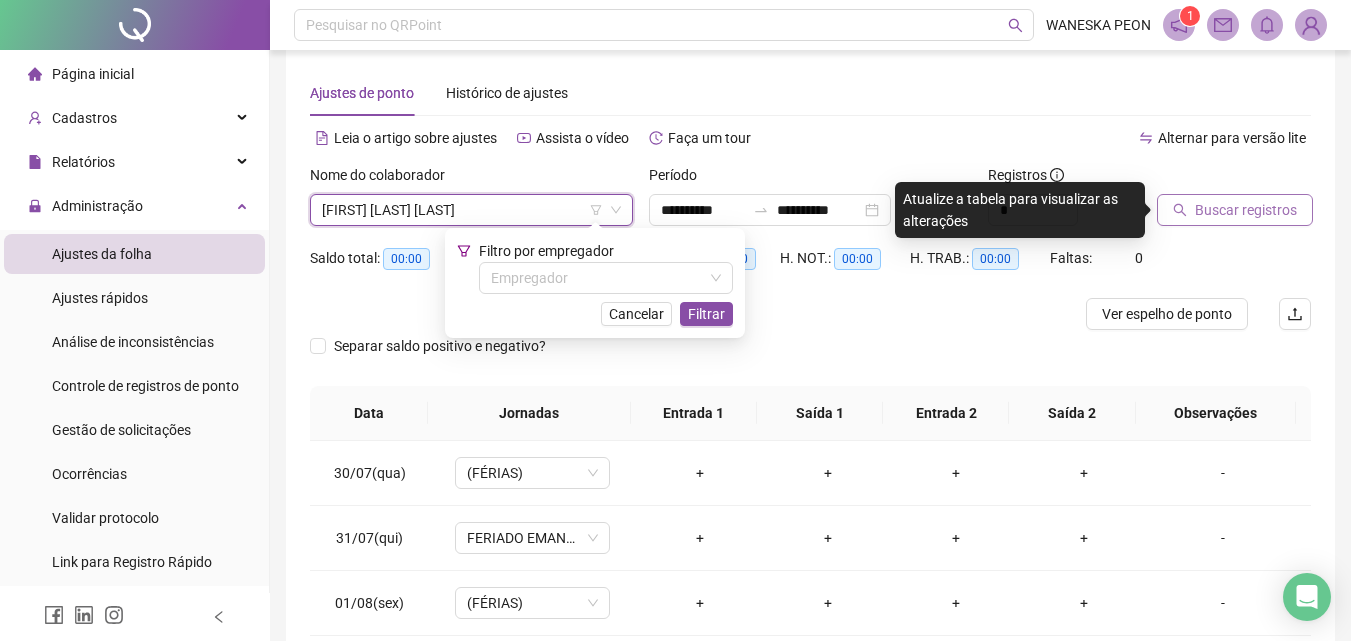 click on "Buscar registros" at bounding box center (1246, 210) 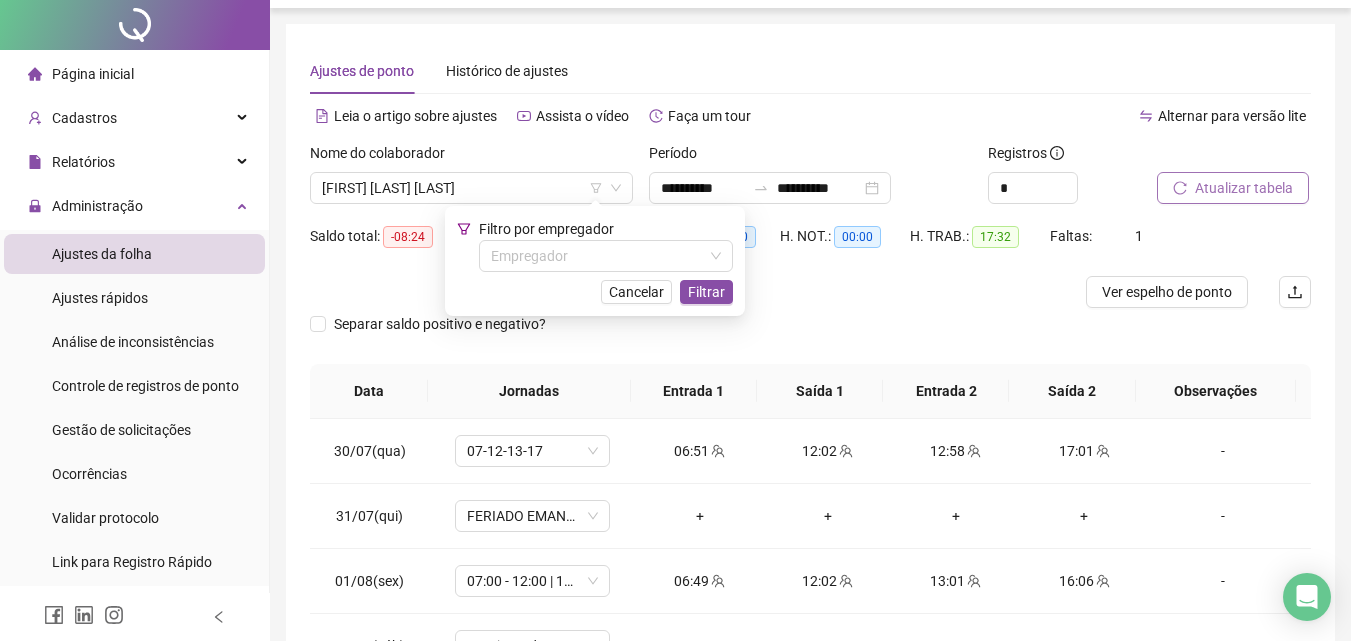 scroll, scrollTop: 0, scrollLeft: 0, axis: both 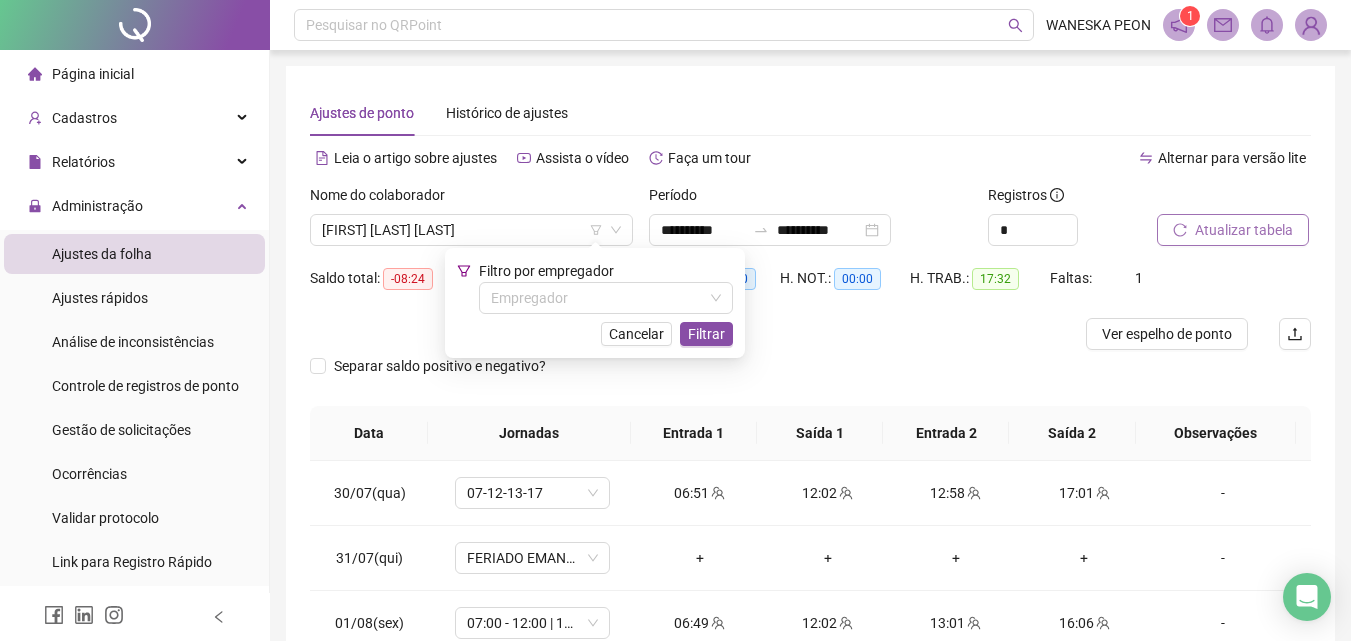 click at bounding box center (685, 334) 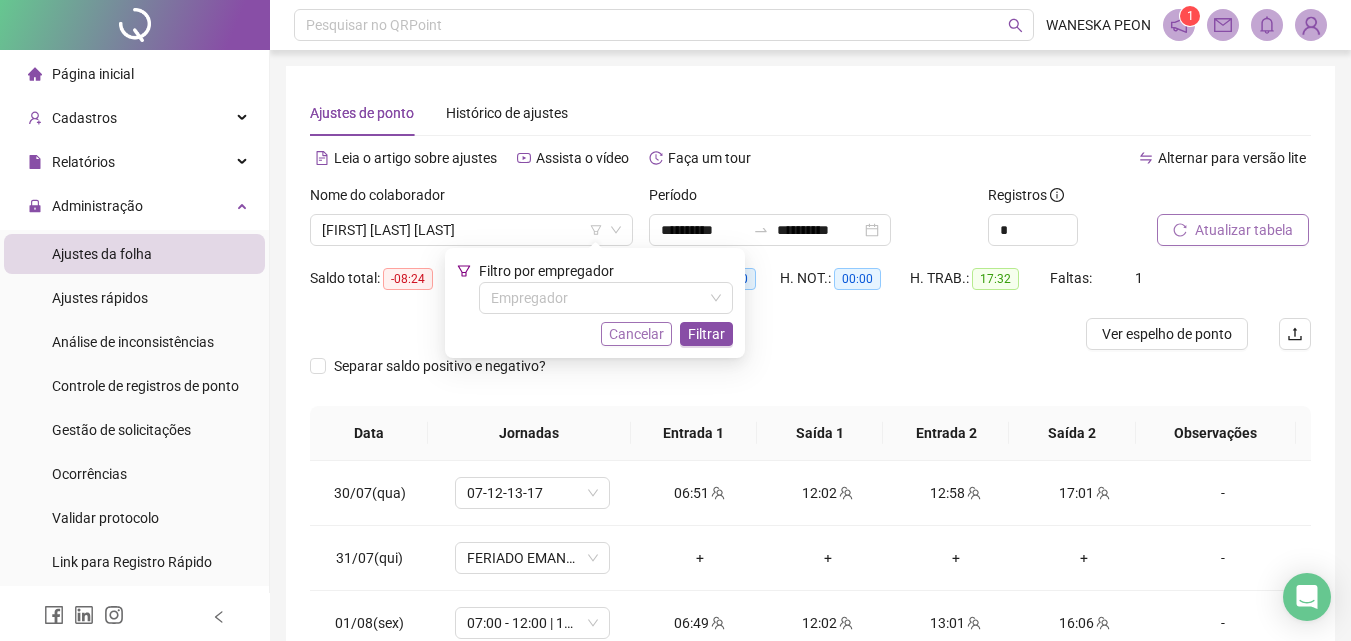 click on "Cancelar" at bounding box center (636, 334) 